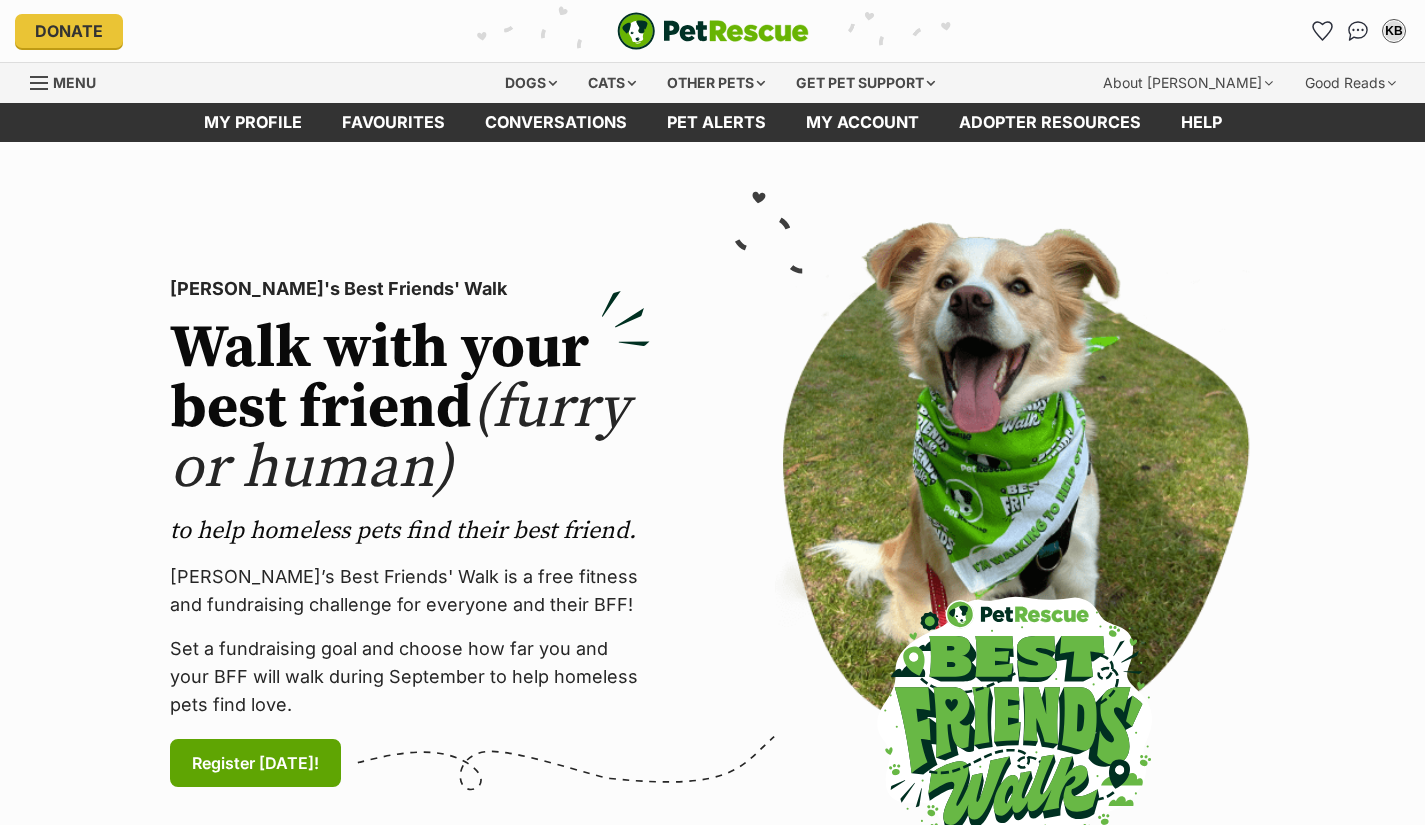 scroll, scrollTop: 0, scrollLeft: 0, axis: both 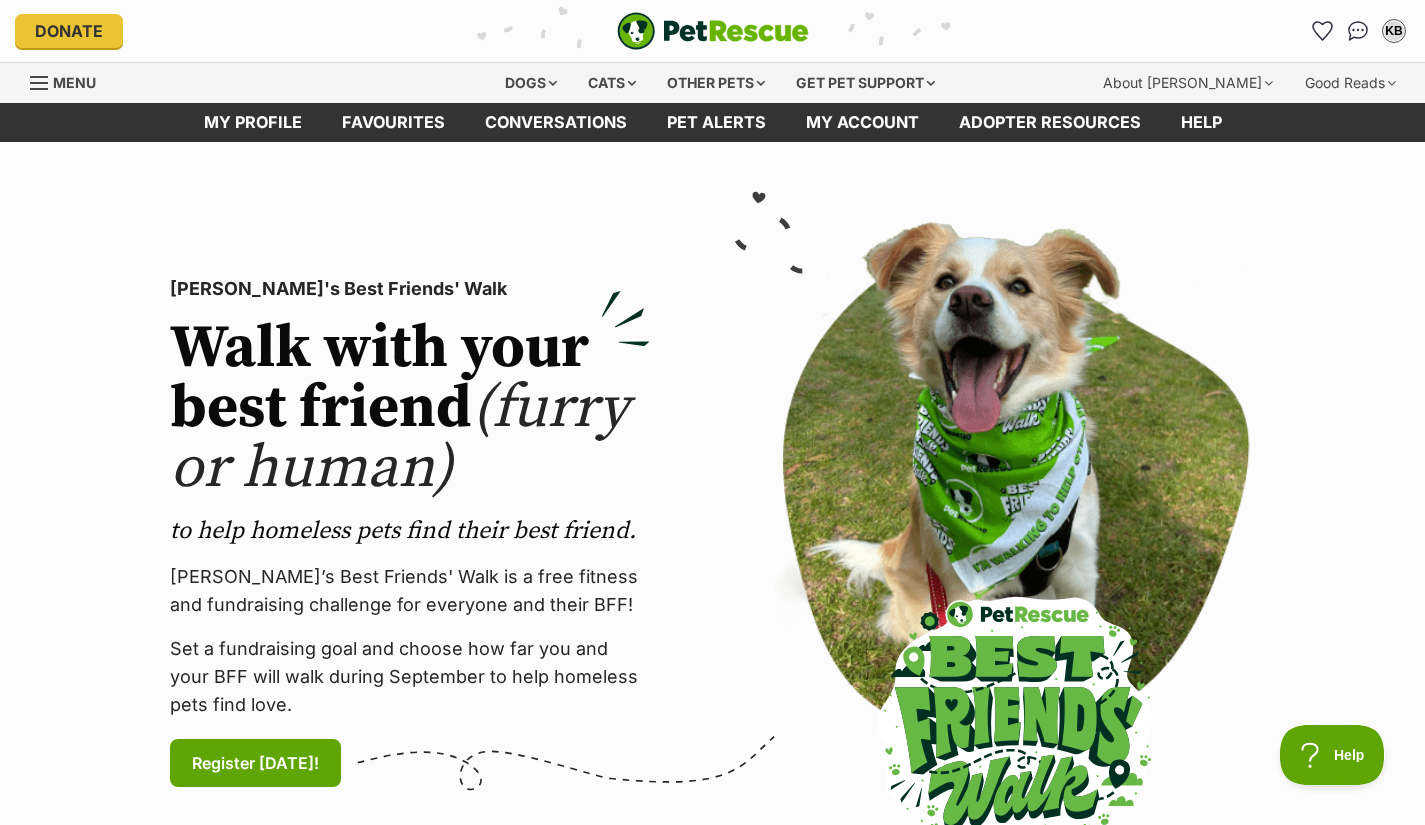 click on "Dogs" at bounding box center (531, 83) 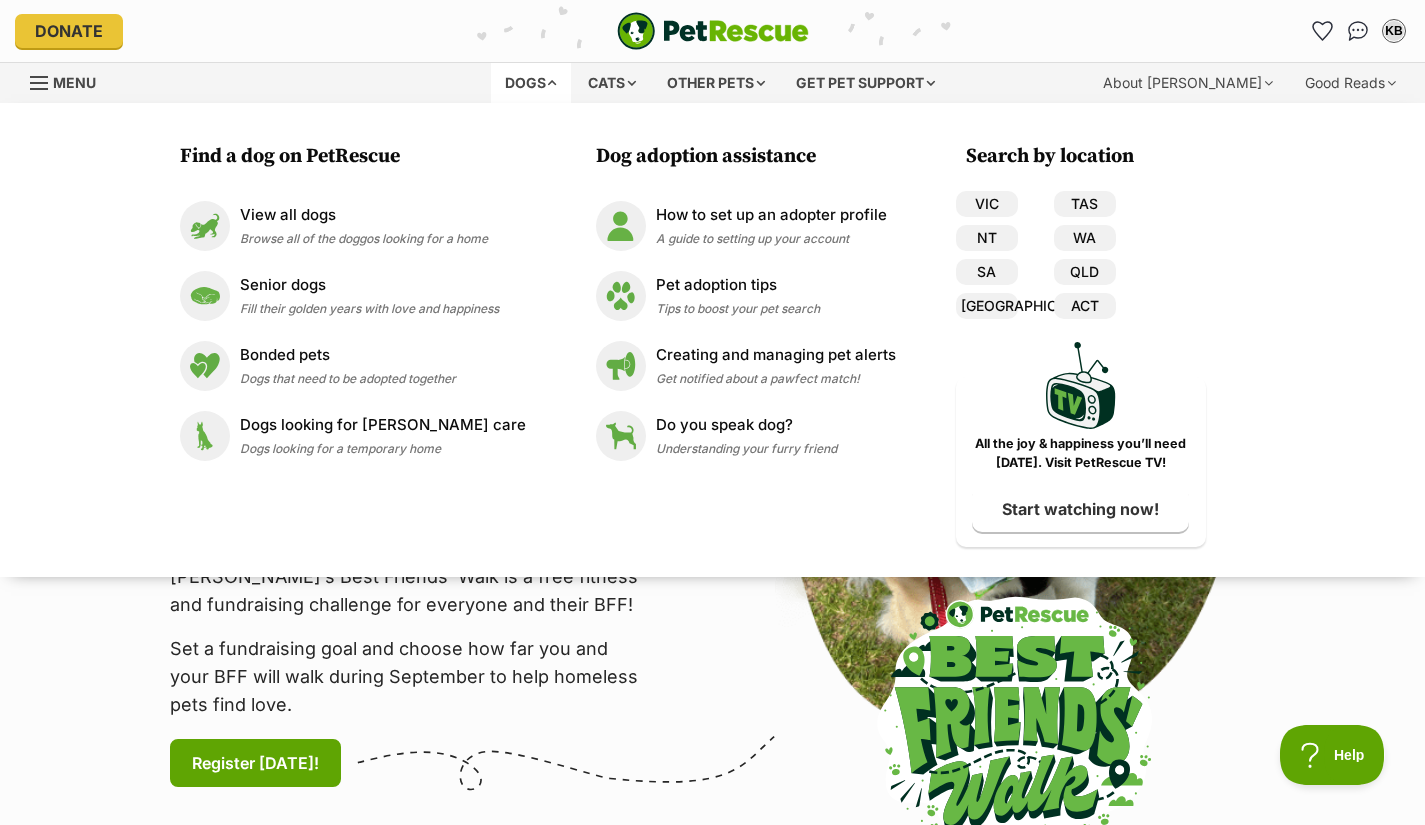 scroll, scrollTop: 0, scrollLeft: 0, axis: both 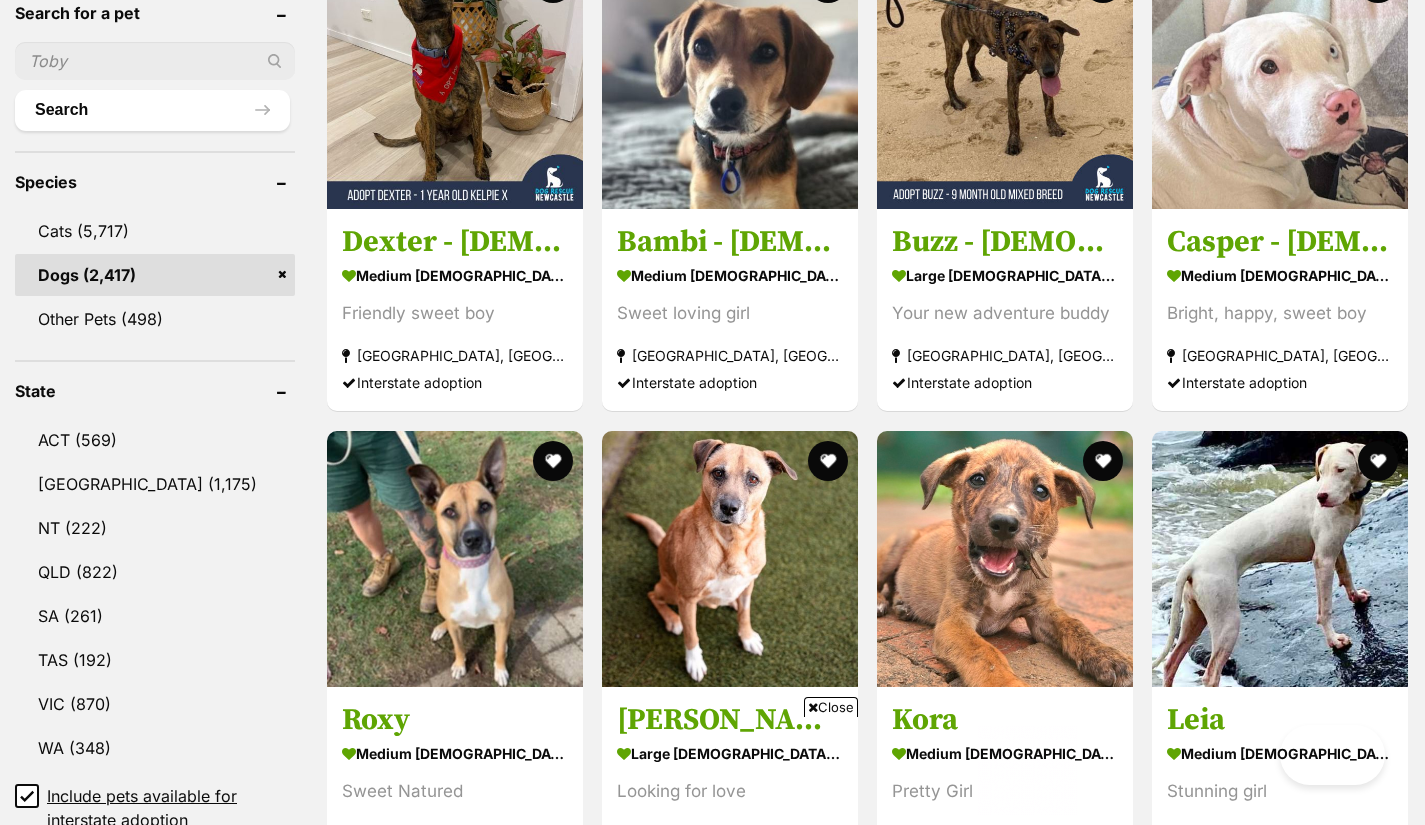 click on "QLD (822)" at bounding box center [155, 572] 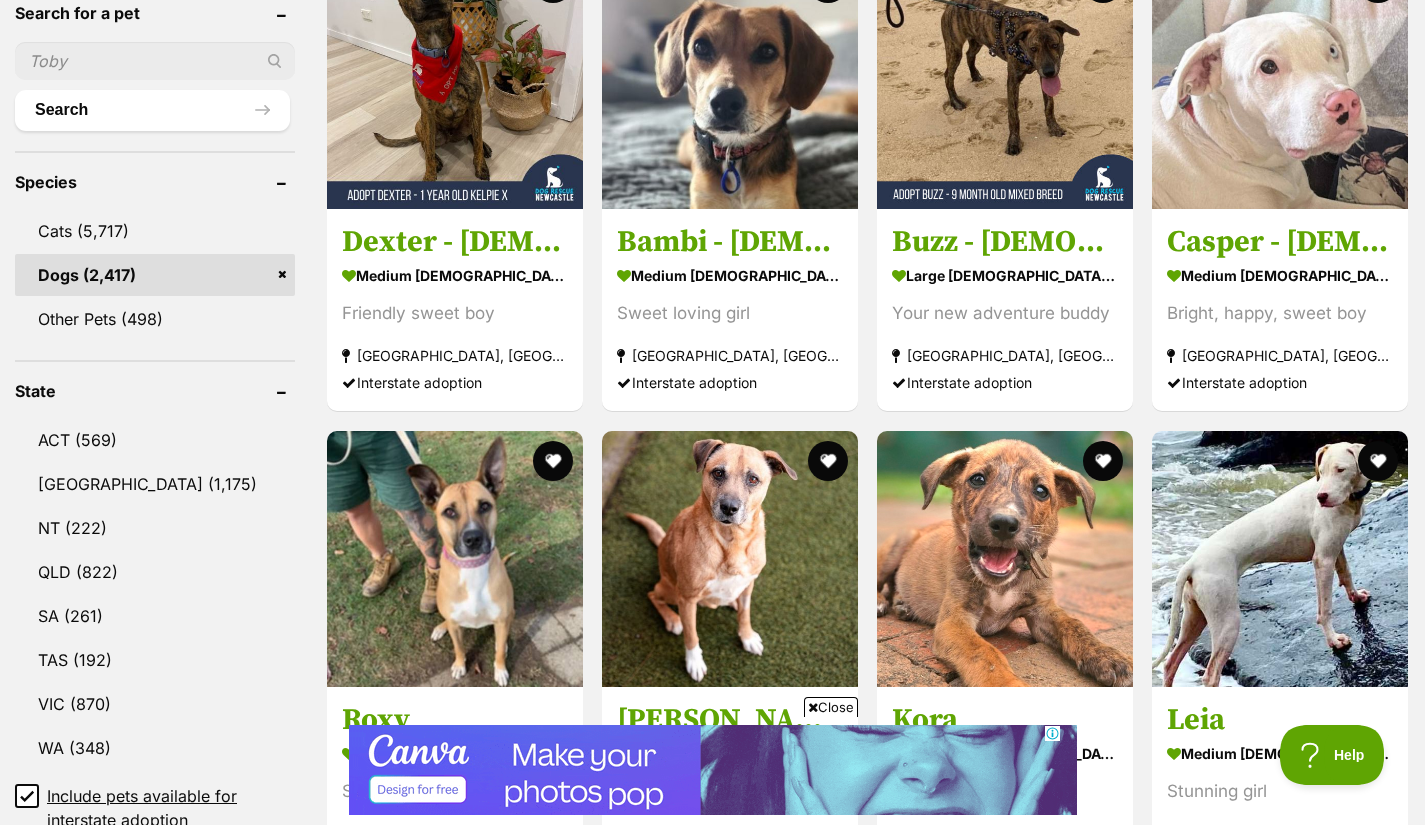 scroll, scrollTop: 0, scrollLeft: 0, axis: both 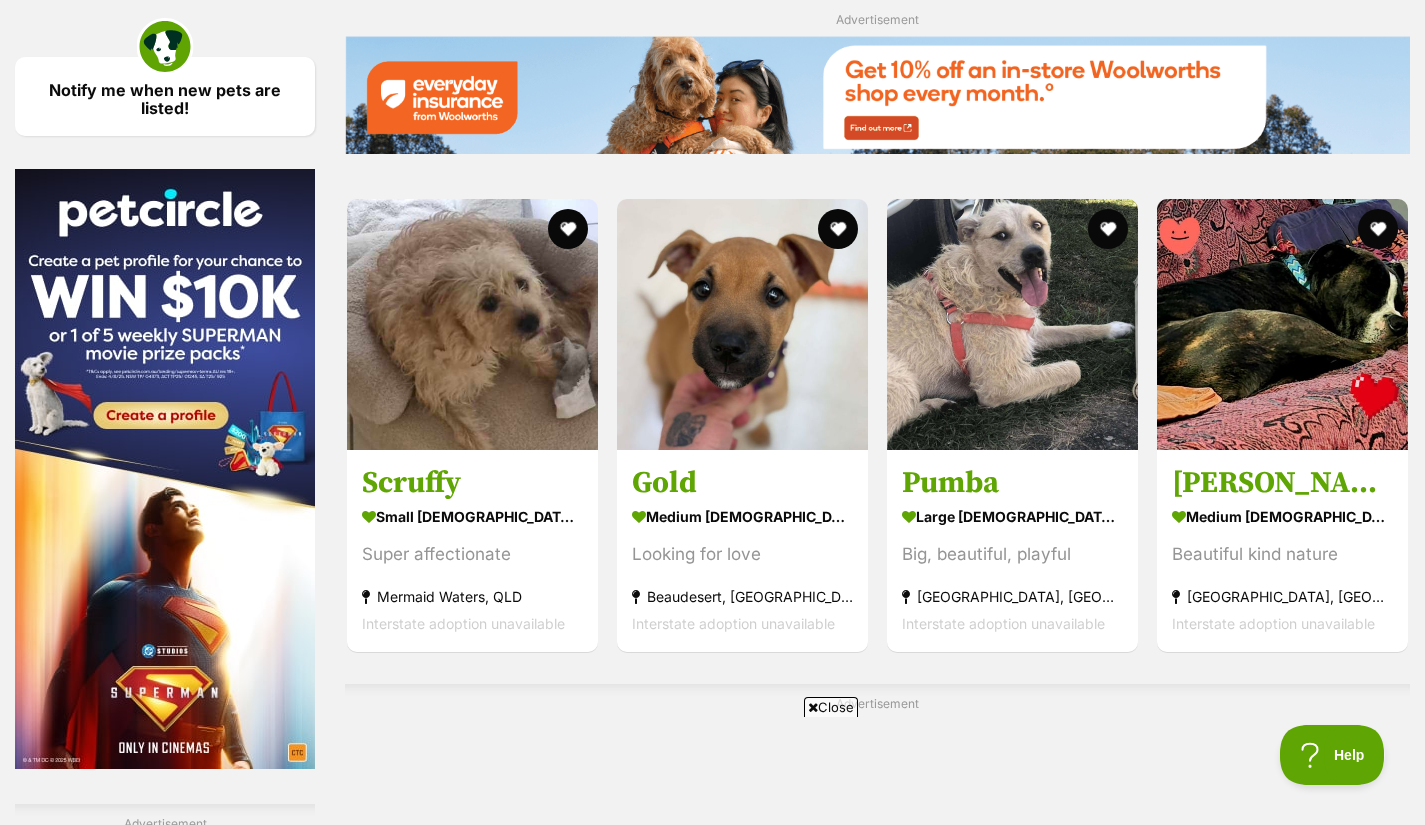 click on "Cruz" at bounding box center [1282, 483] 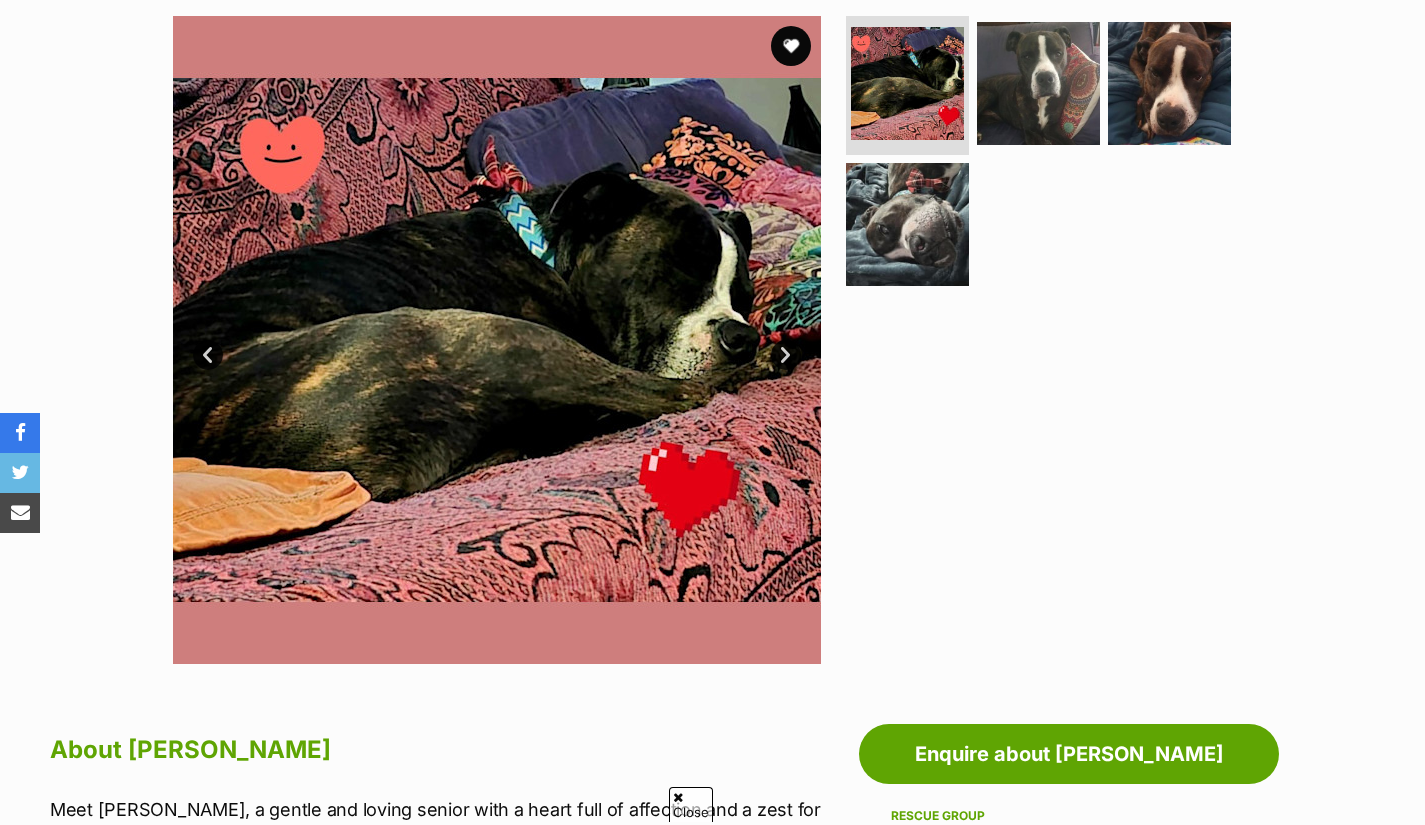 scroll, scrollTop: 0, scrollLeft: 0, axis: both 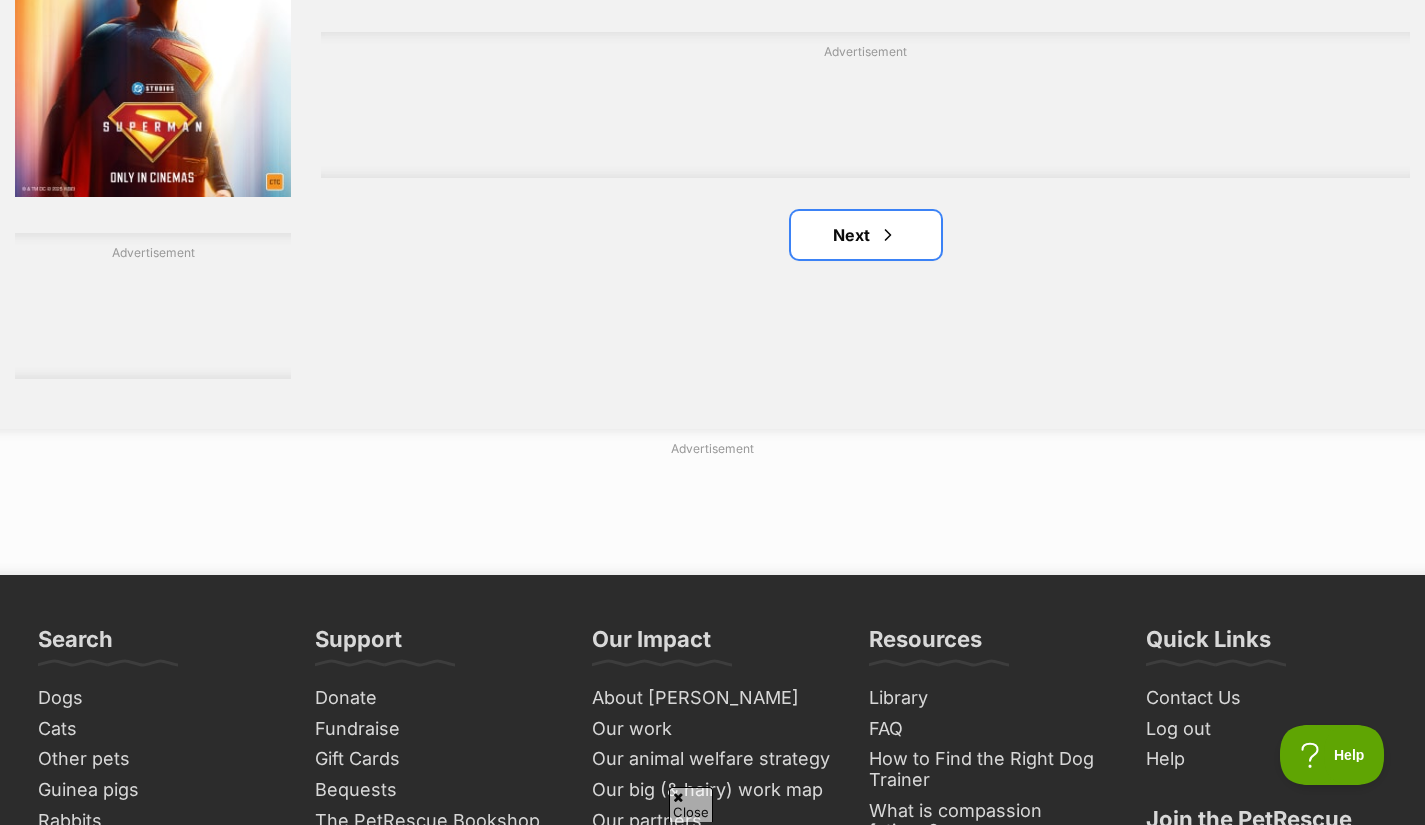 click at bounding box center (888, 235) 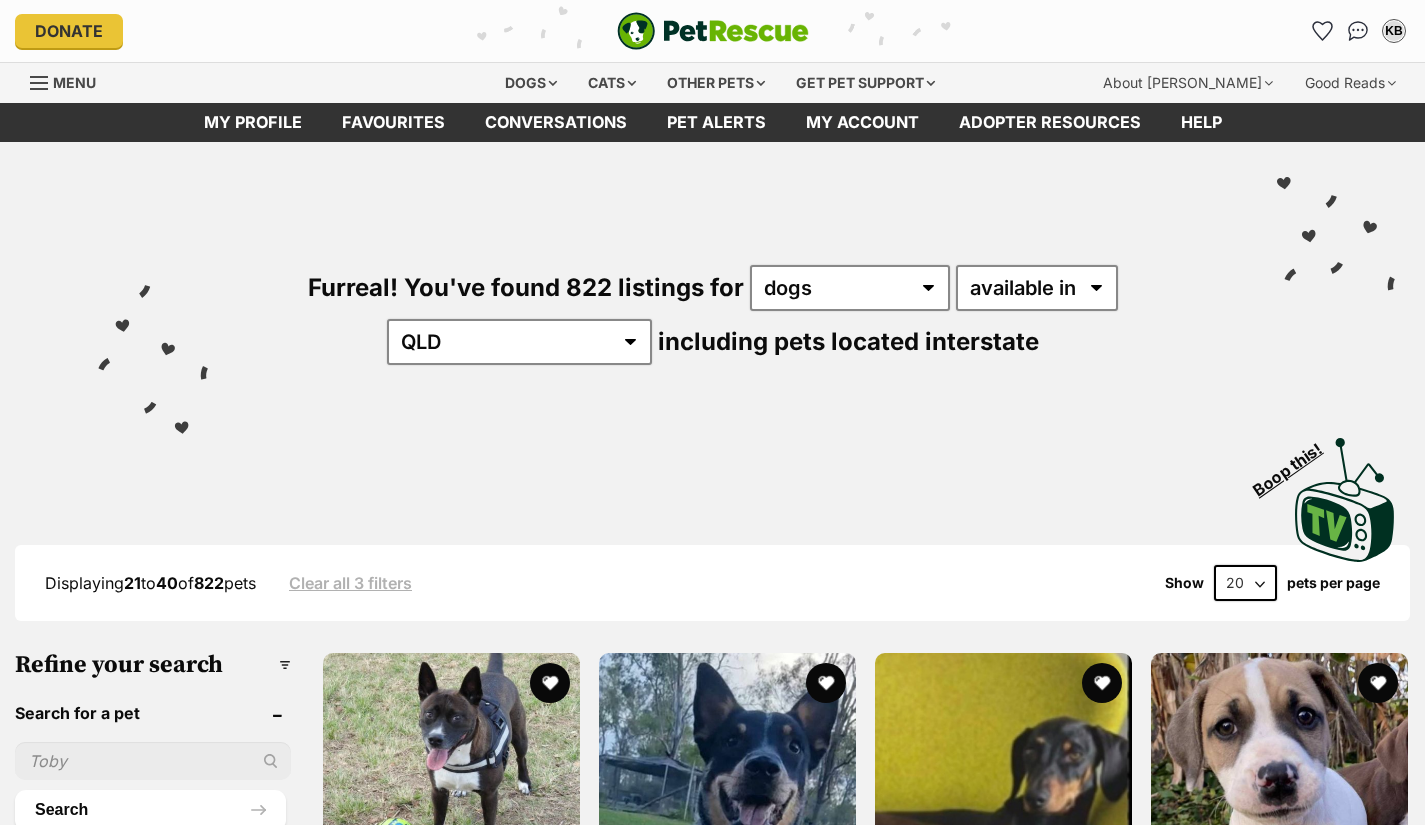 scroll, scrollTop: 200, scrollLeft: 0, axis: vertical 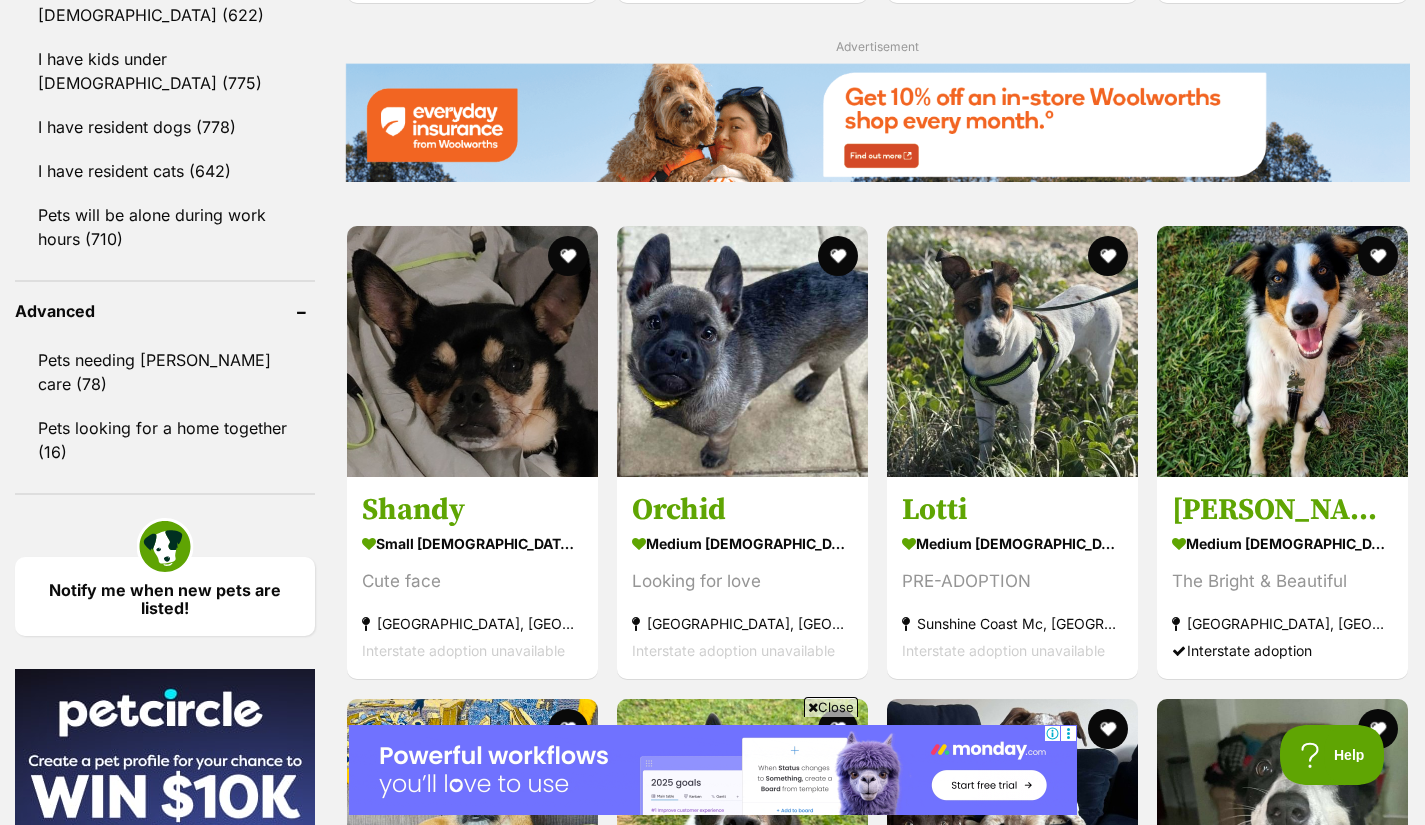 click at bounding box center (742, 351) 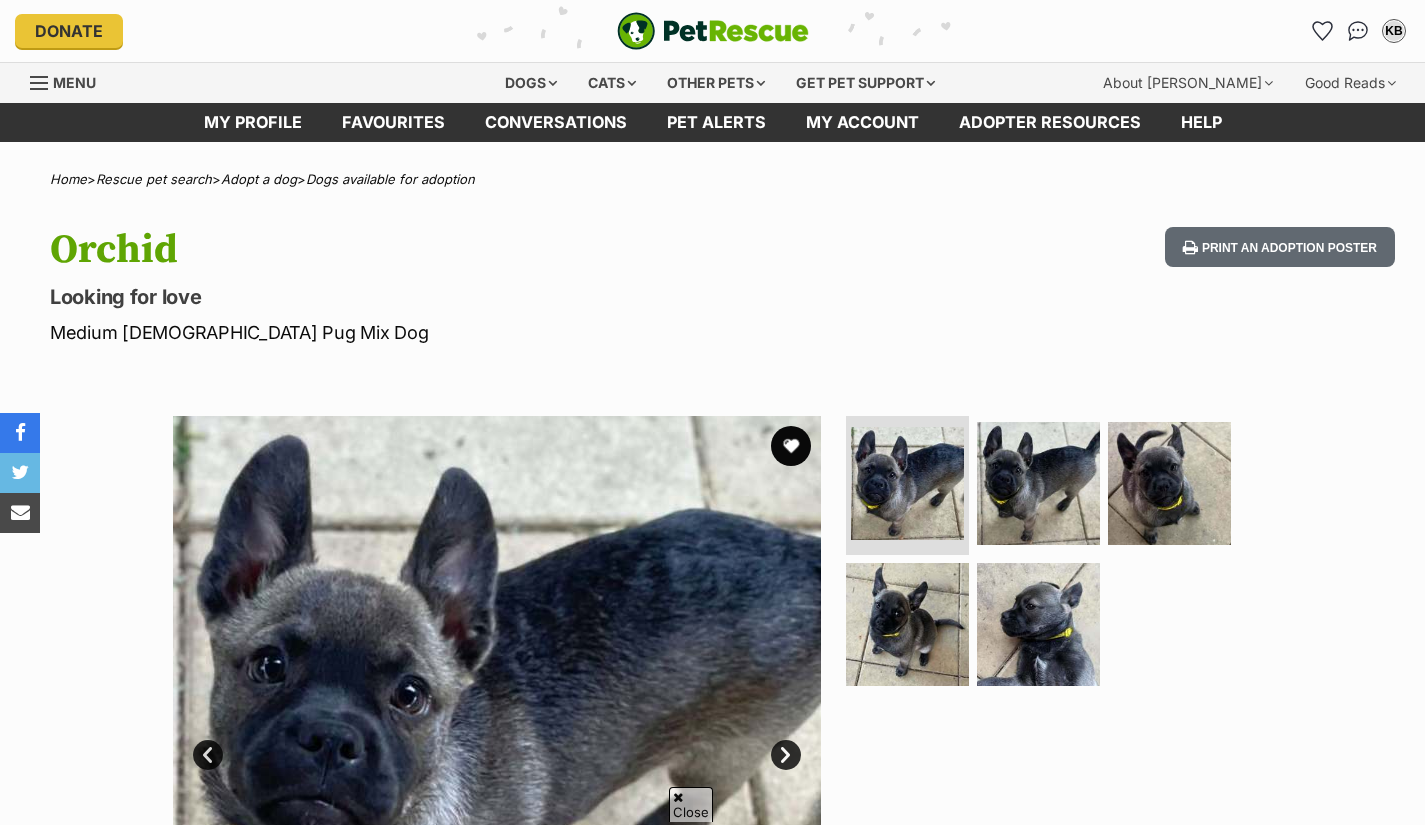 scroll, scrollTop: 100, scrollLeft: 0, axis: vertical 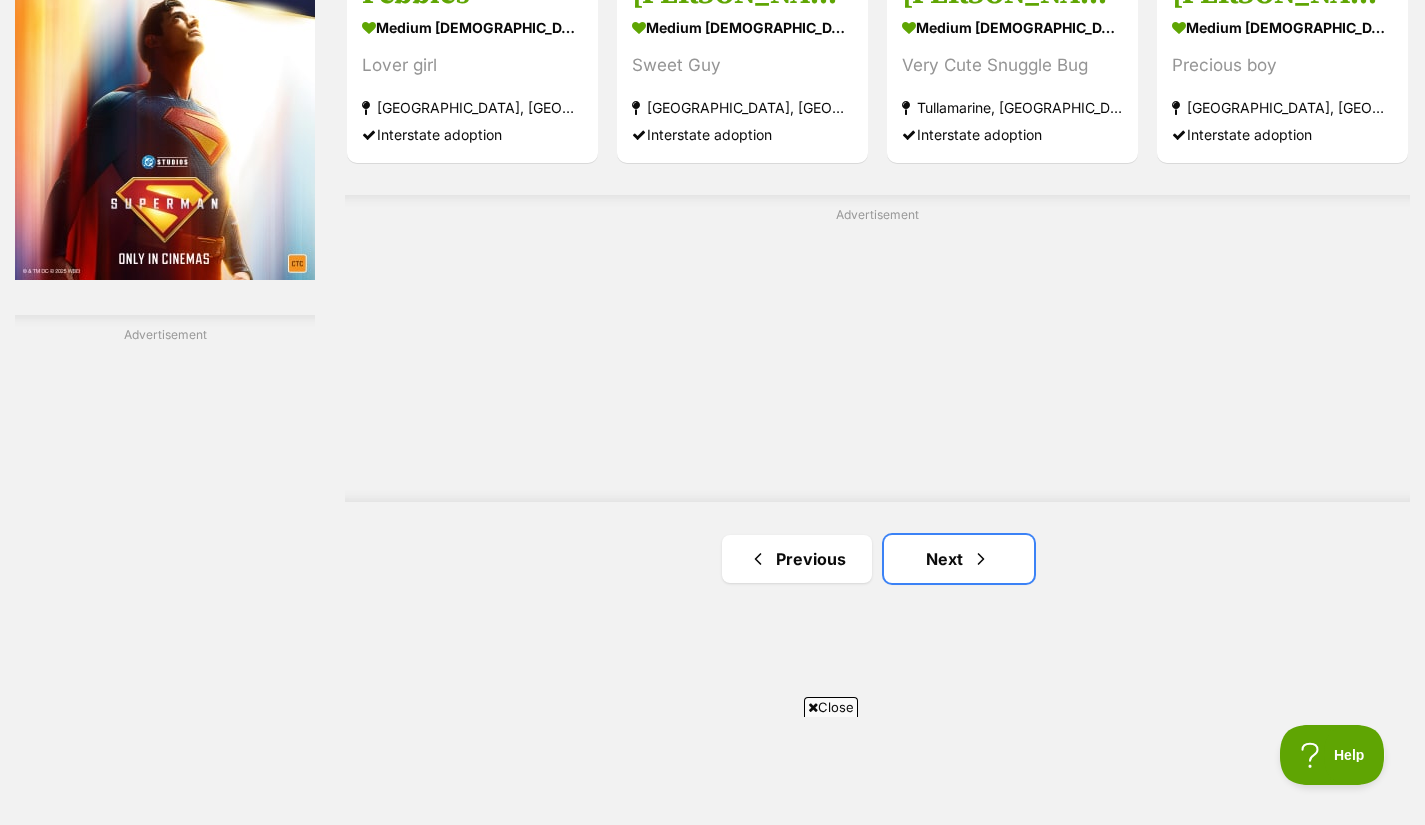 click on "Next" at bounding box center [959, 559] 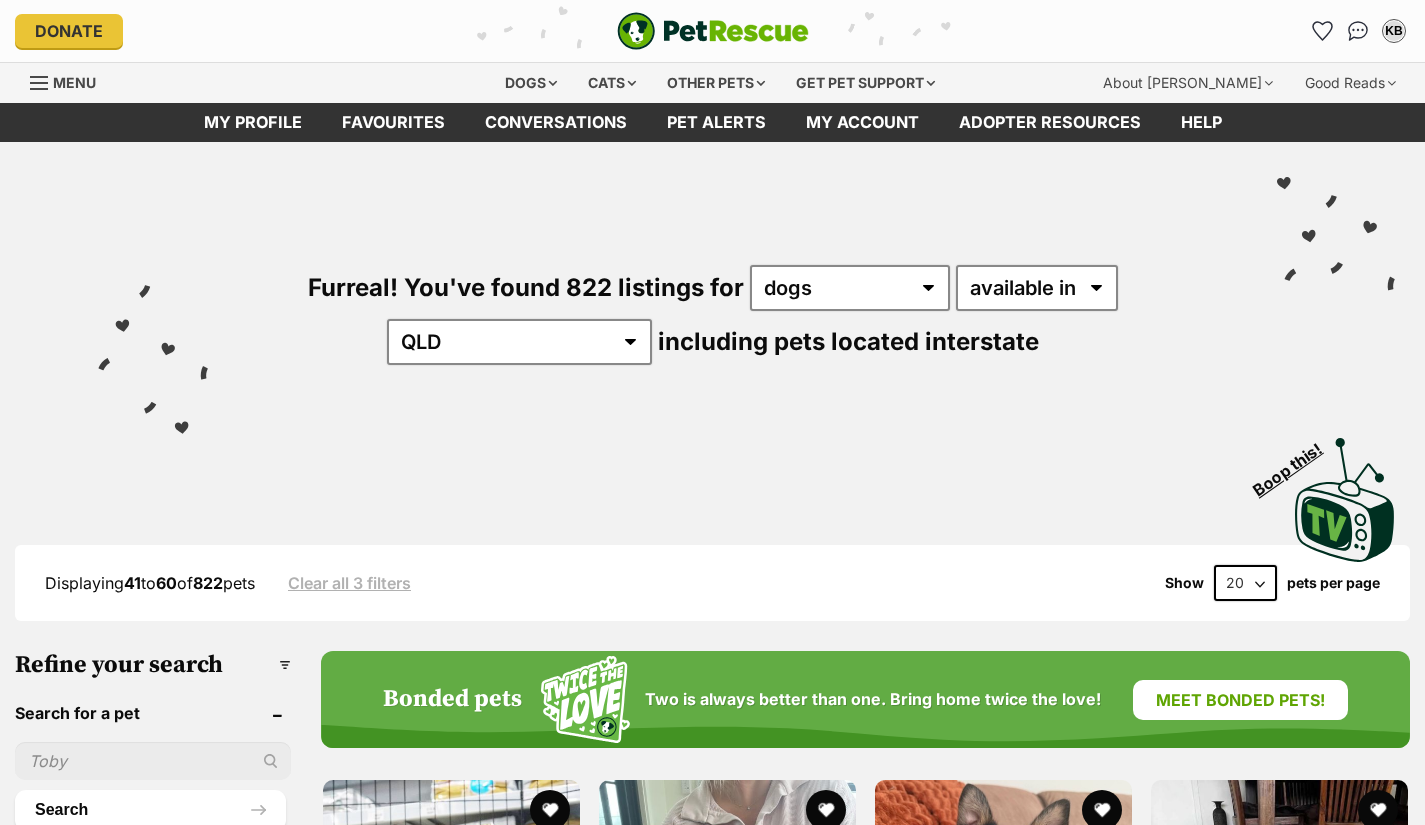 scroll, scrollTop: 200, scrollLeft: 0, axis: vertical 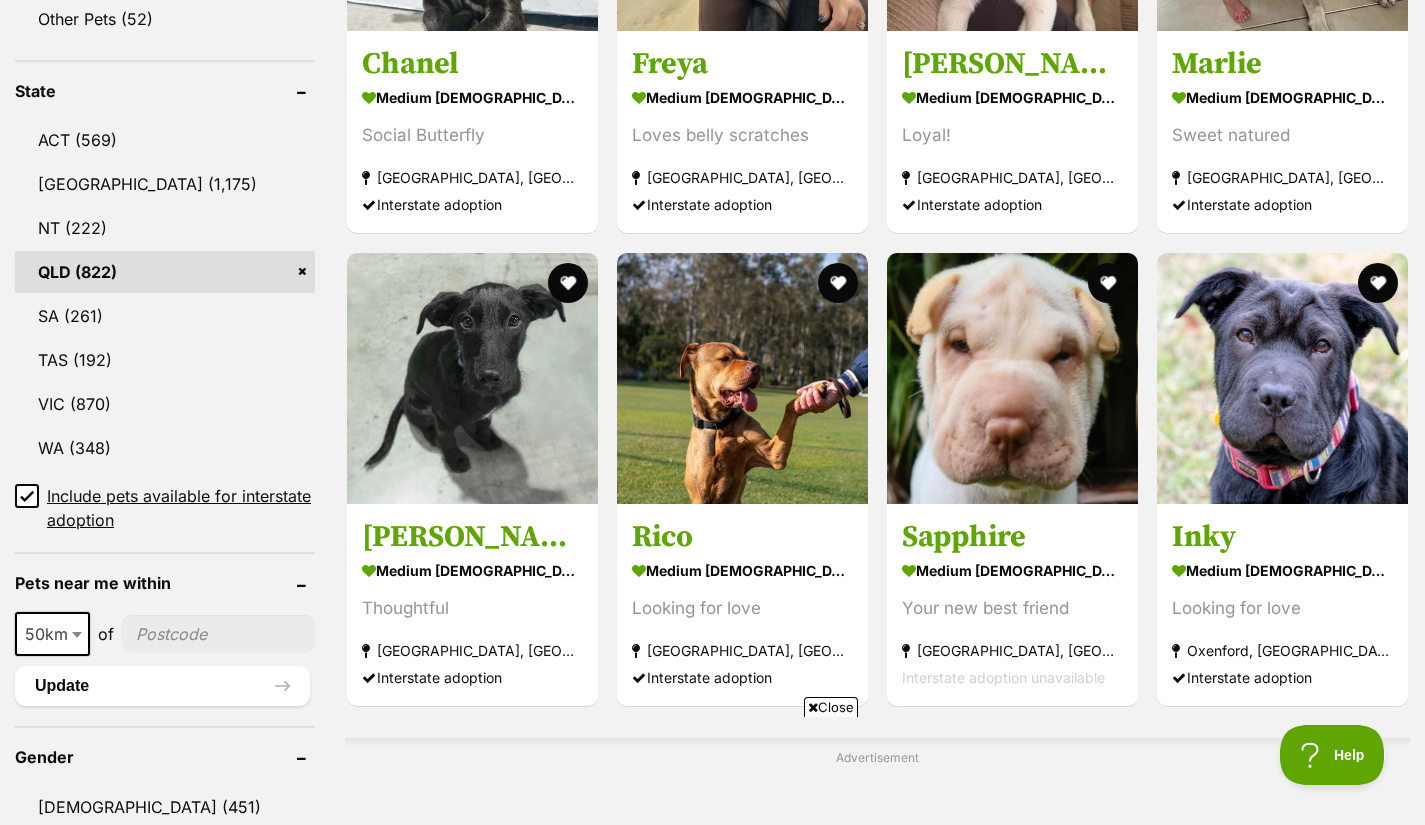 click at bounding box center (742, 378) 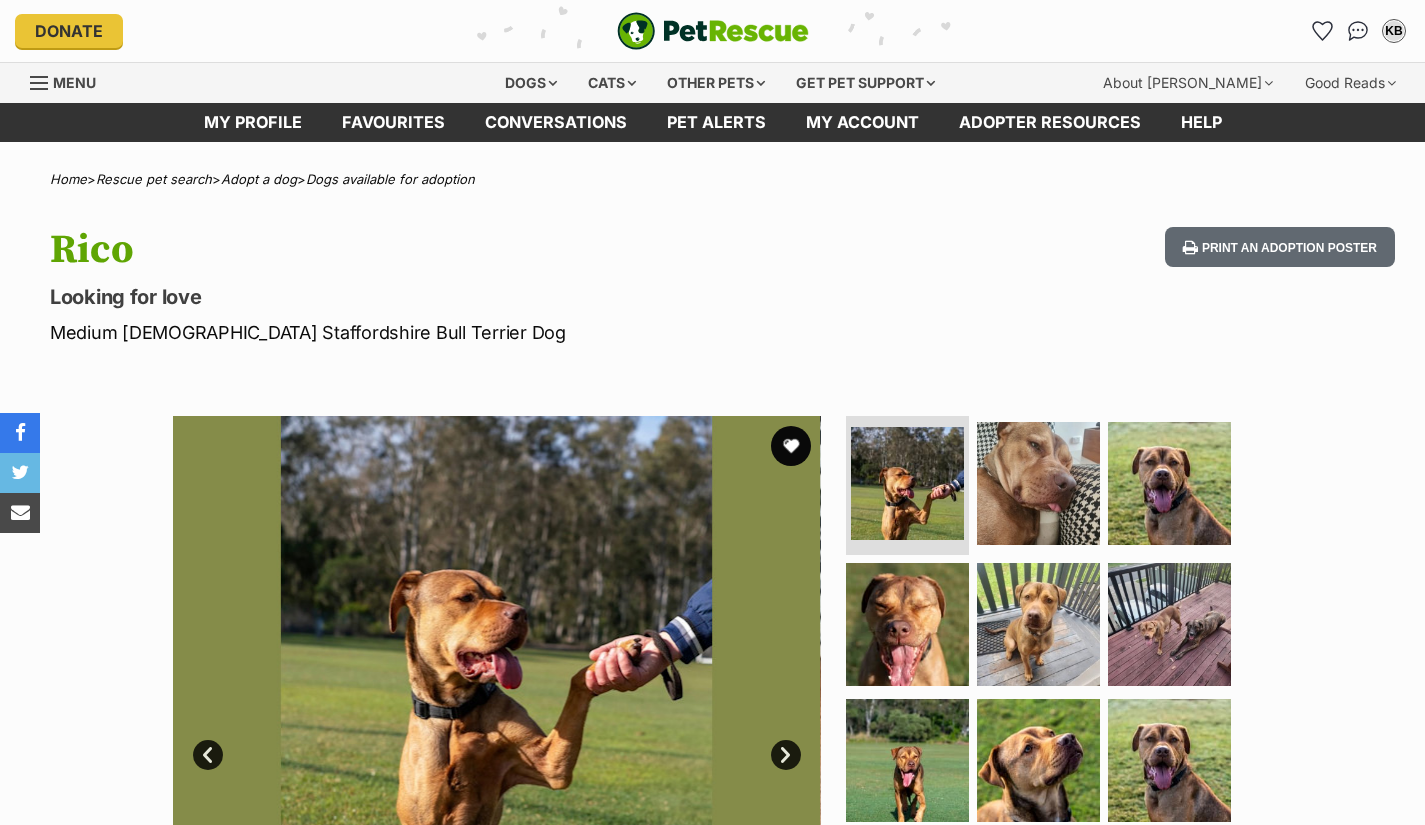 scroll, scrollTop: 0, scrollLeft: 0, axis: both 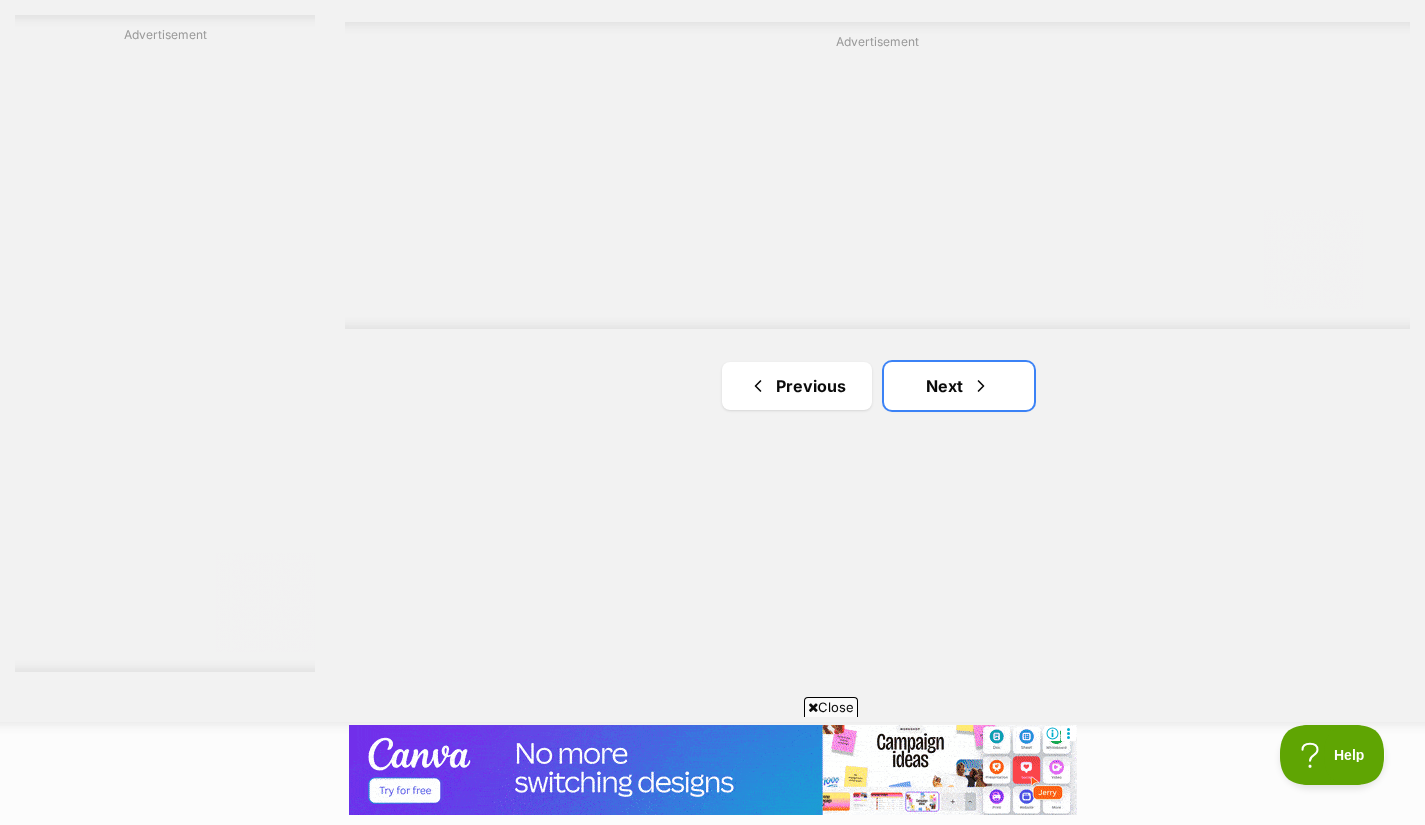 click at bounding box center [981, 386] 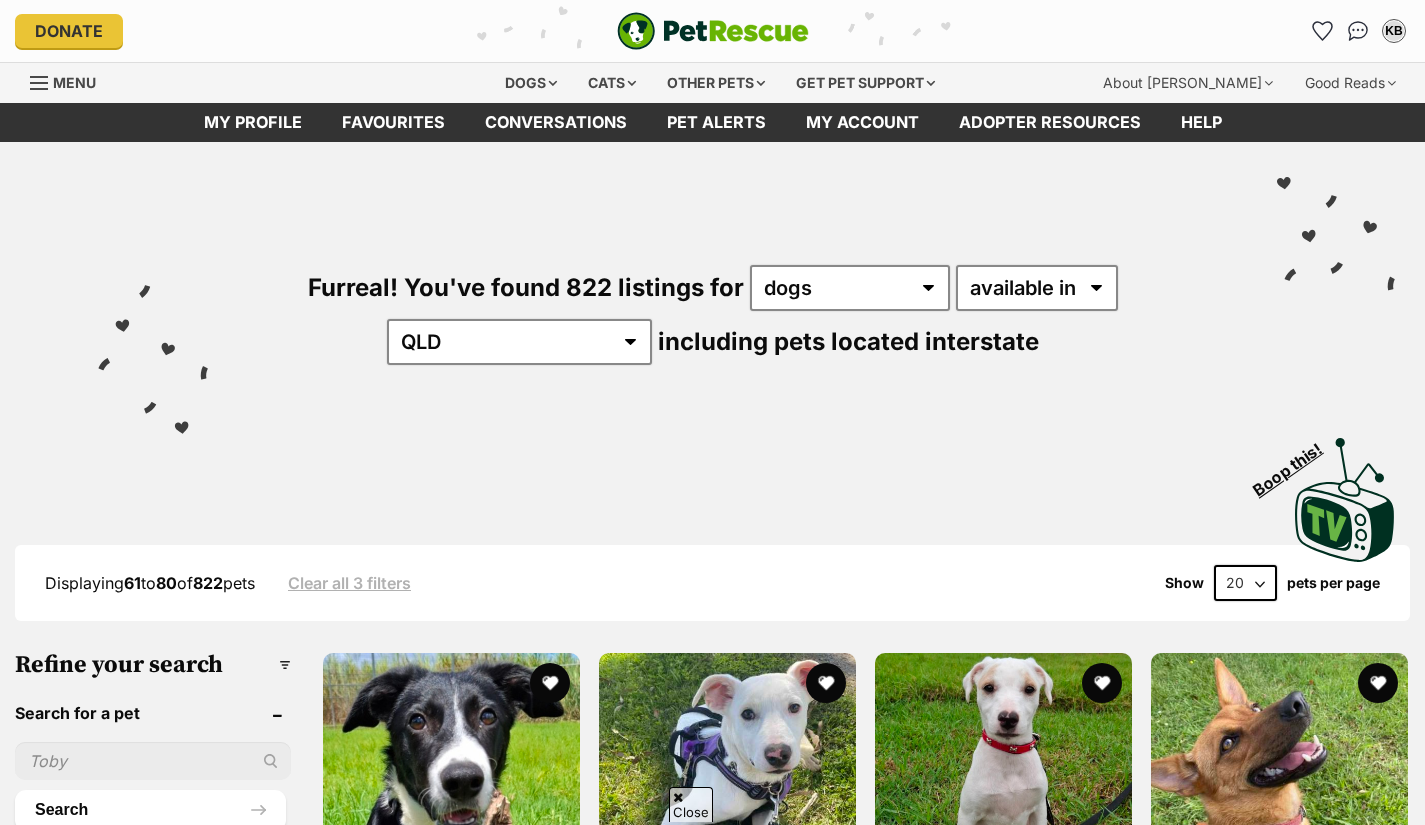 scroll, scrollTop: 300, scrollLeft: 0, axis: vertical 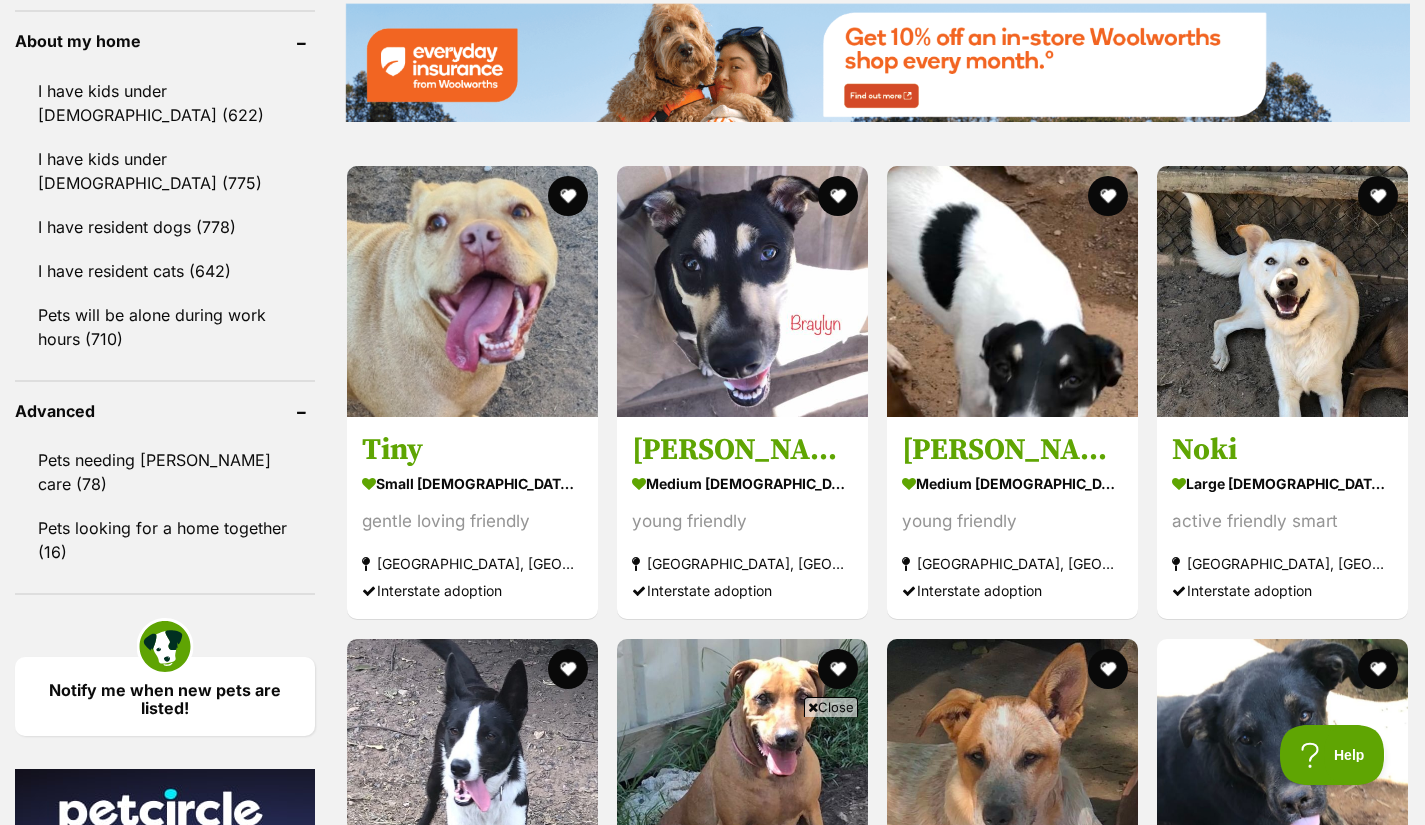 click at bounding box center (472, 291) 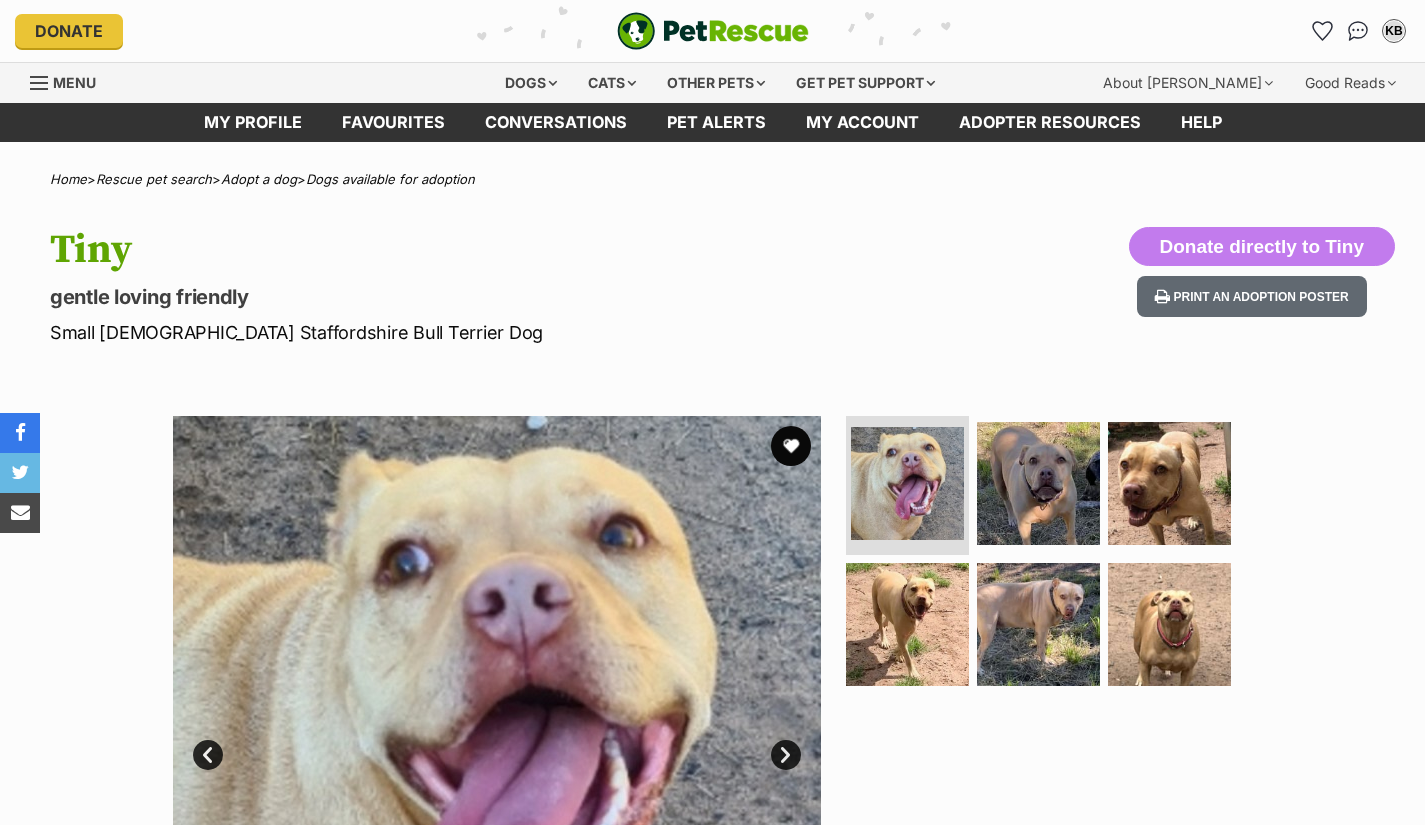 scroll, scrollTop: 0, scrollLeft: 0, axis: both 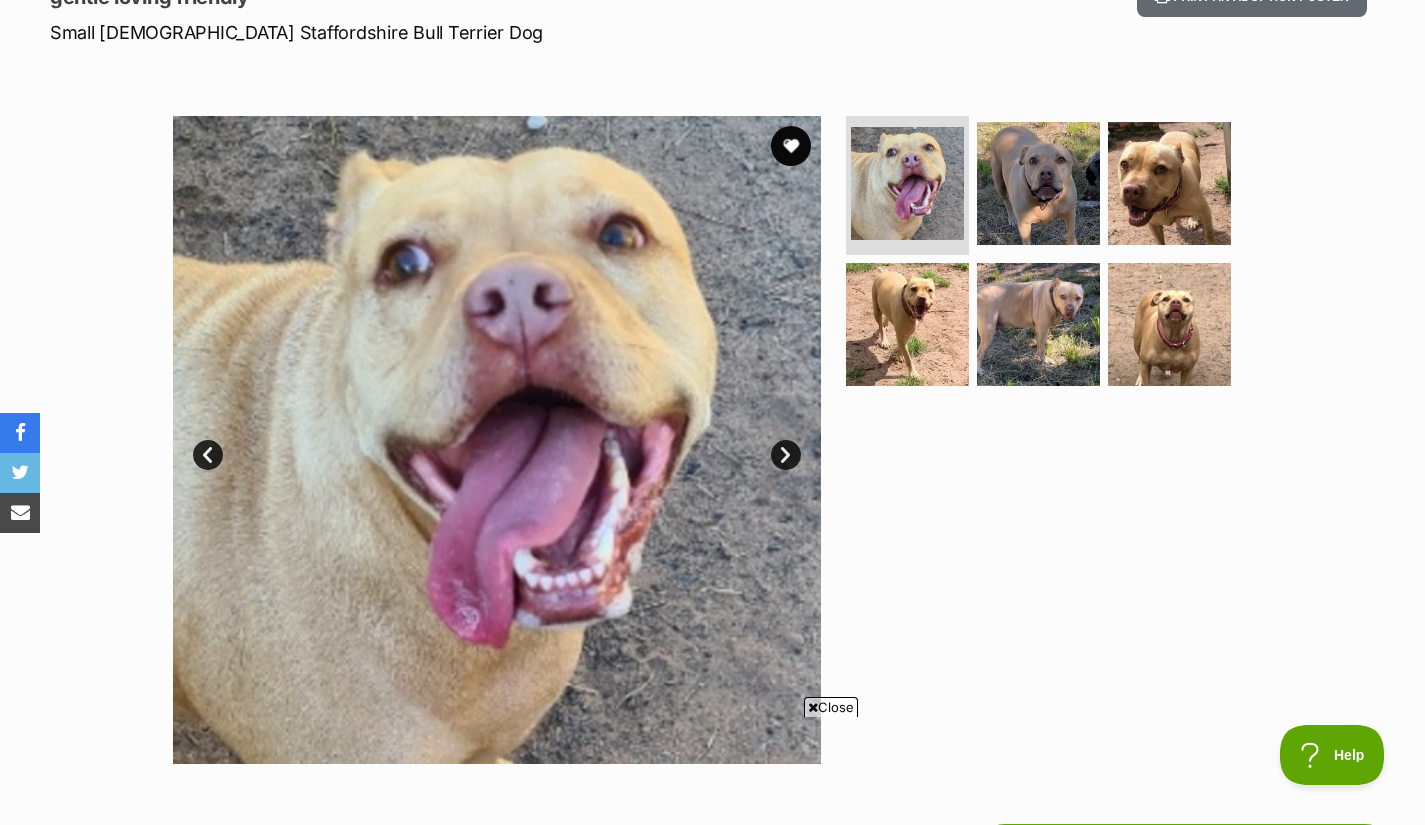 click at bounding box center (1038, 183) 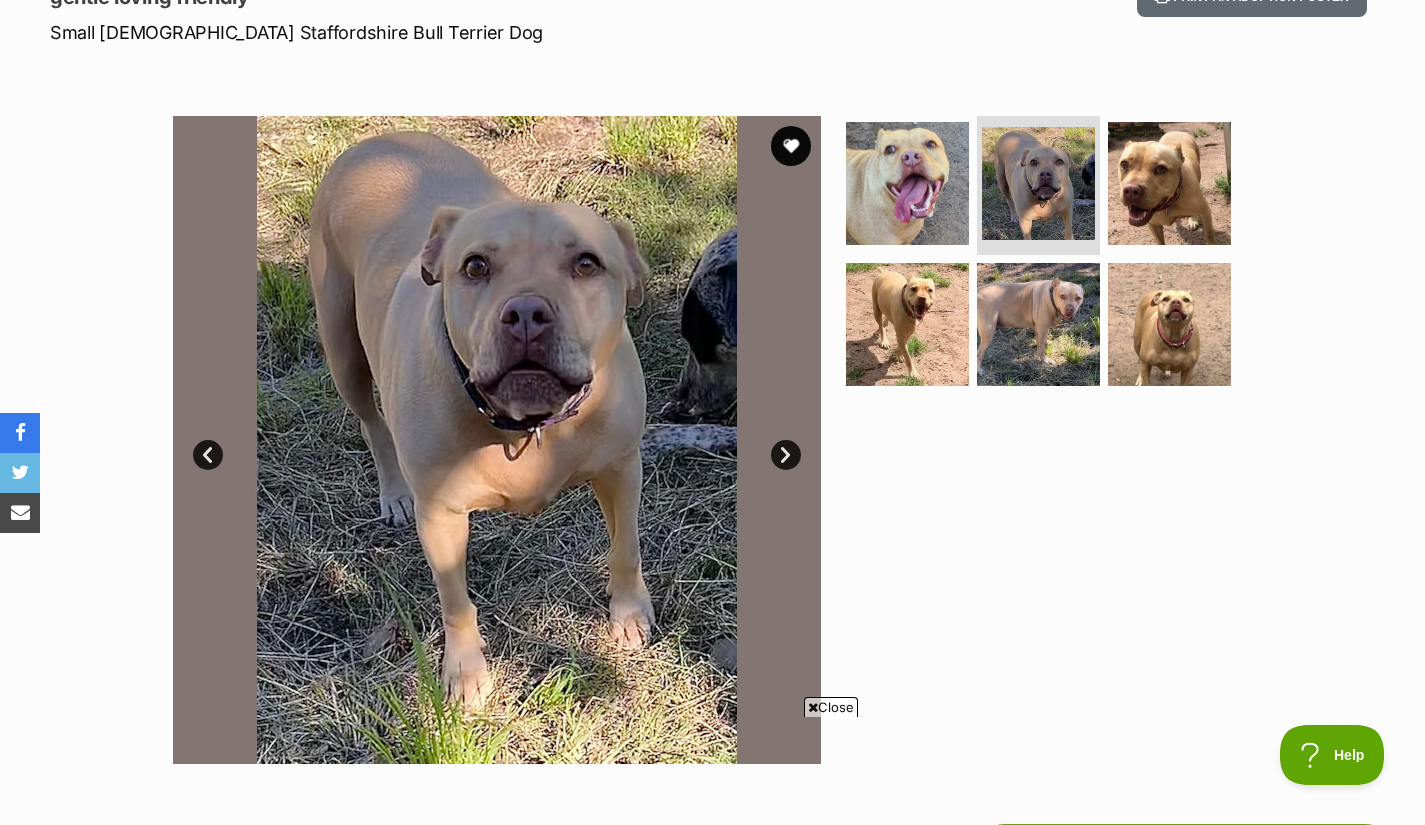 click at bounding box center [1169, 183] 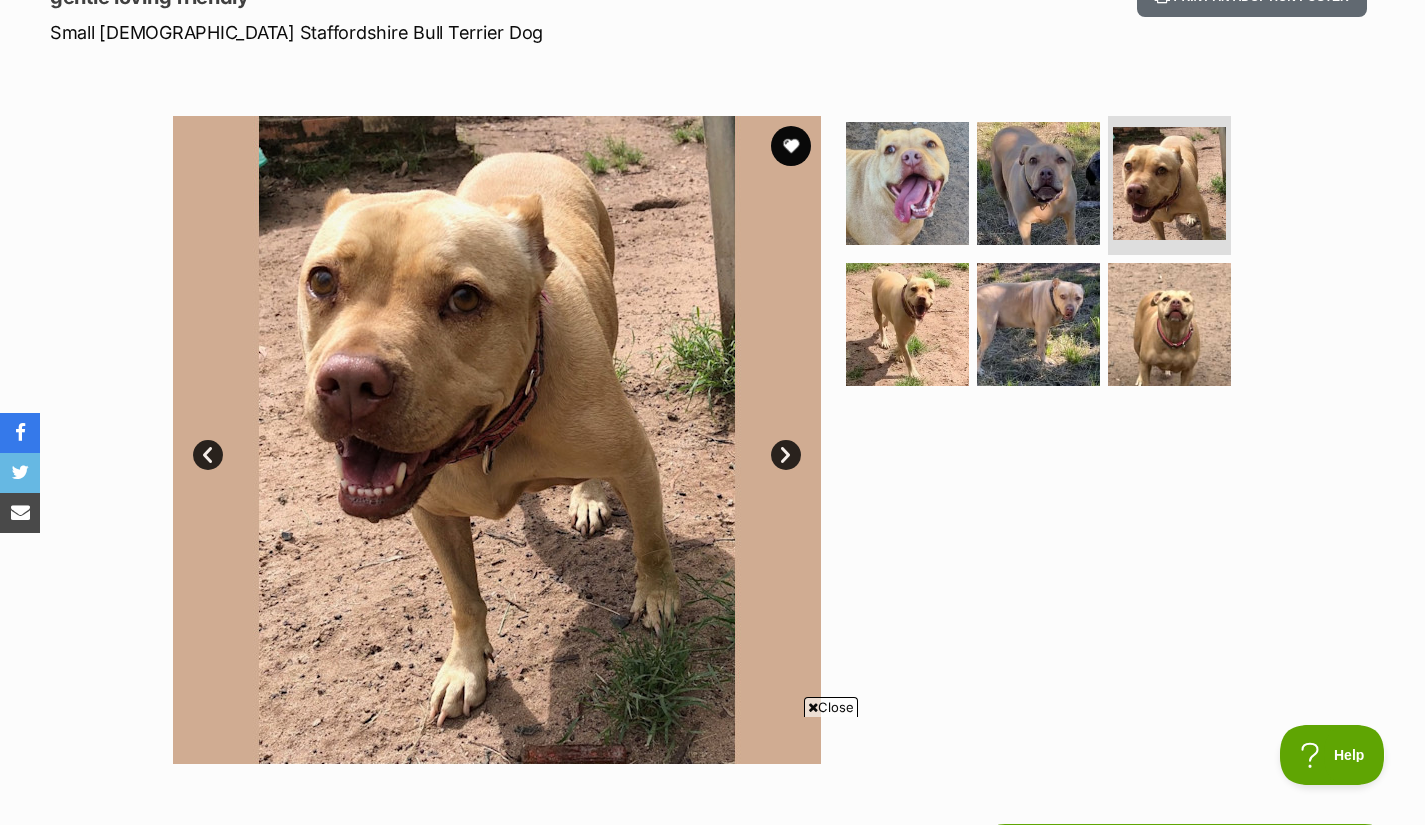 click at bounding box center [907, 324] 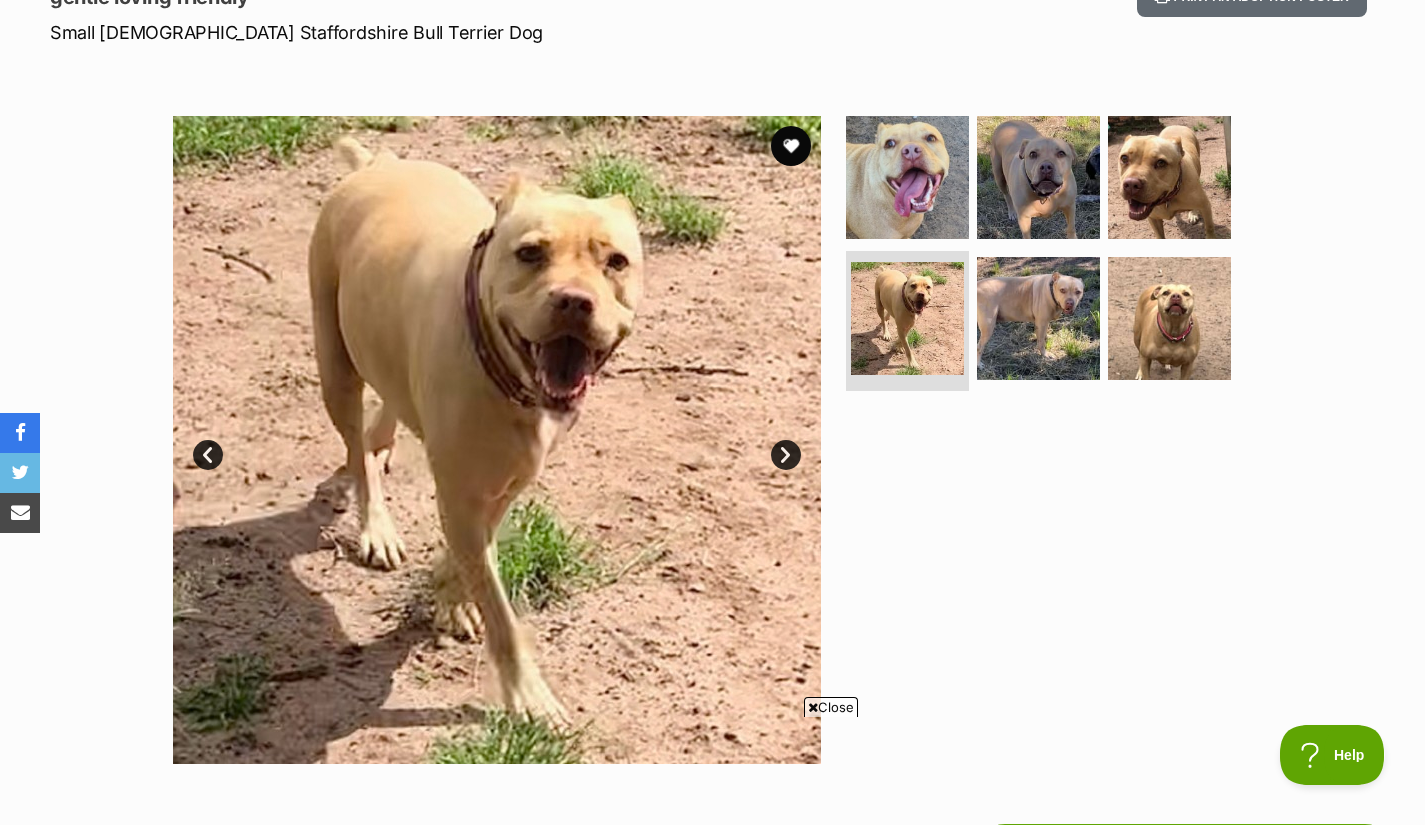 click at bounding box center (1038, 318) 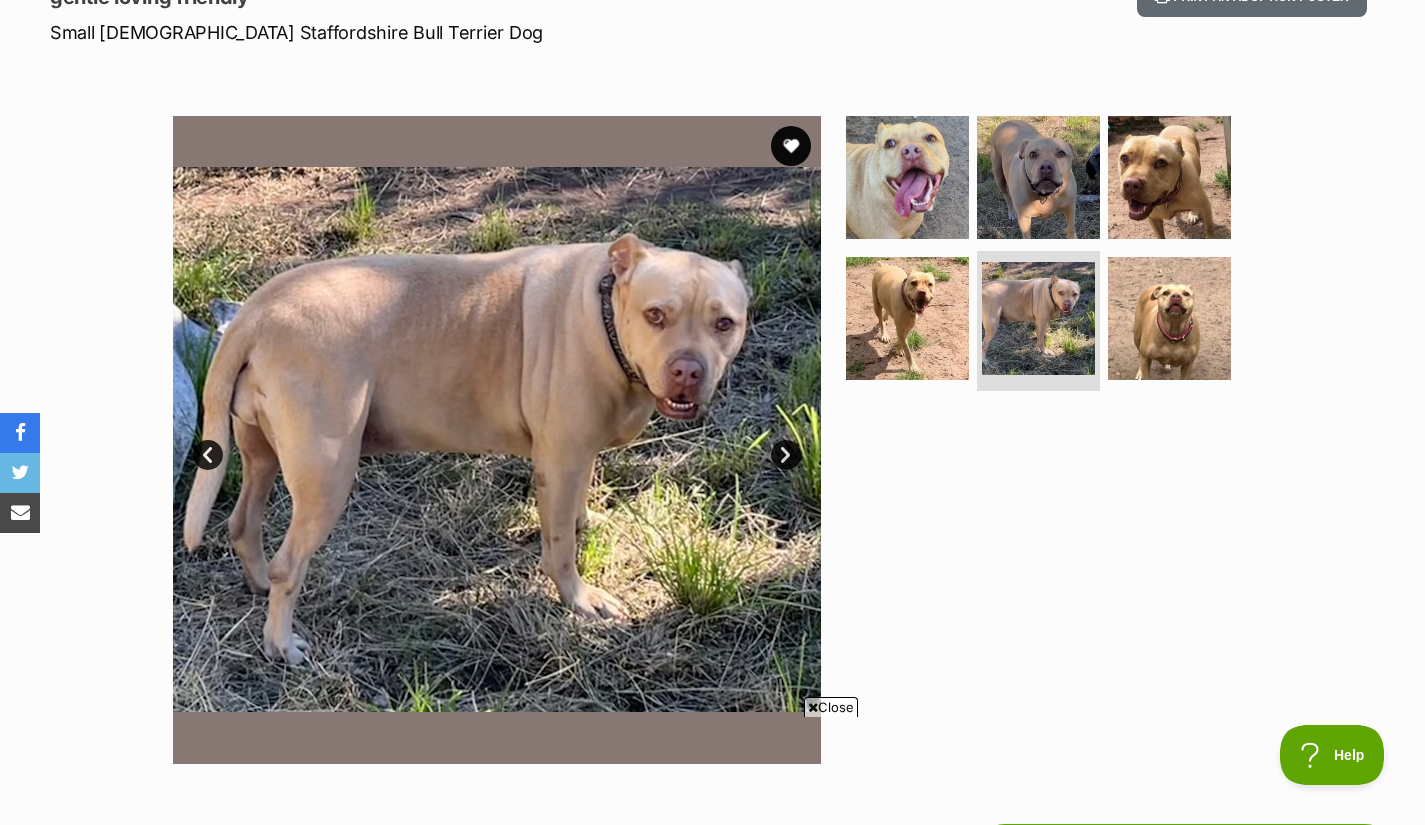 click at bounding box center (1169, 318) 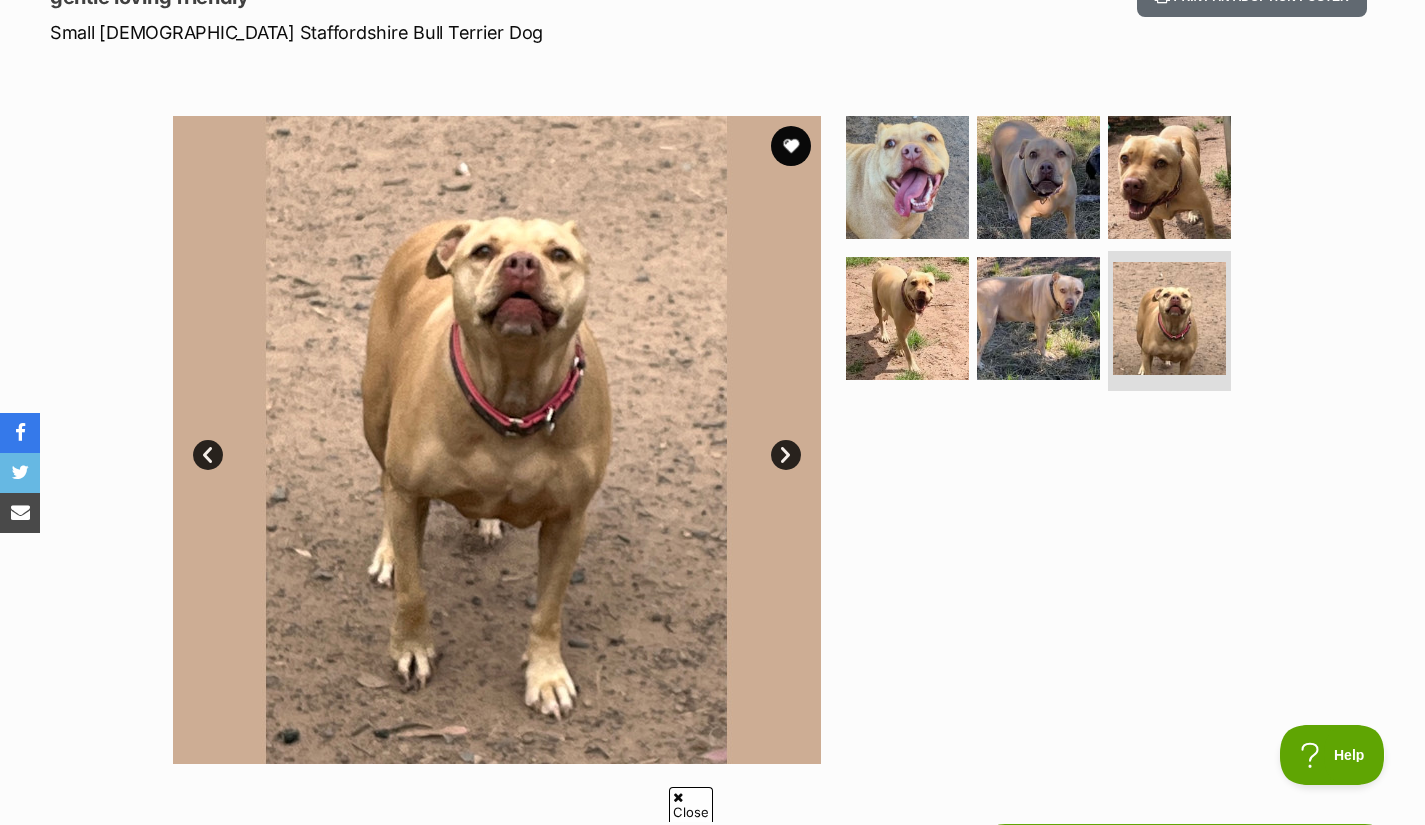 click at bounding box center (791, 146) 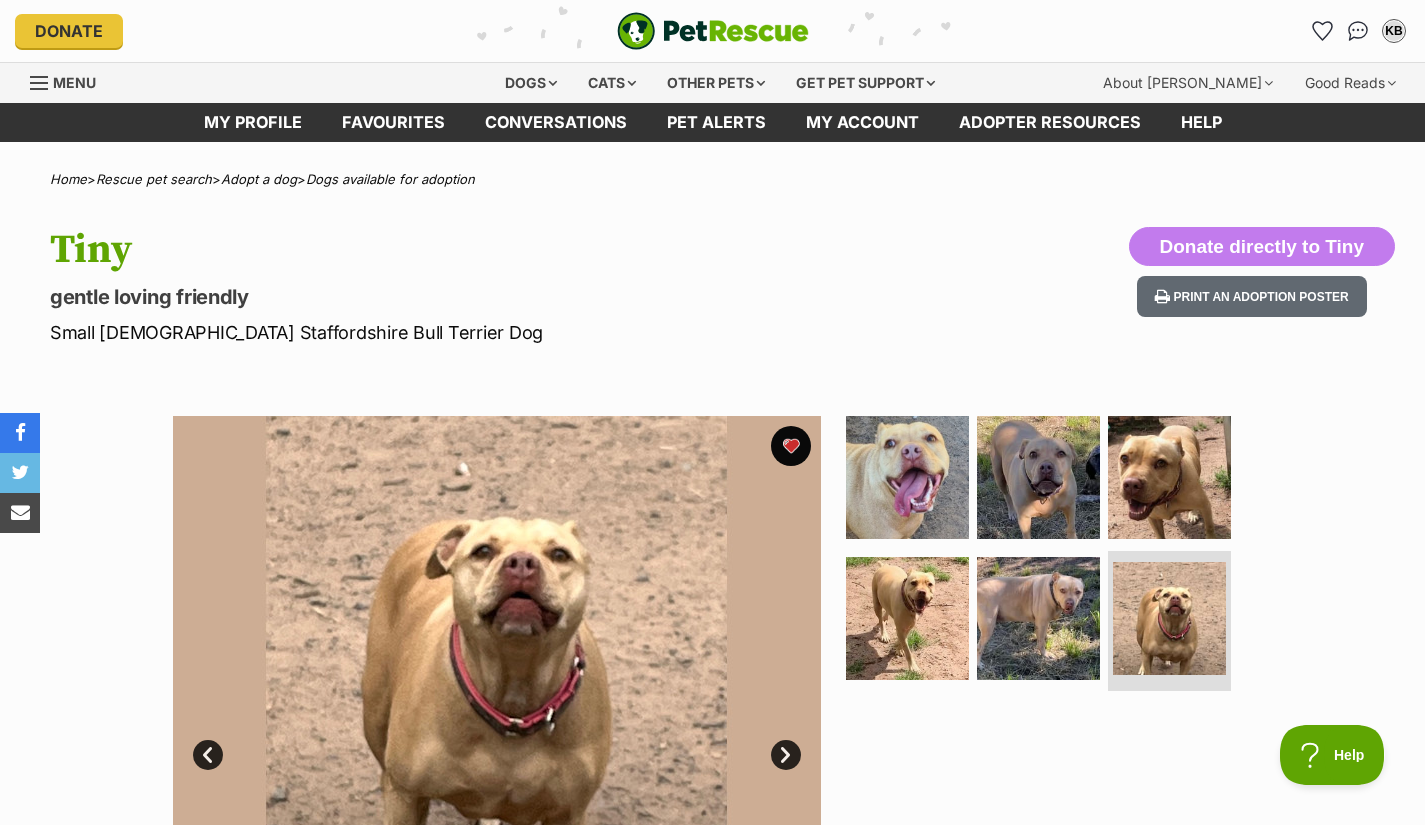 scroll, scrollTop: 0, scrollLeft: 0, axis: both 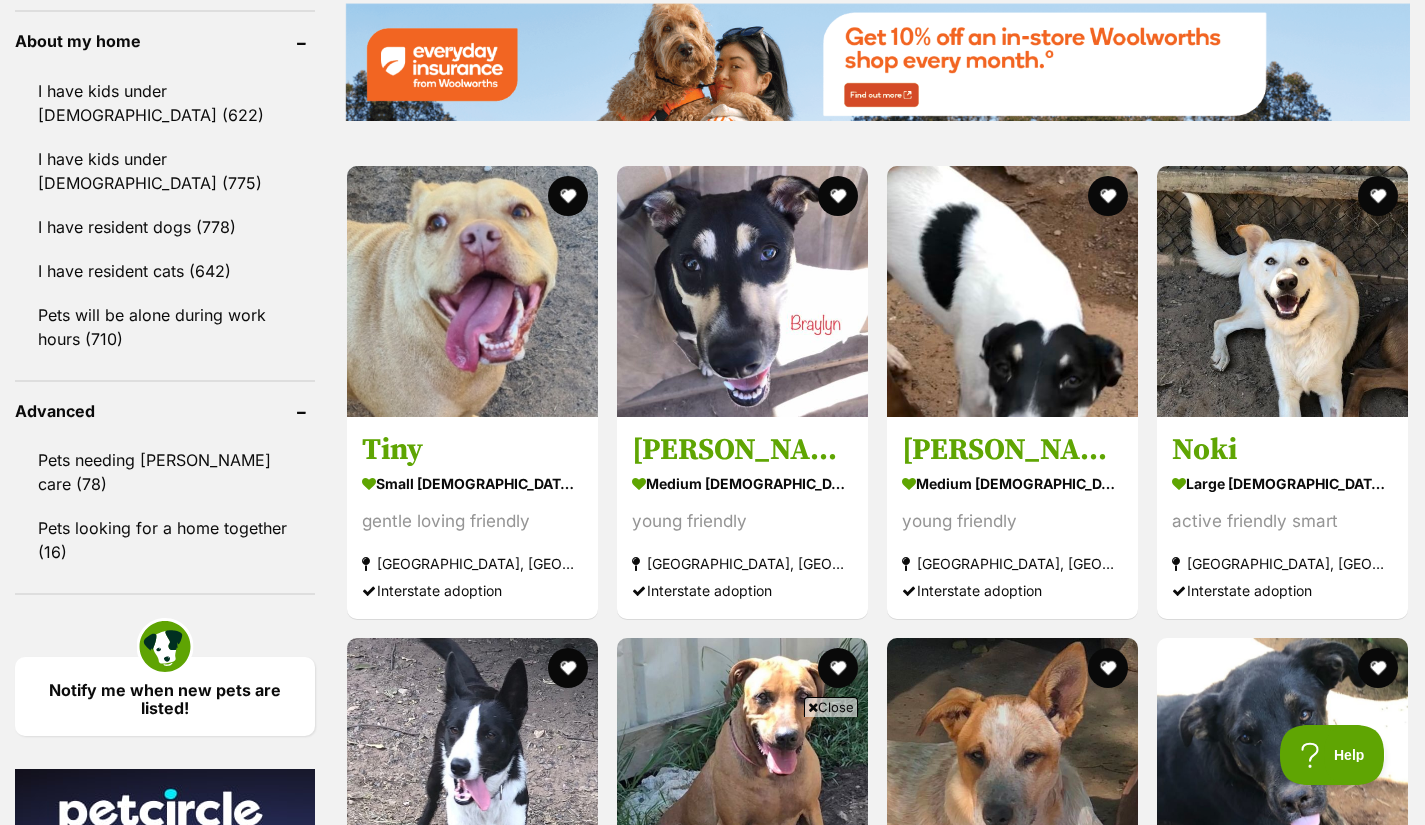 click at bounding box center [568, 196] 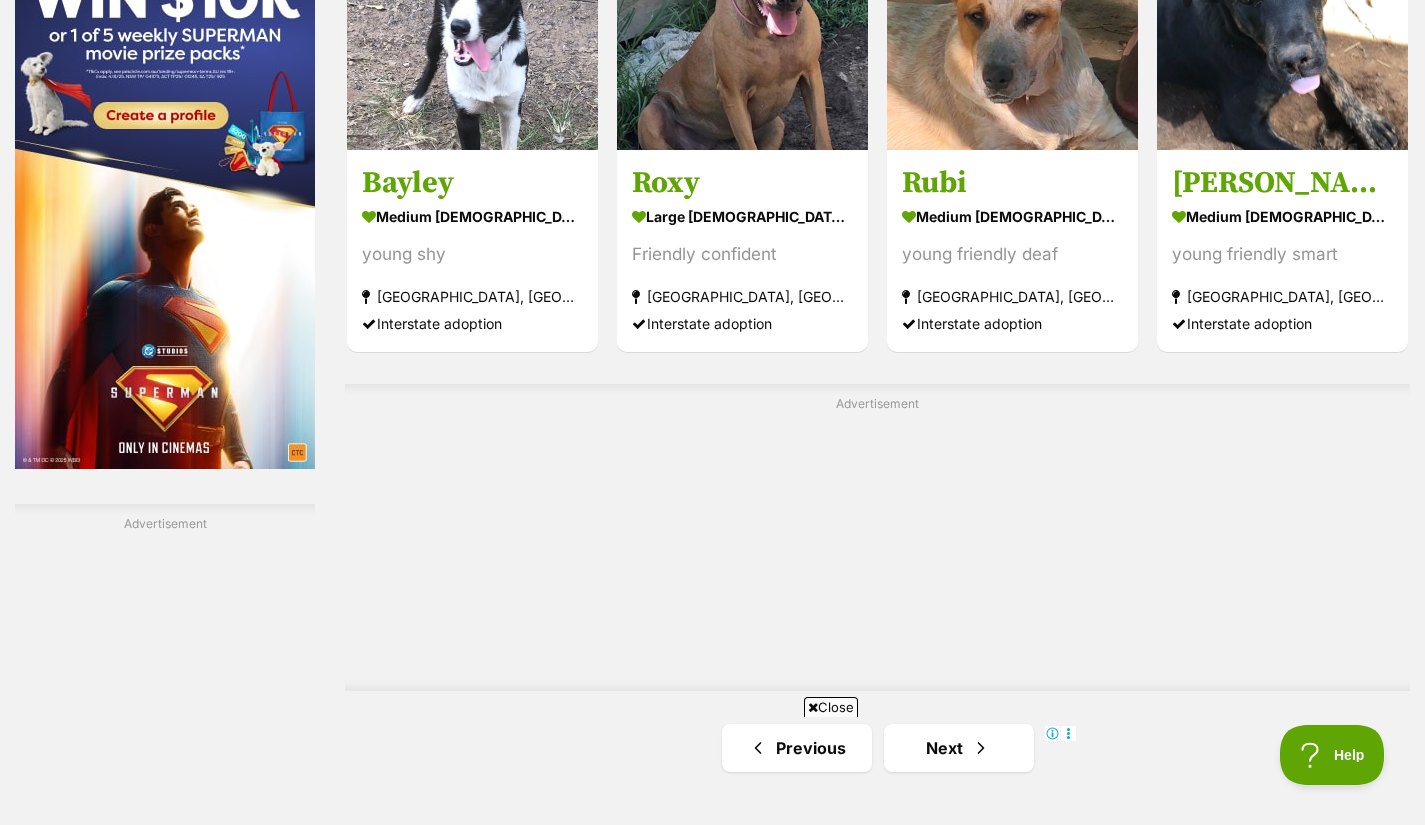 scroll, scrollTop: 3300, scrollLeft: 0, axis: vertical 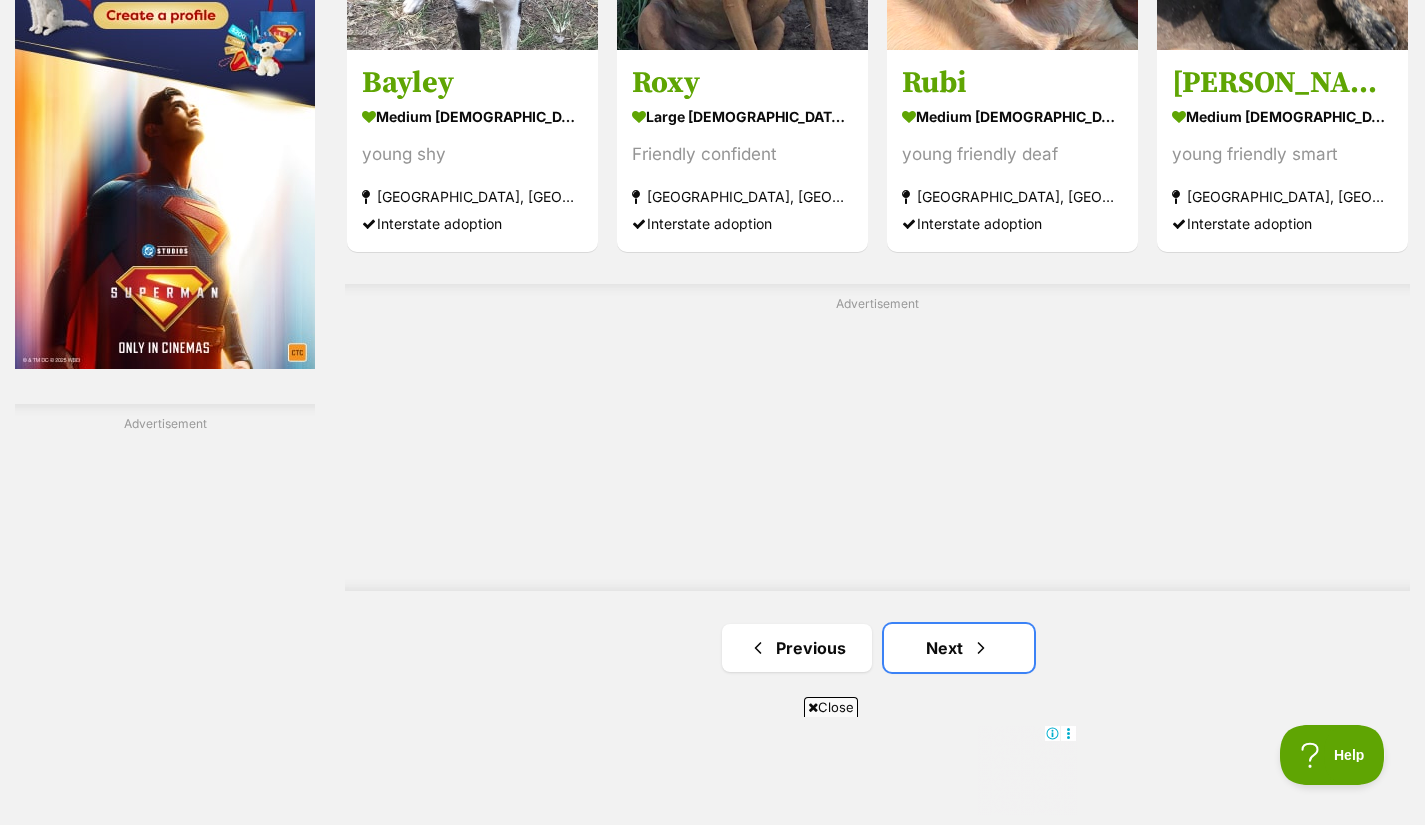 click on "Next" at bounding box center (959, 648) 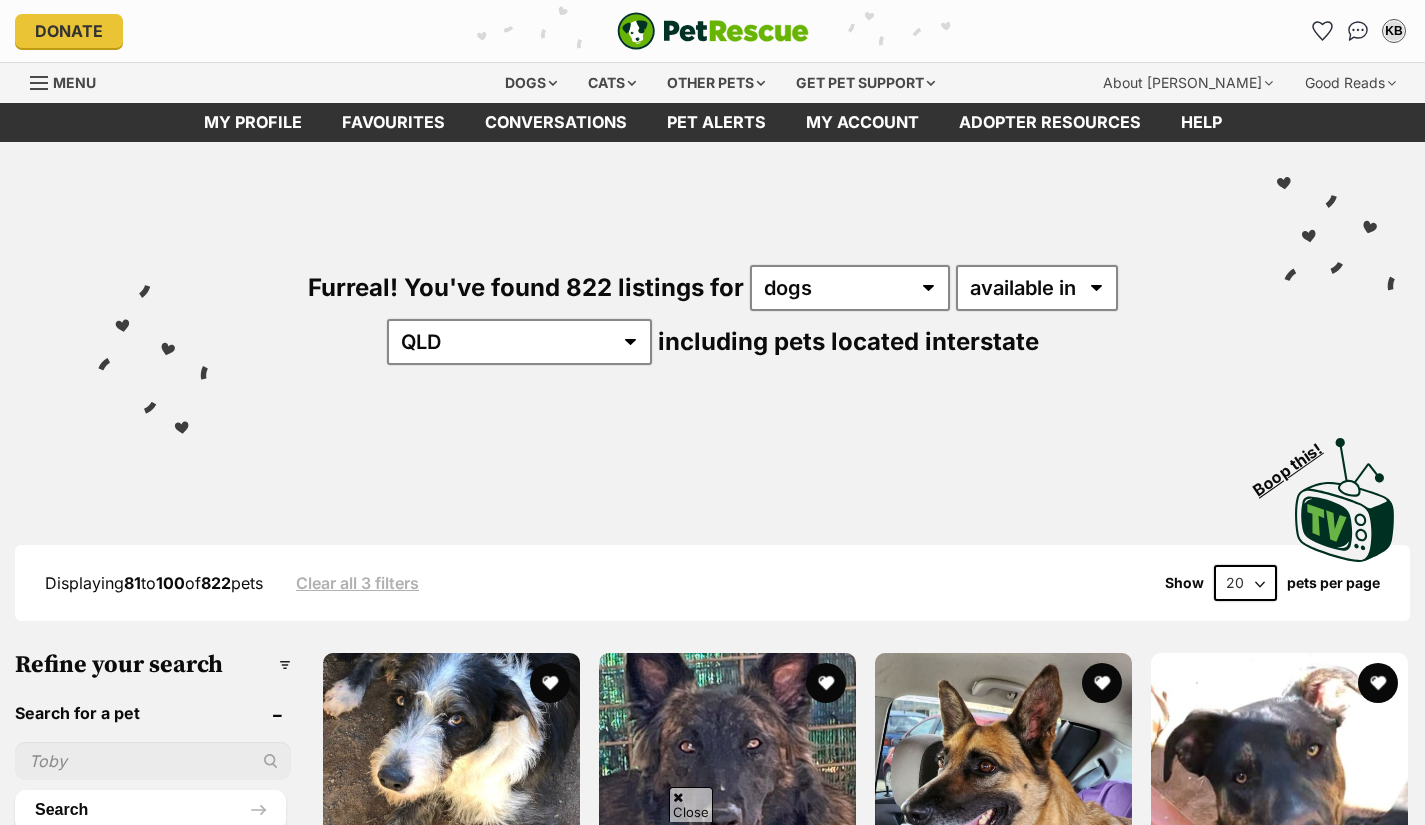 scroll, scrollTop: 300, scrollLeft: 0, axis: vertical 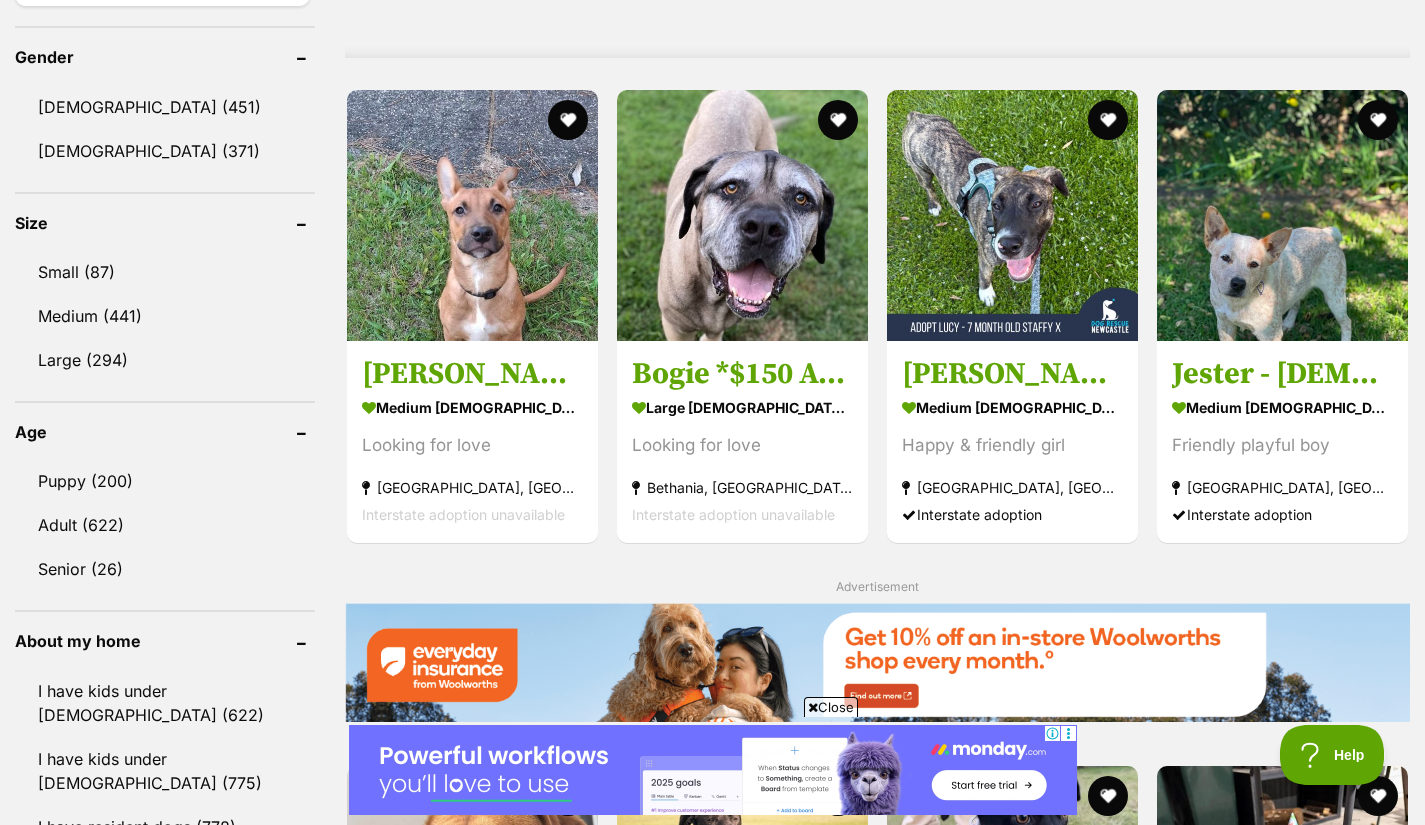 click at bounding box center (742, 215) 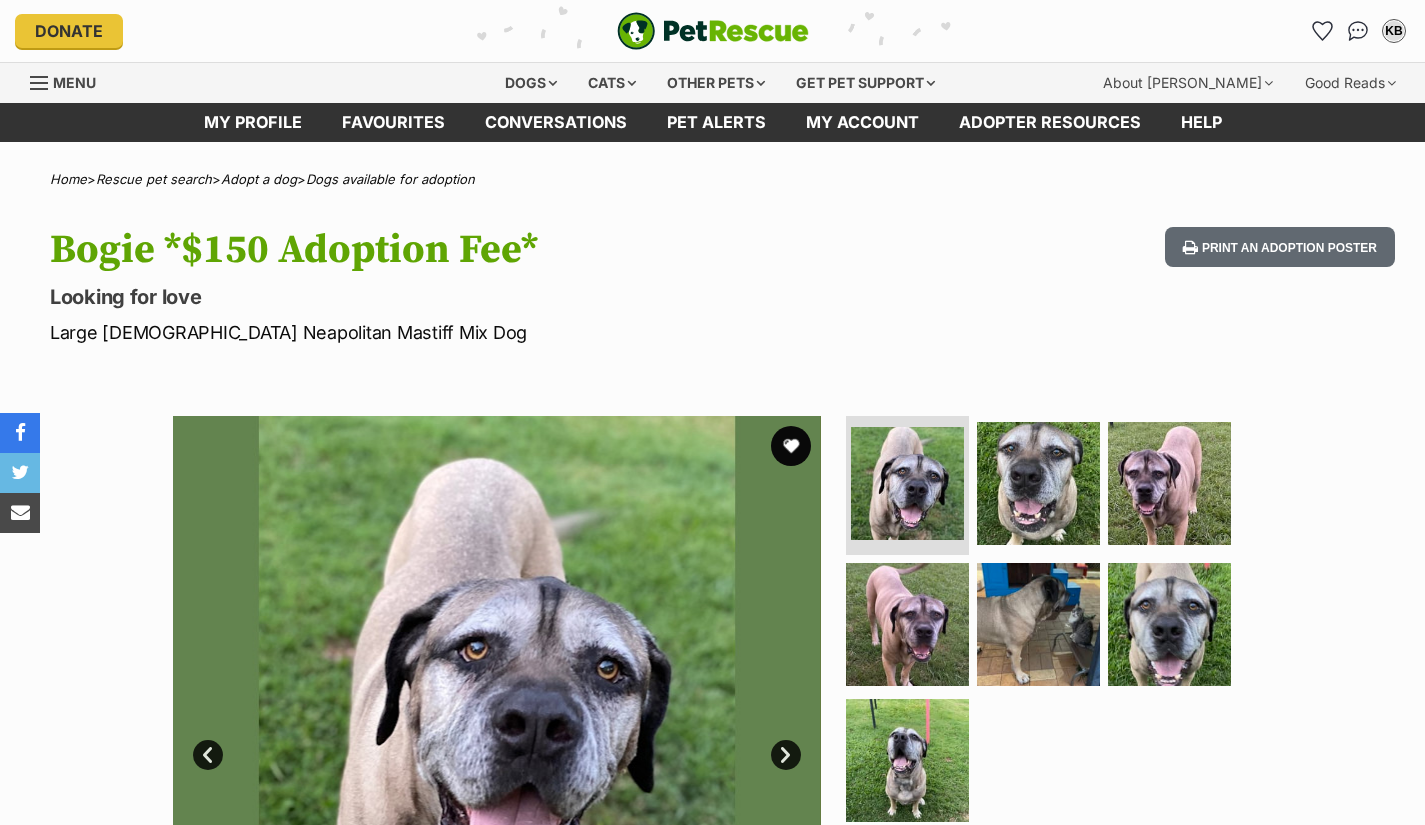 scroll, scrollTop: 0, scrollLeft: 0, axis: both 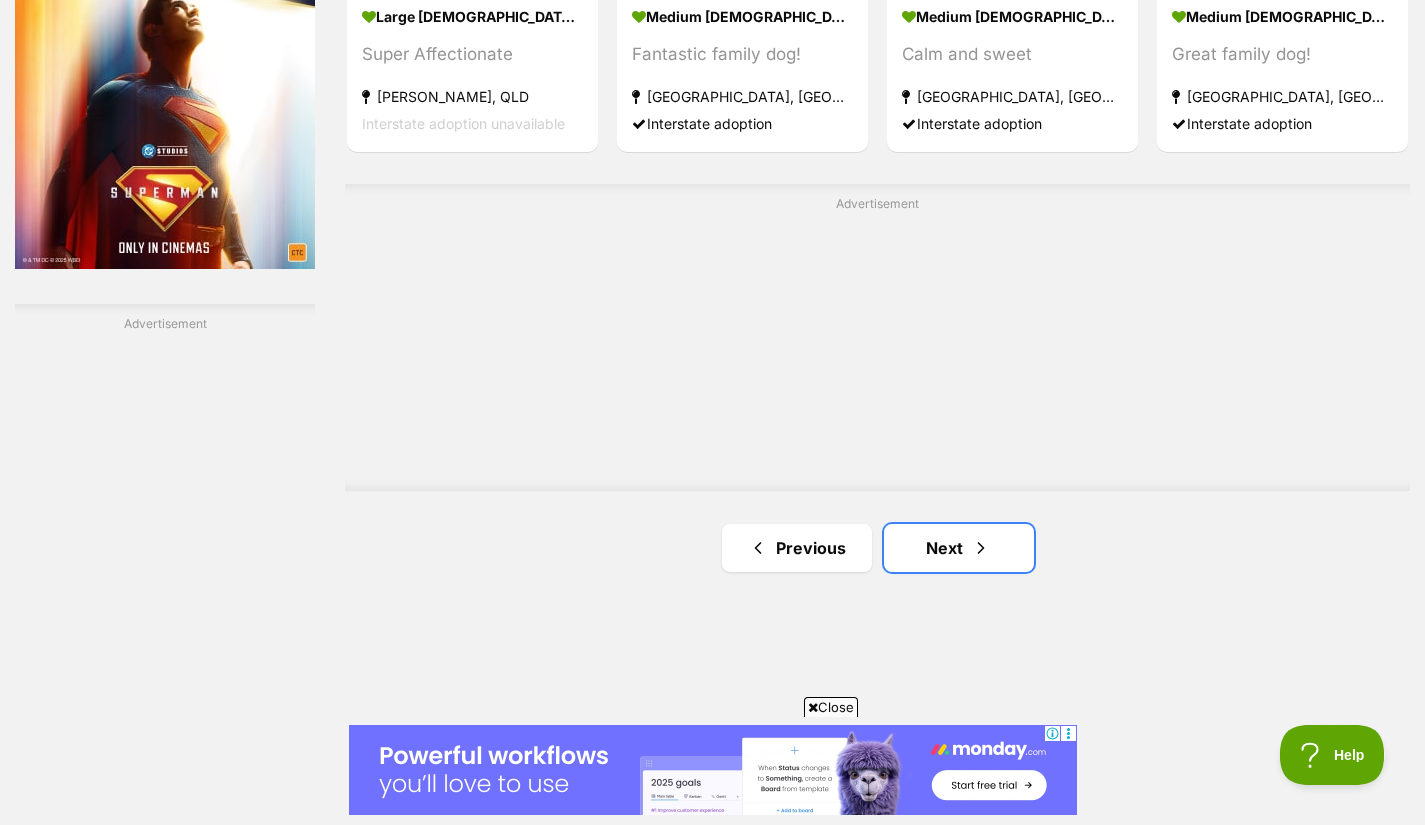 click on "Next" at bounding box center (959, 548) 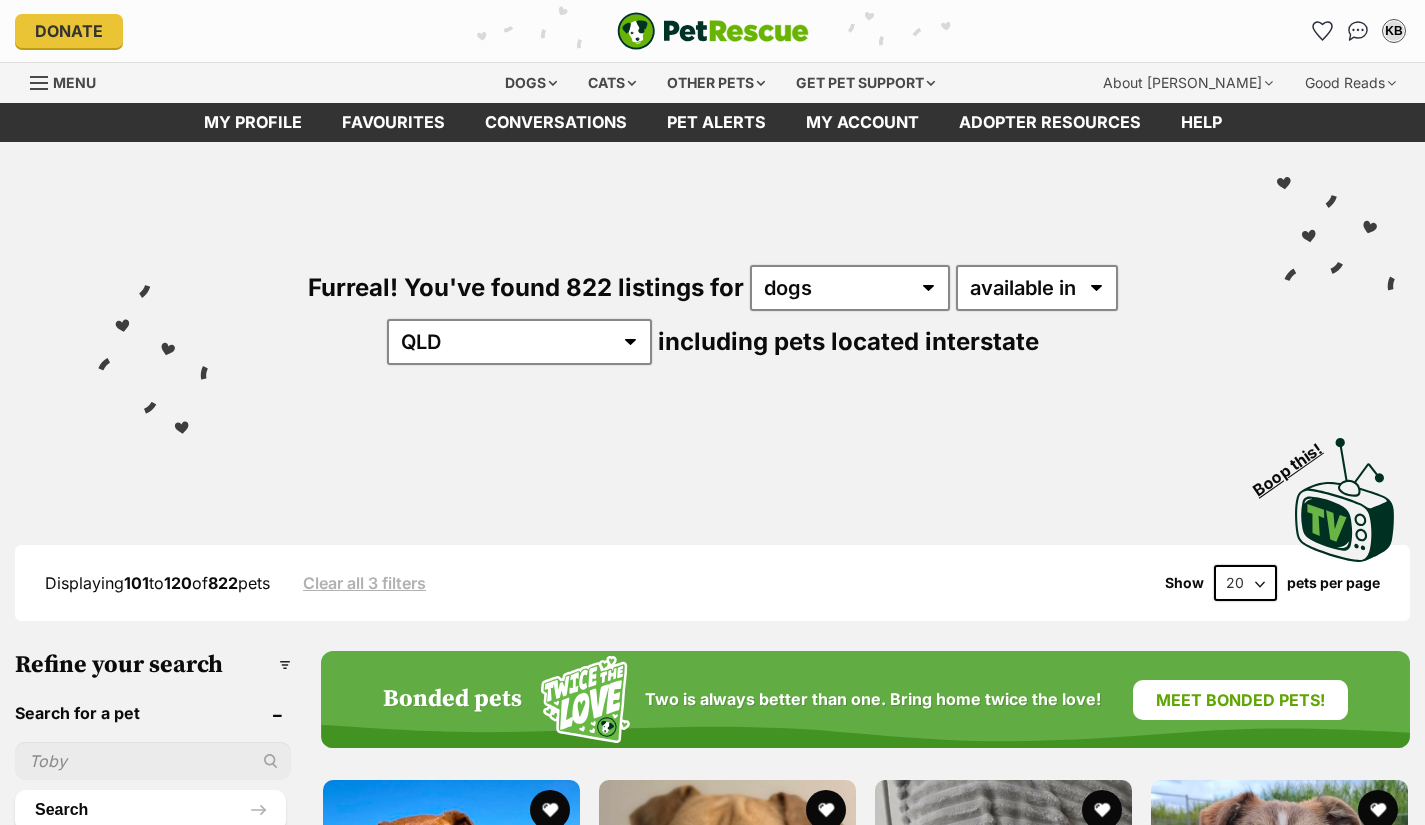 scroll, scrollTop: 0, scrollLeft: 0, axis: both 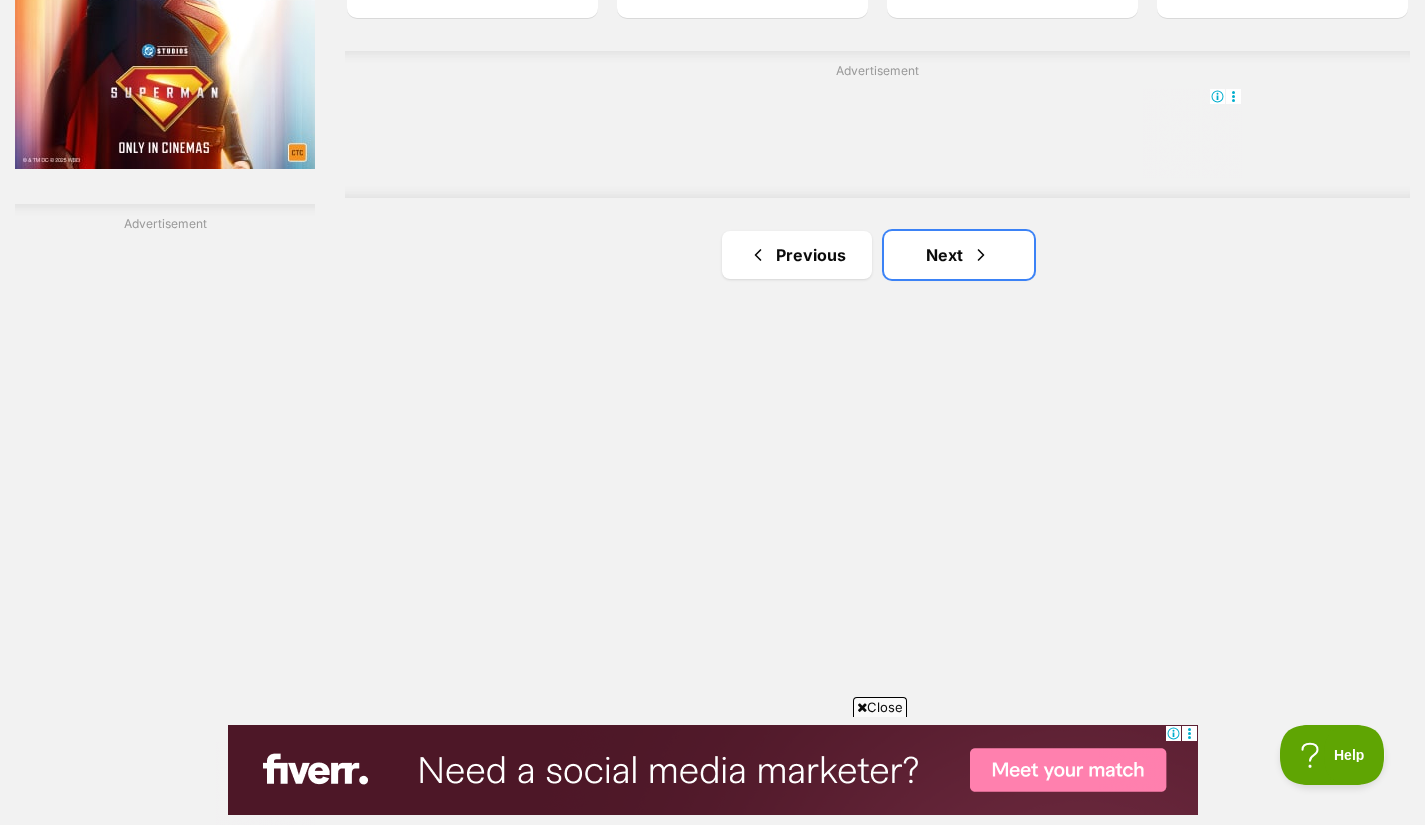 click on "Next" at bounding box center (959, 255) 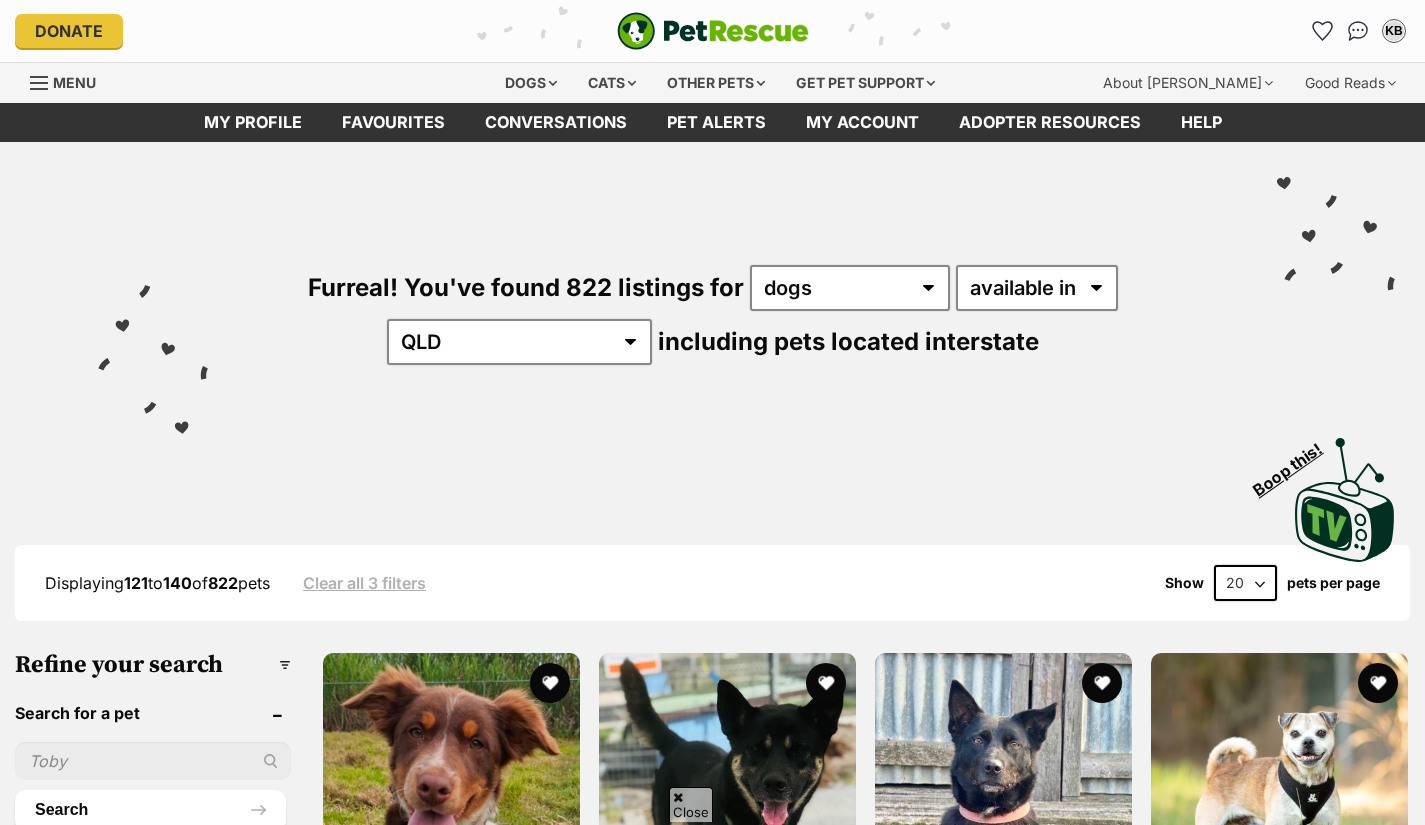 scroll, scrollTop: 300, scrollLeft: 0, axis: vertical 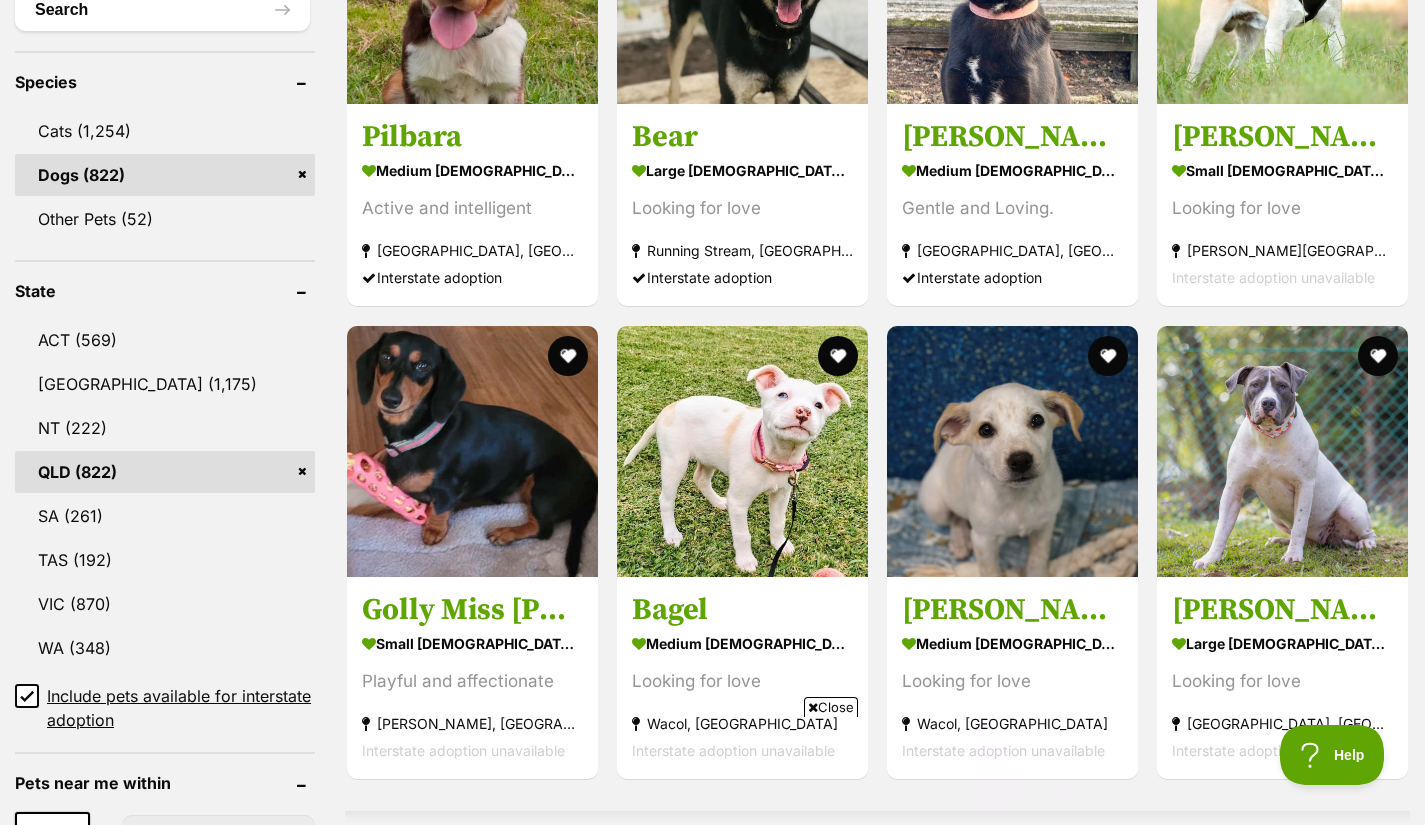 click at bounding box center (742, 451) 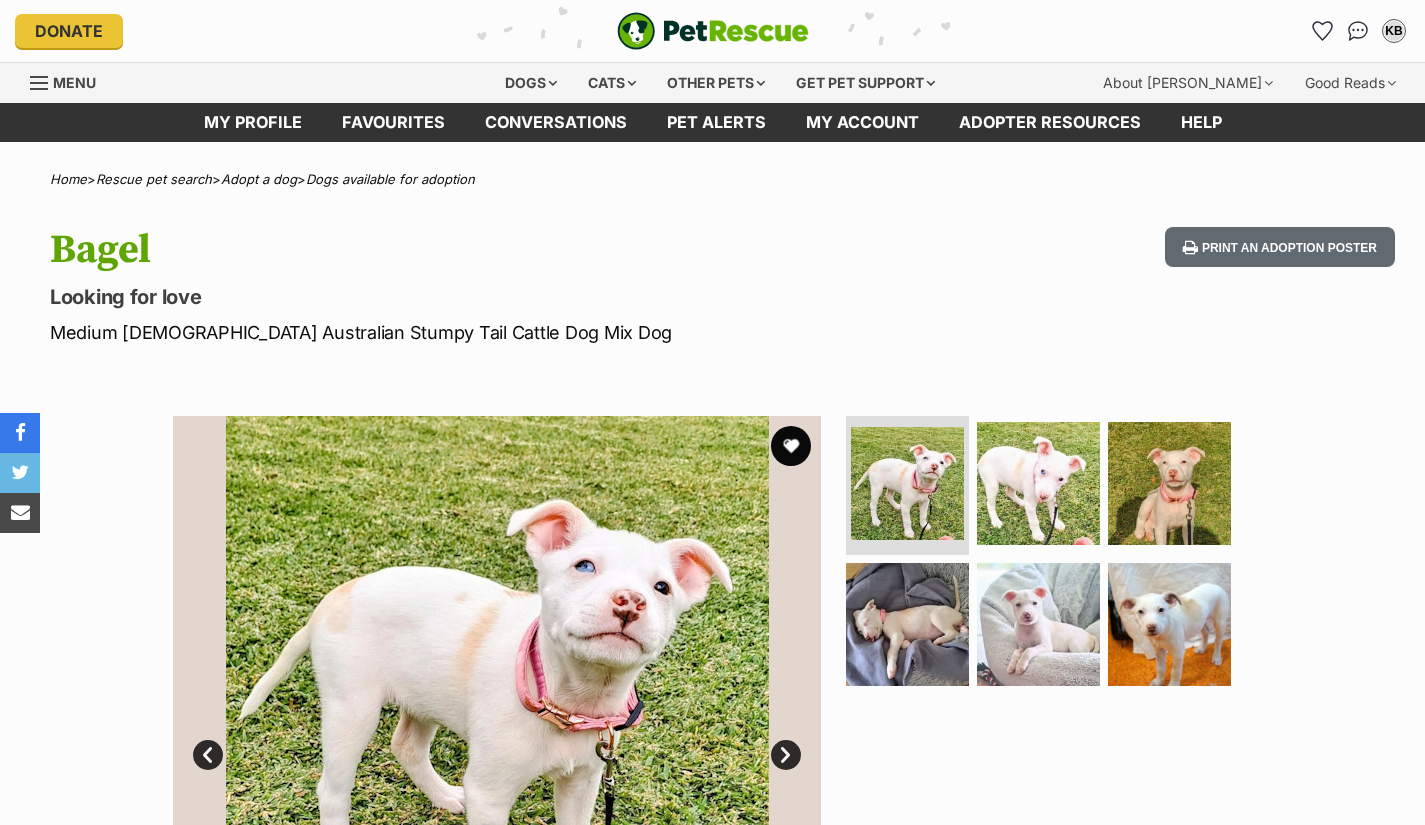 scroll, scrollTop: 0, scrollLeft: 0, axis: both 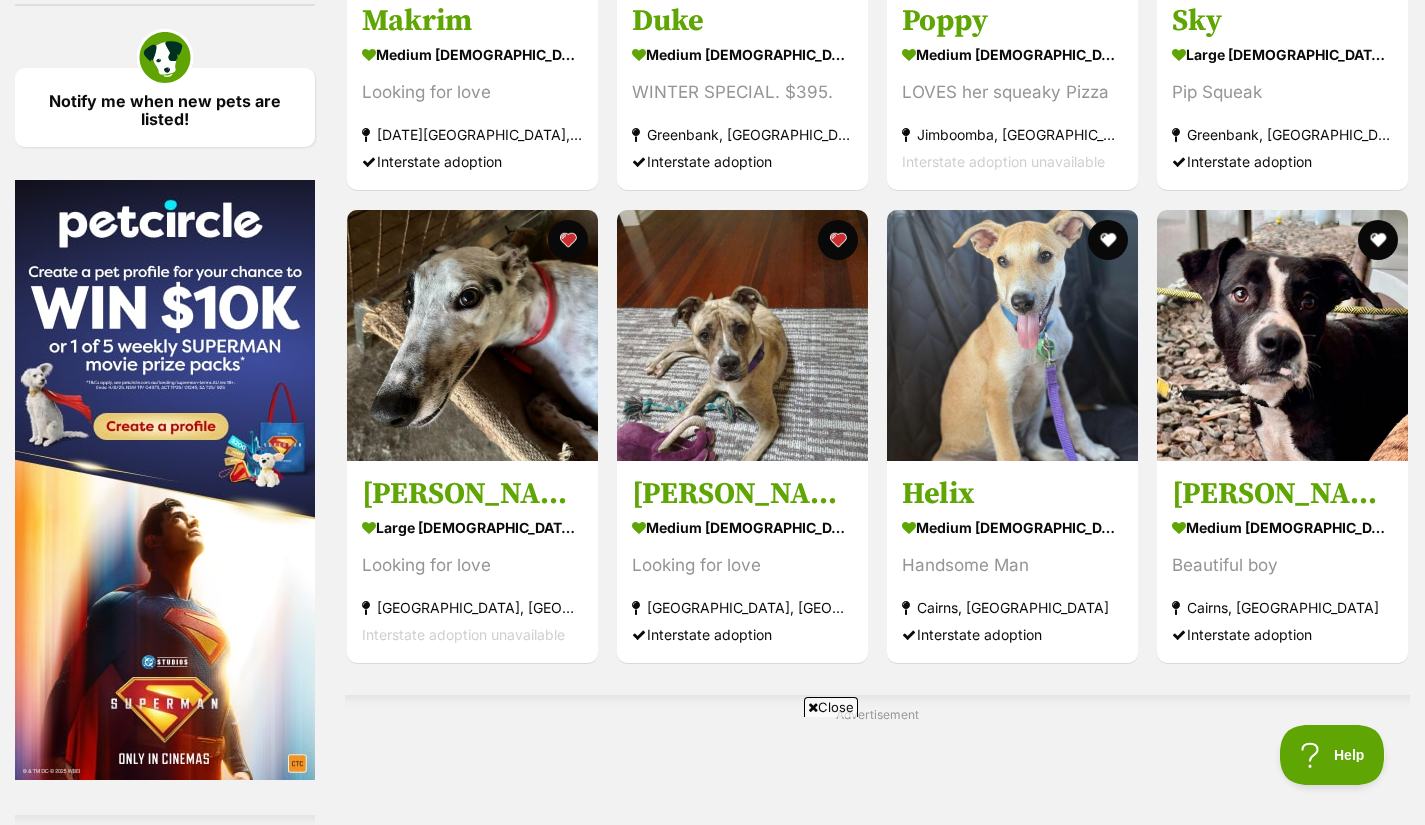 click at bounding box center [742, 335] 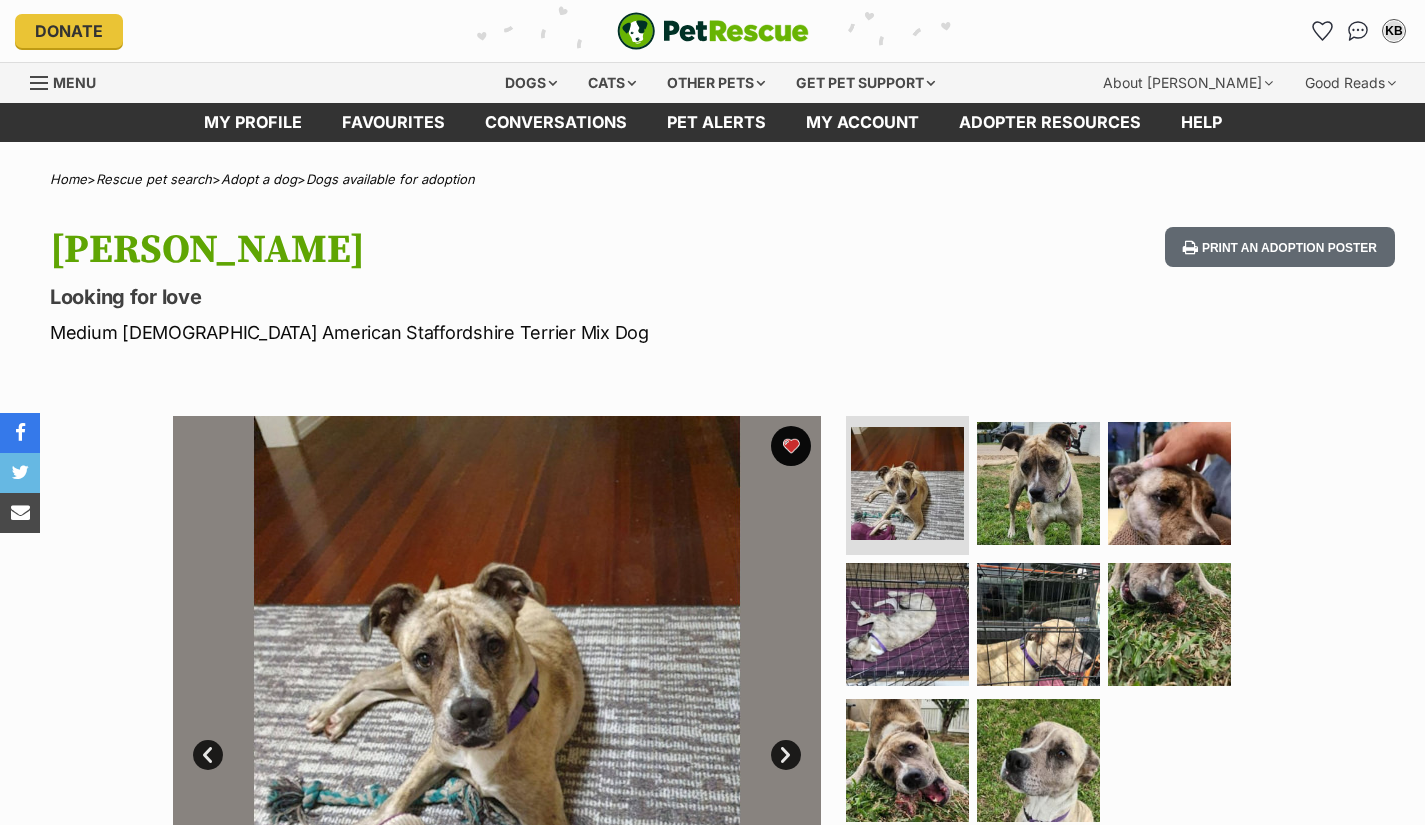 scroll, scrollTop: 0, scrollLeft: 0, axis: both 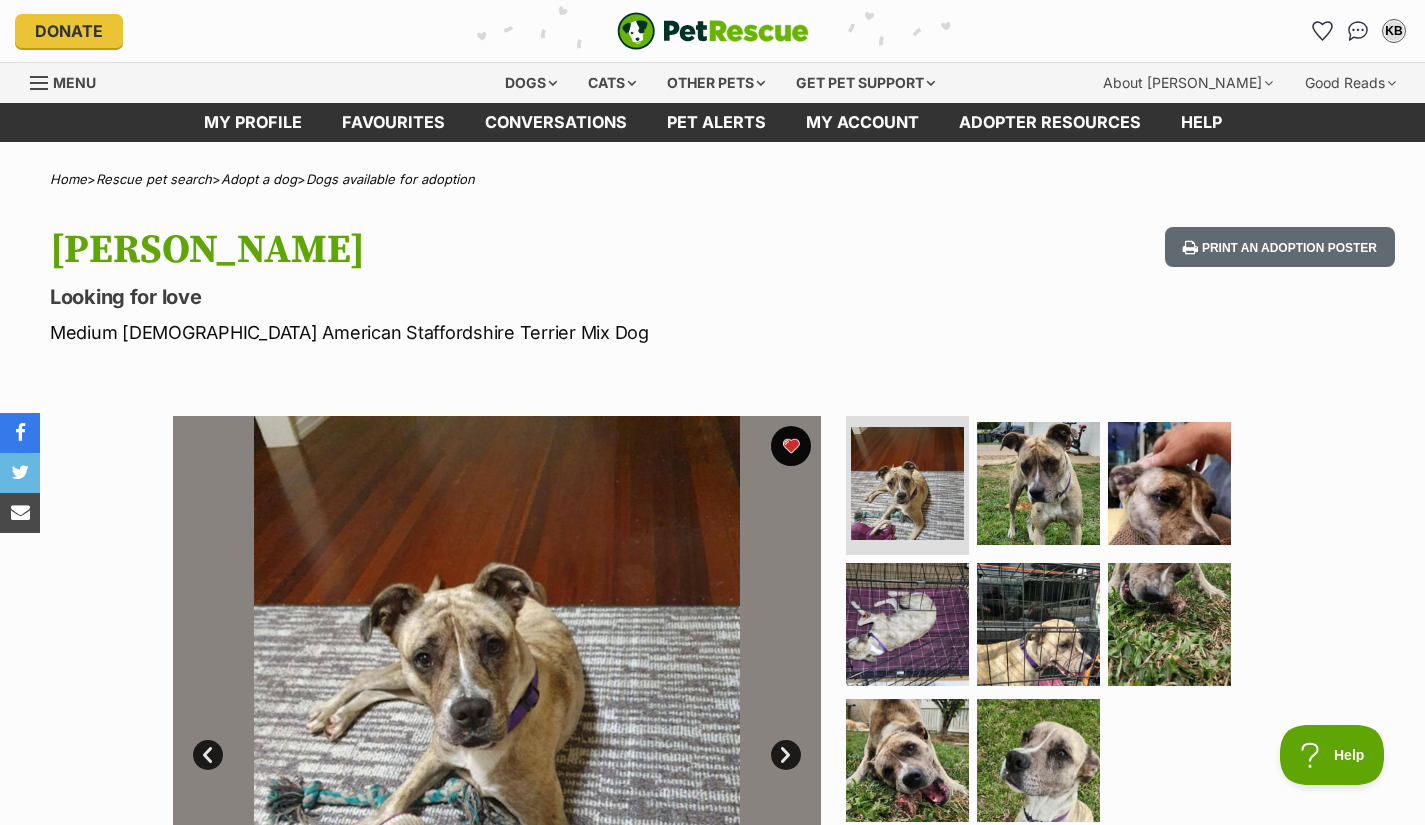 click on "Cats" at bounding box center [612, 83] 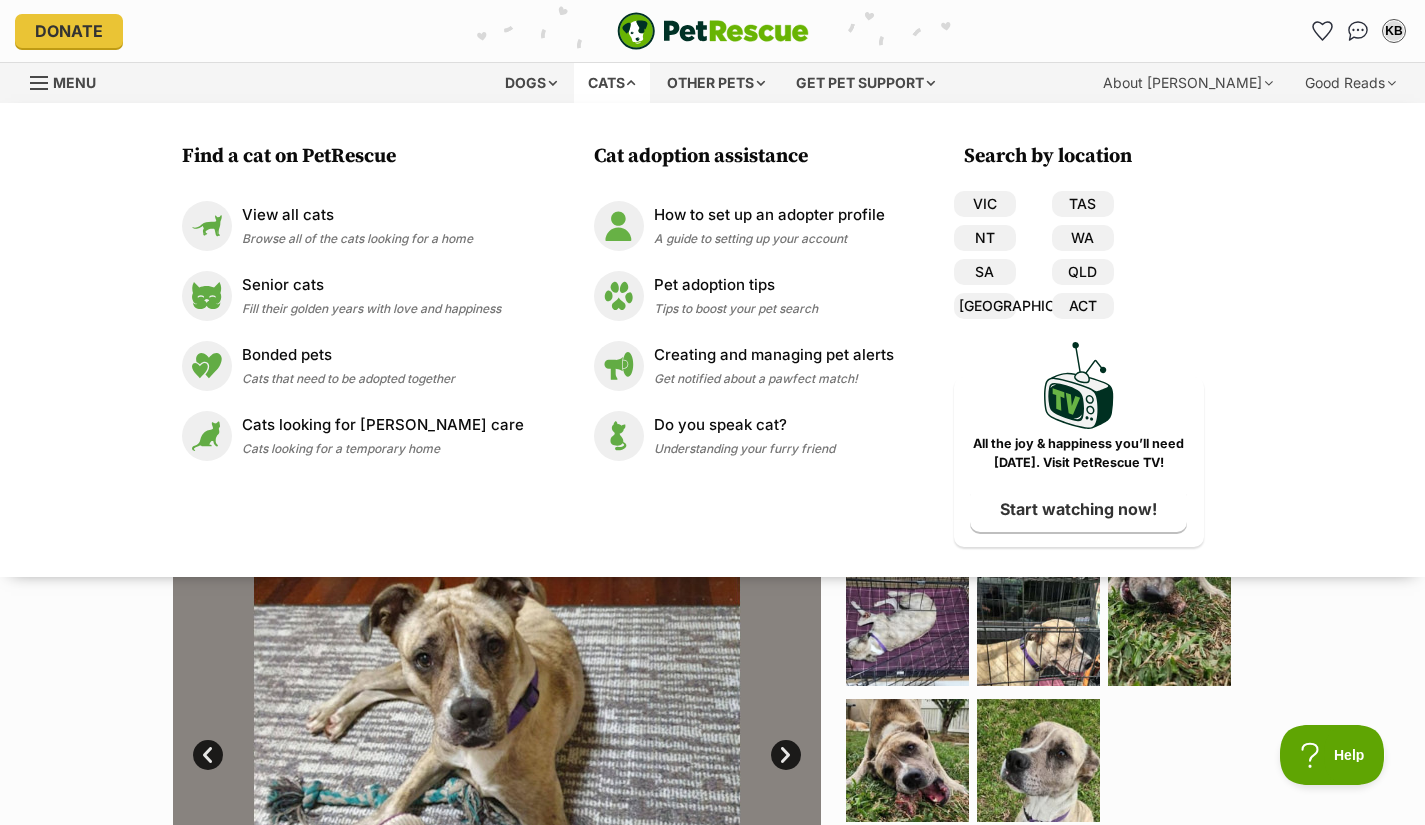 click on "Browse all of the cats looking for a home" at bounding box center [357, 238] 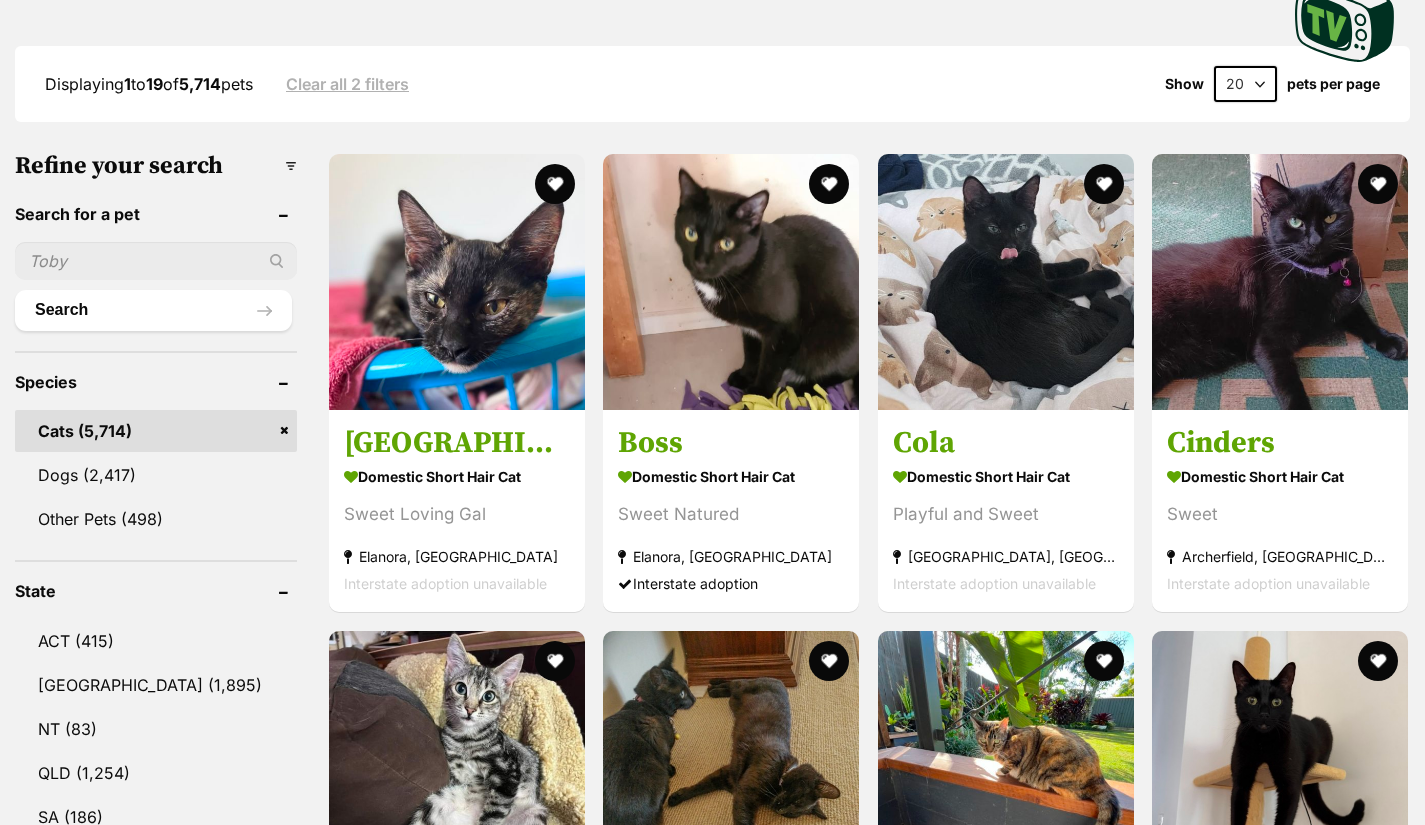 scroll, scrollTop: 500, scrollLeft: 0, axis: vertical 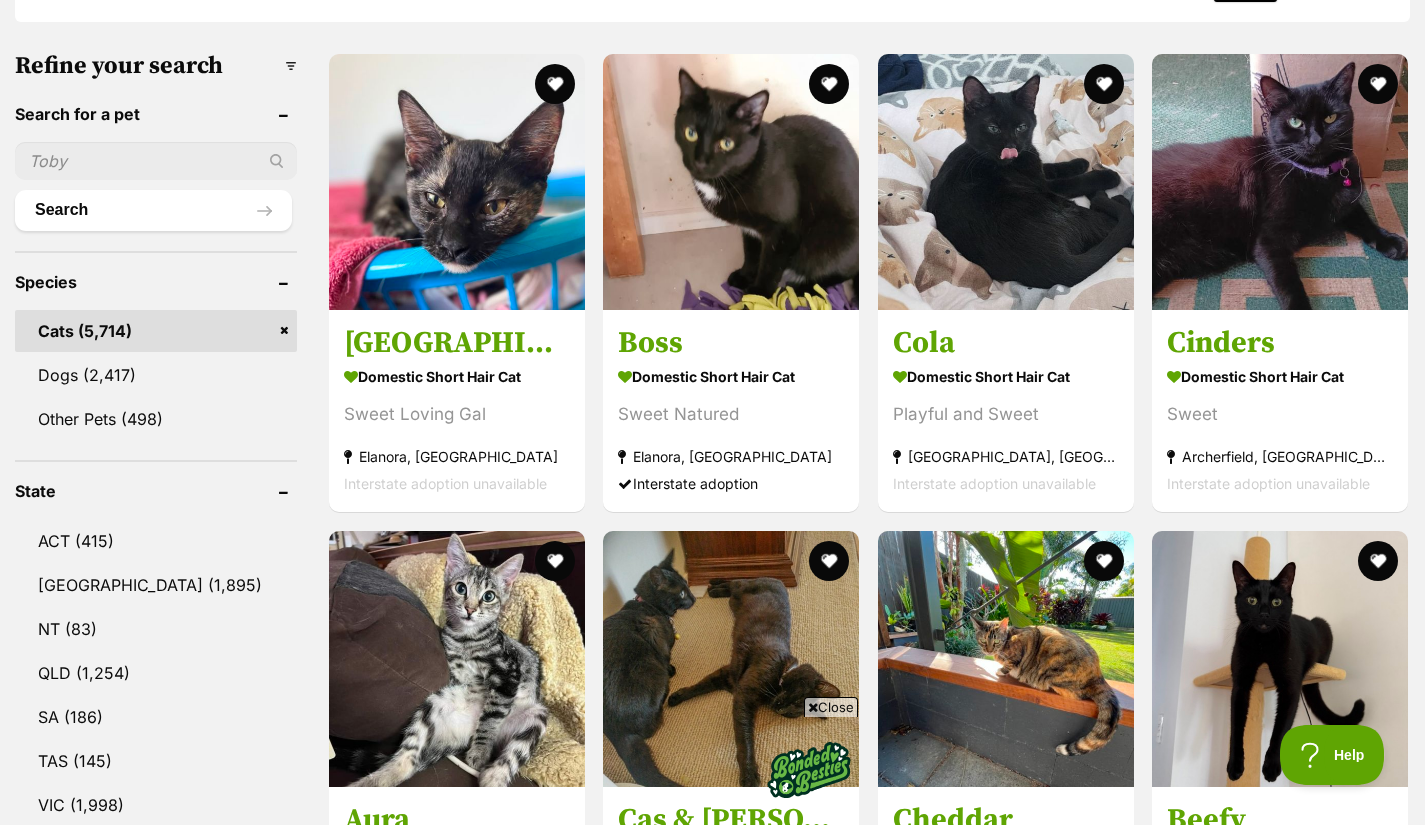 click on "QLD (1,254)" at bounding box center (156, 673) 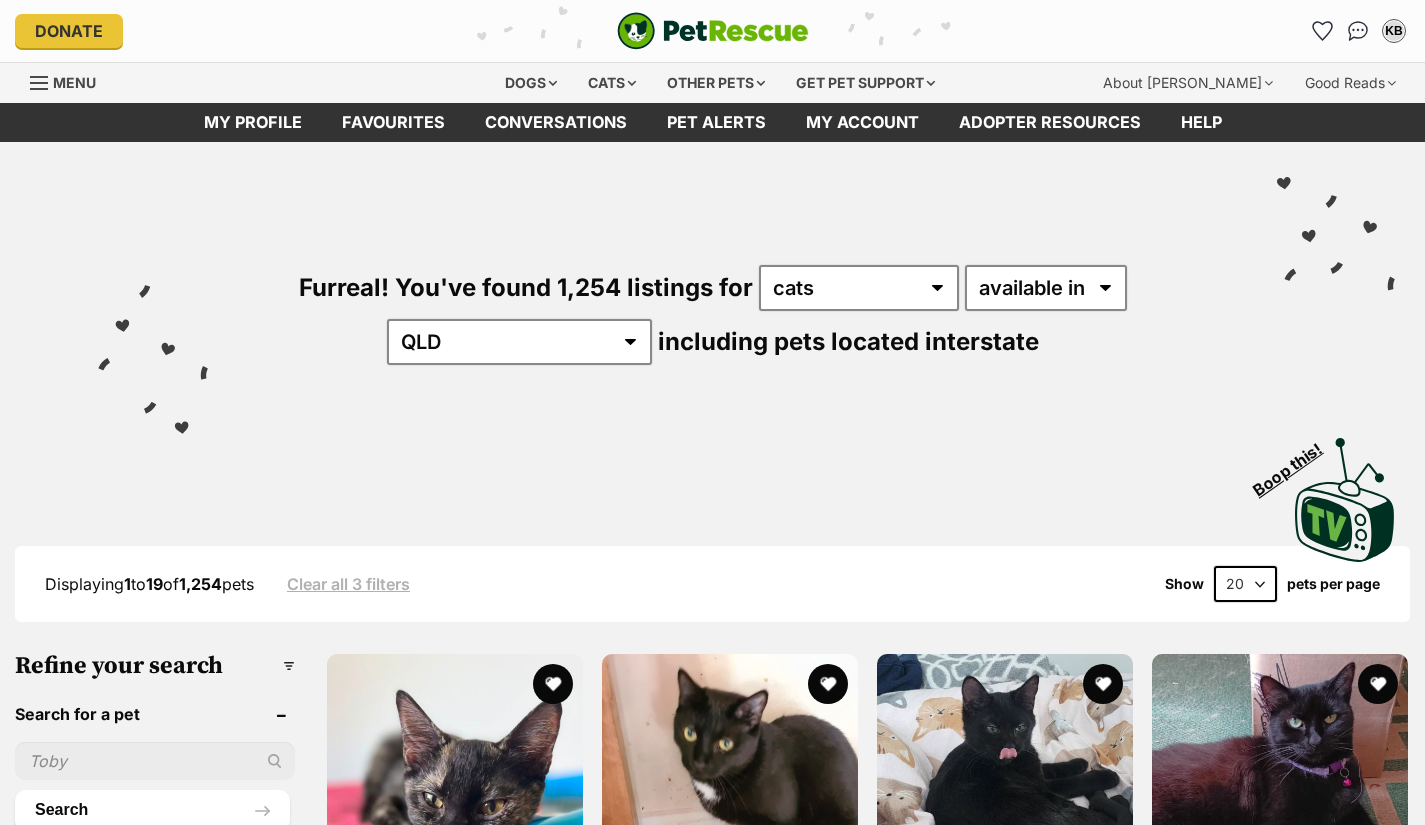 scroll, scrollTop: 300, scrollLeft: 0, axis: vertical 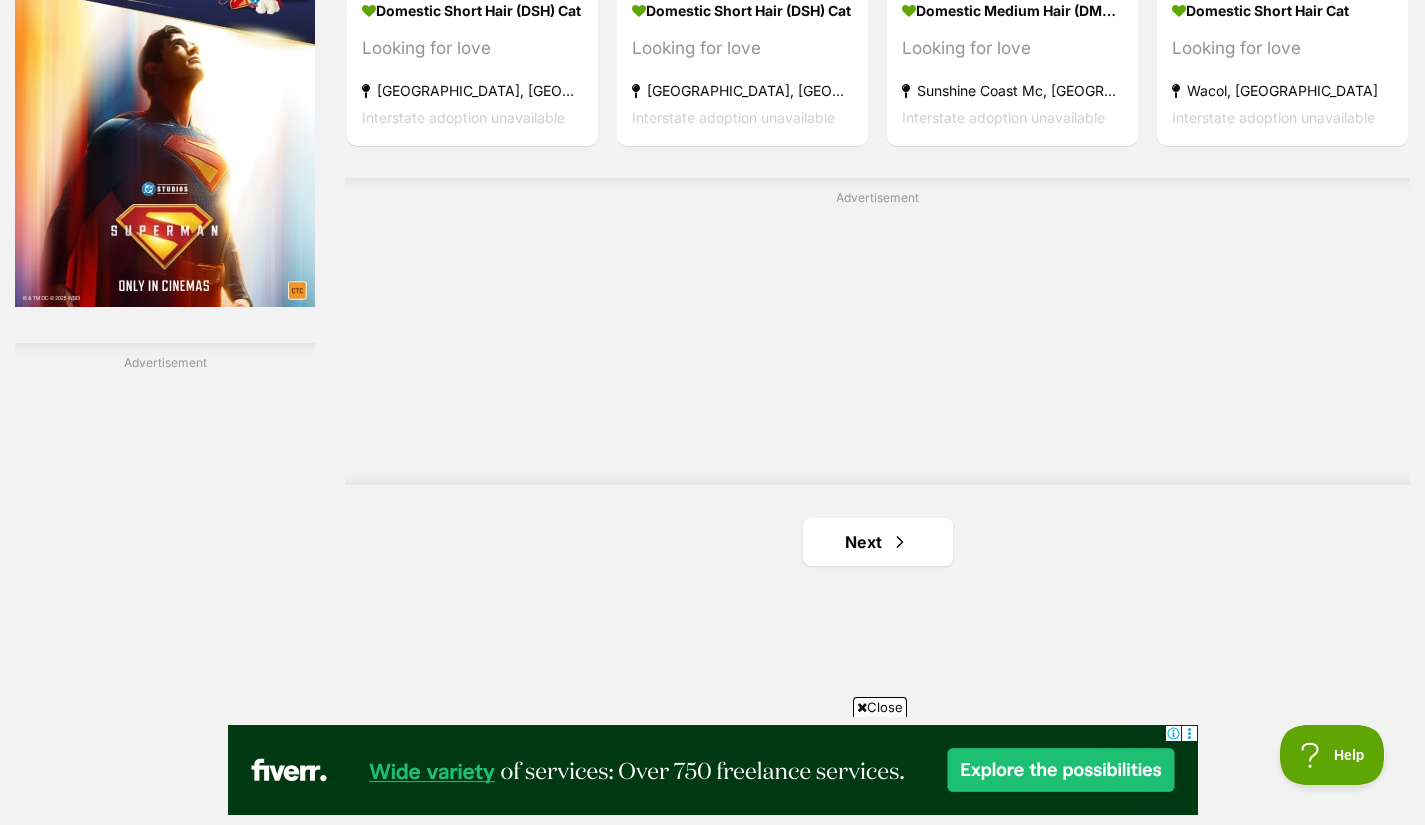 click on "Antarctica
Domestic Short Hair Cat
Sweet Loving Gal
Elanora, QLD
Interstate adoption unavailable
Boss
Domestic Short Hair Cat
Sweet Natured
Elanora, QLD
Interstate adoption
Cola
Domestic Short Hair Cat
Playful and Sweet
Southport, QLD
Interstate adoption unavailable
Cinders
Domestic Short Hair Cat
Sweet
Archerfield, QLD
Interstate adoption unavailable
Aura
Domestic Short Hair Cat
Beautiful nature
Beaudesert, QLD
Interstate adoption unavailable
Cas & Frankie
Domestic Short Hair (DSH) Cat
Sweet and snuggly
Cairns, QLD
Interstate adoption
Advertisement
Cheddar
Domestic Short Hair (DSH) Cat
Affectionate & Playful" at bounding box center (877, -877) 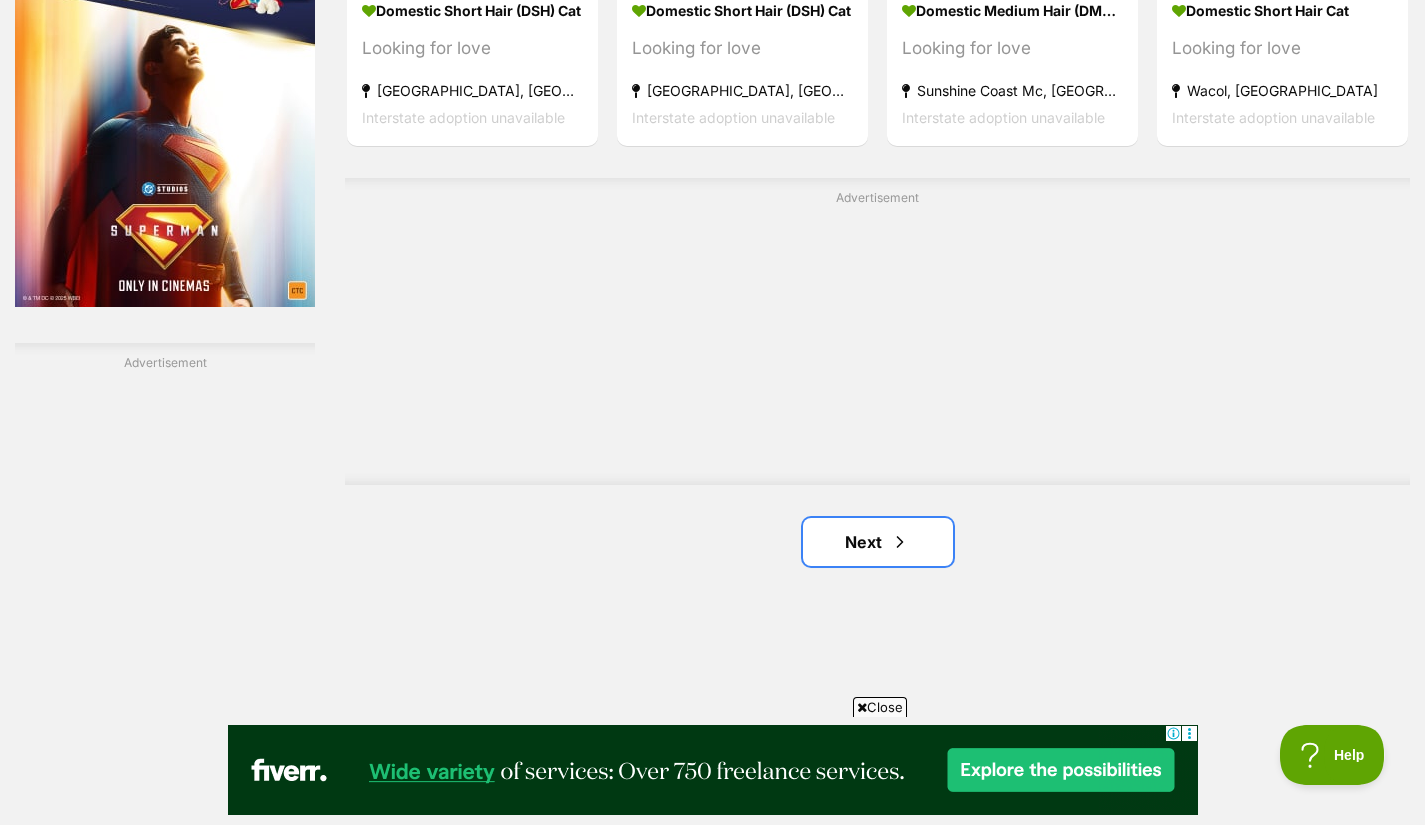 click on "Next" at bounding box center [878, 542] 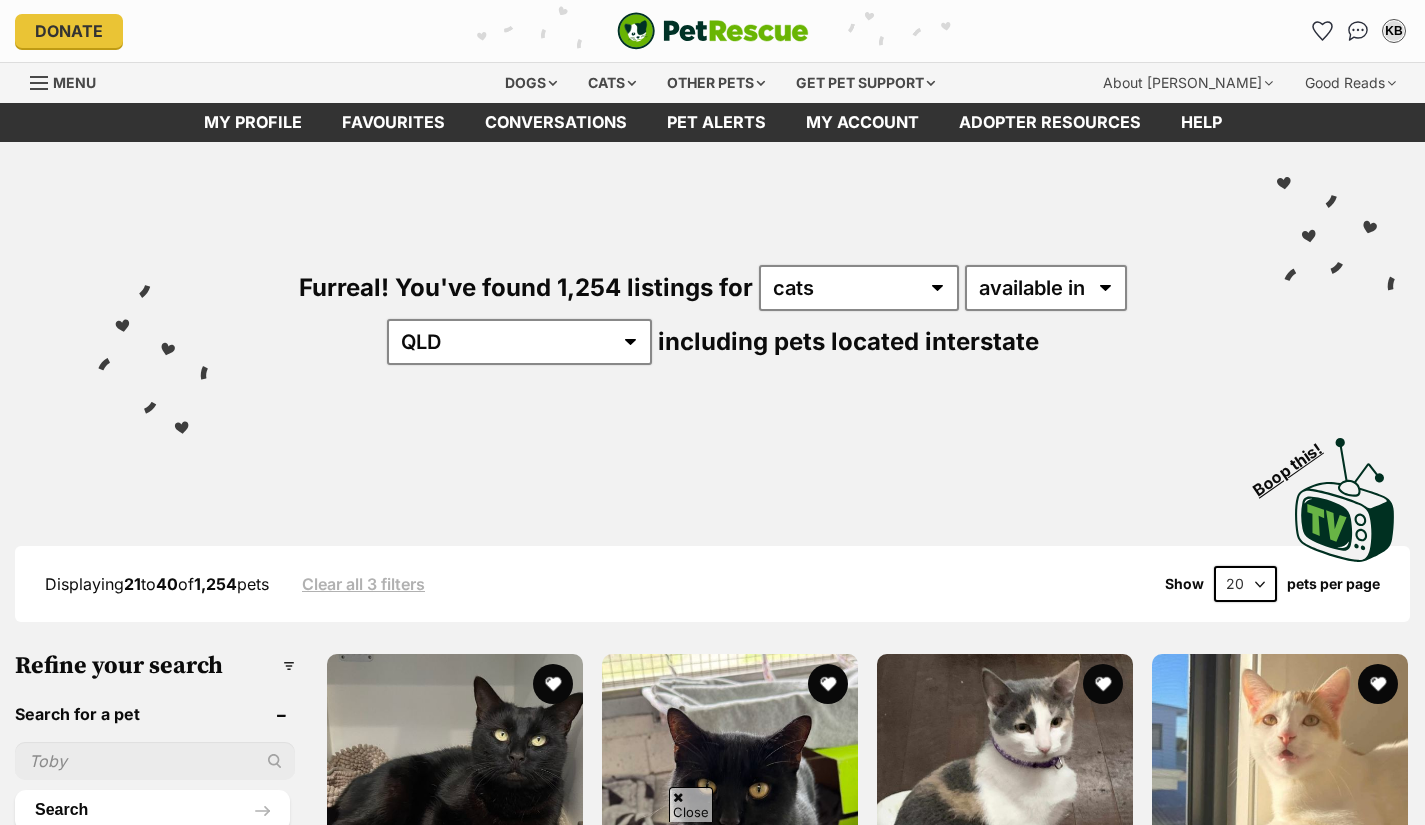 scroll, scrollTop: 300, scrollLeft: 0, axis: vertical 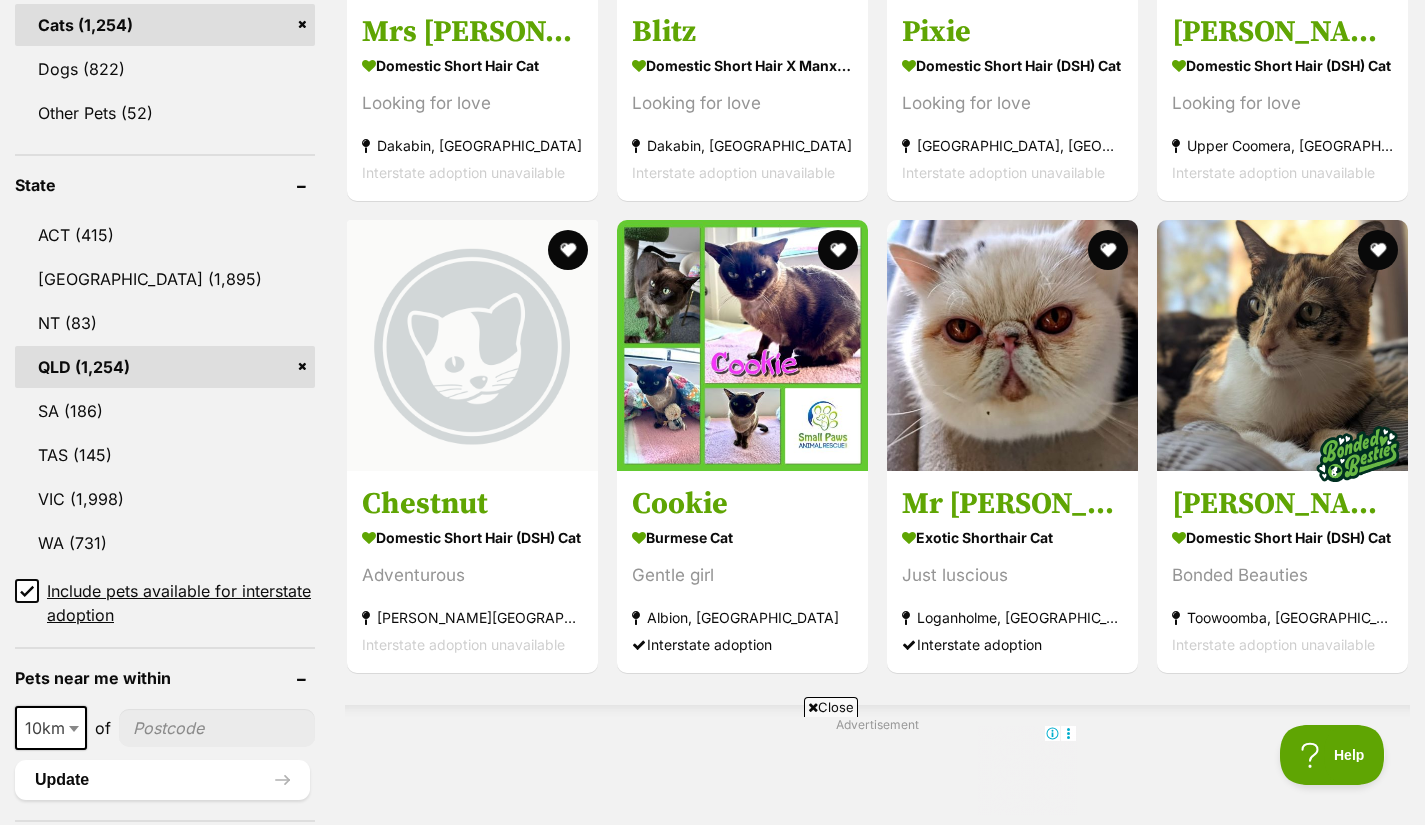 click at bounding box center (1108, 250) 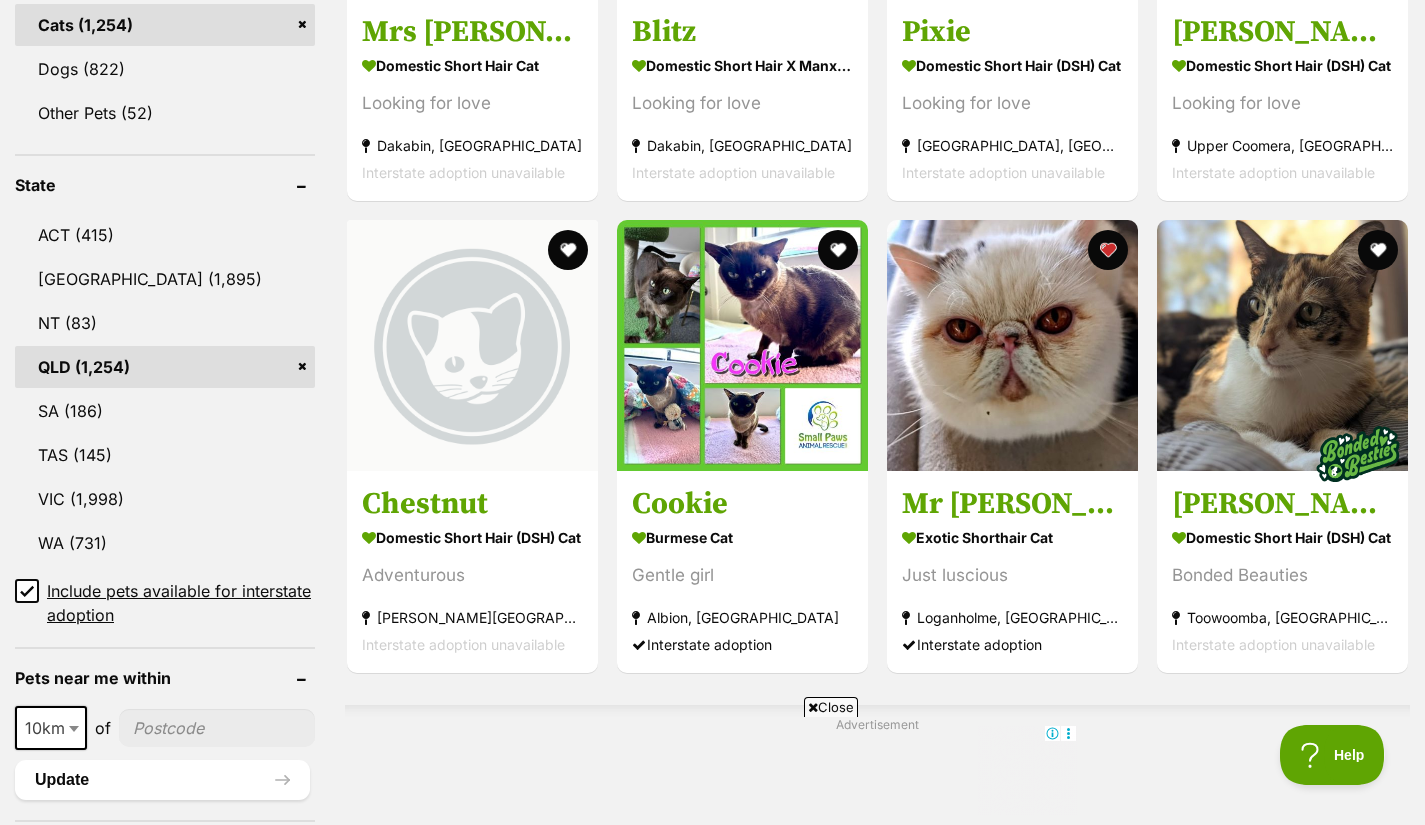 click at bounding box center (1012, 345) 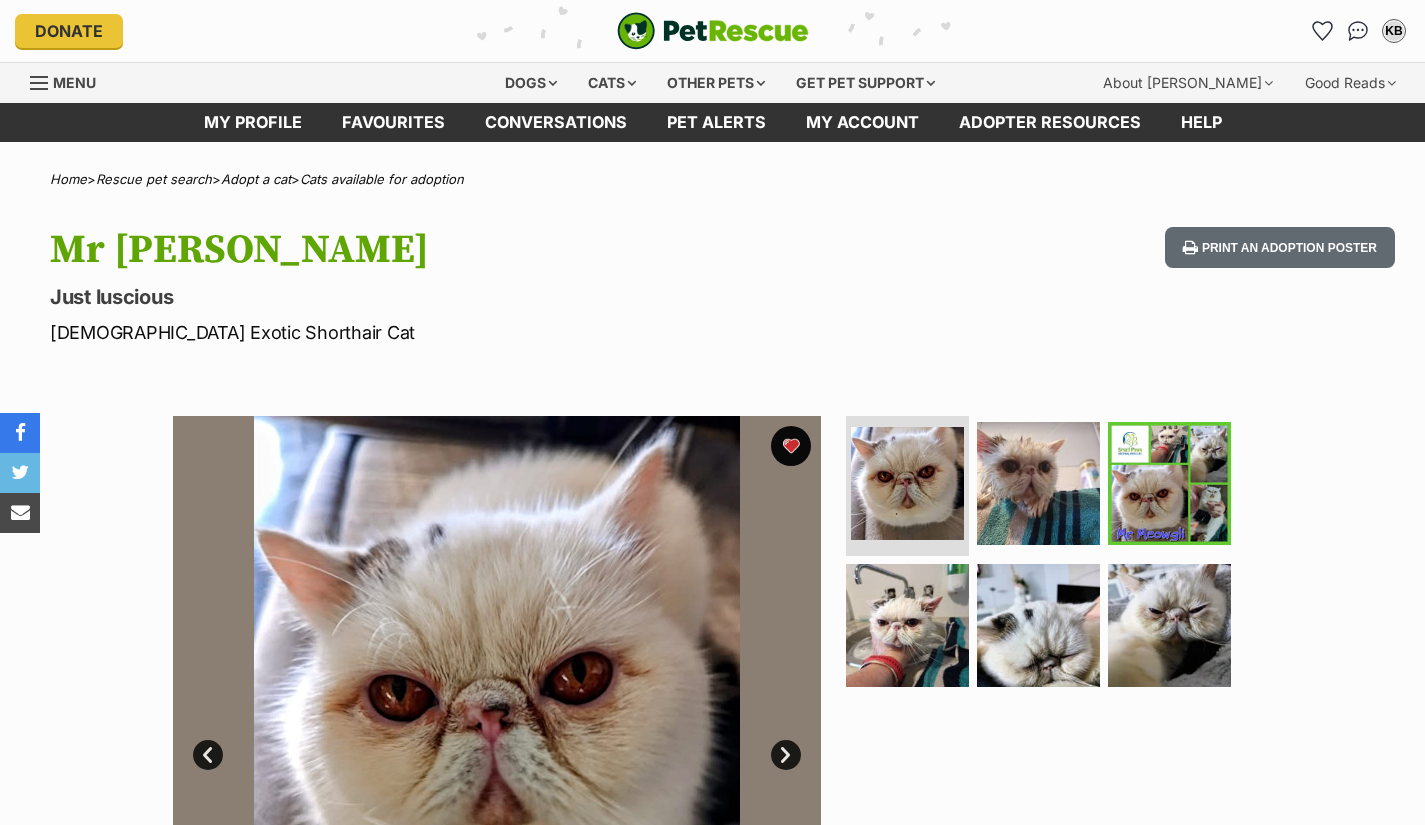 scroll, scrollTop: 0, scrollLeft: 0, axis: both 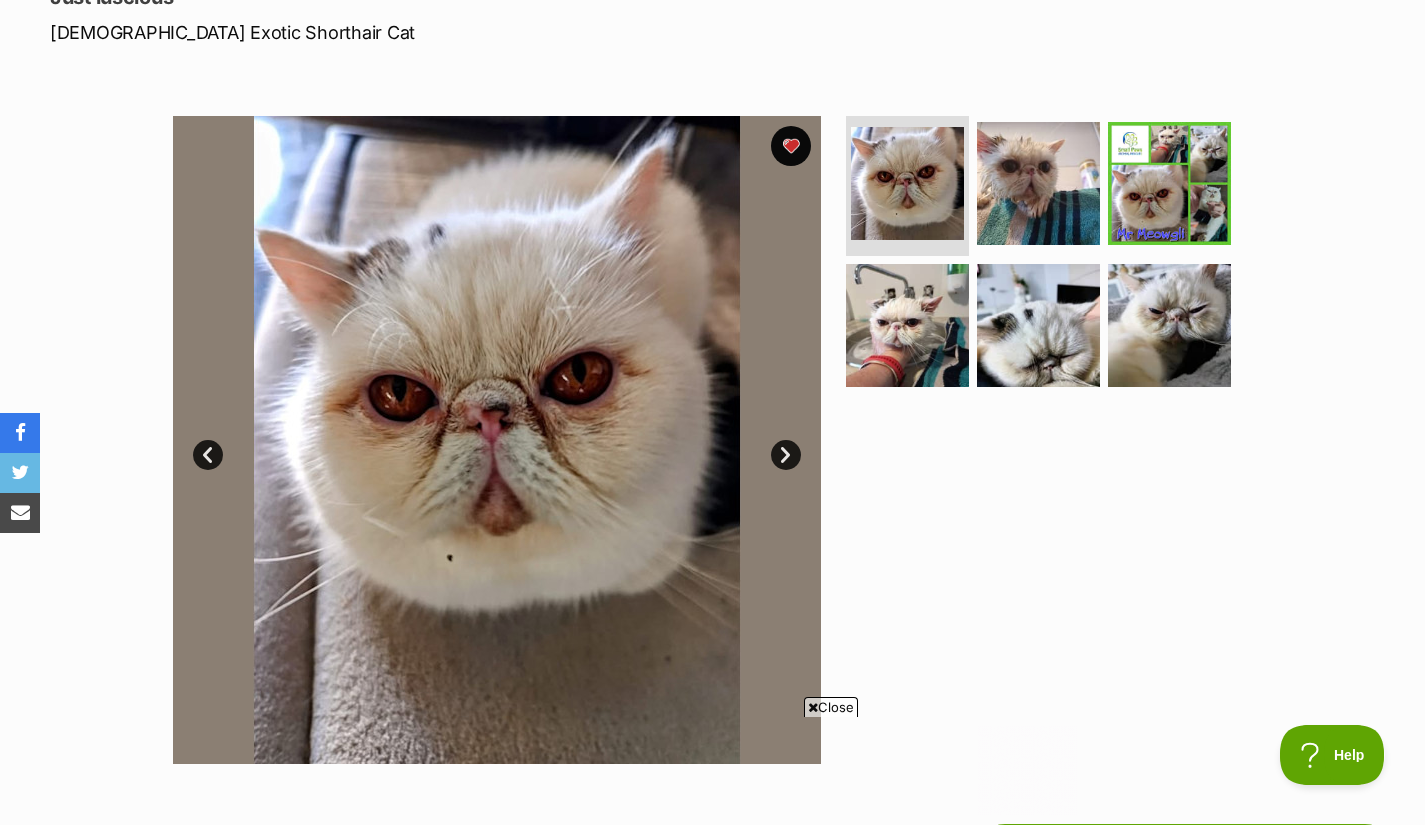 click at bounding box center [907, 325] 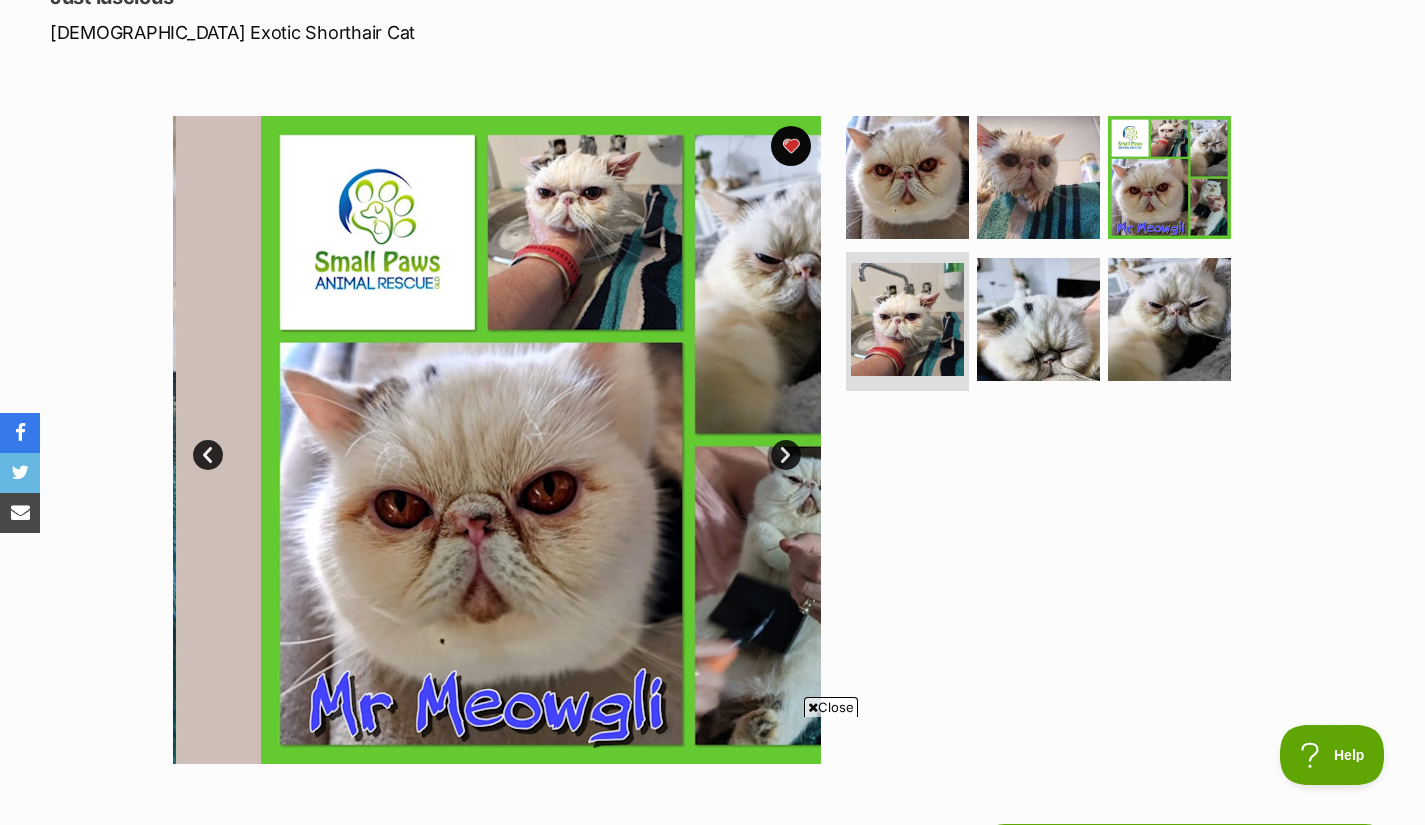 scroll, scrollTop: 0, scrollLeft: 0, axis: both 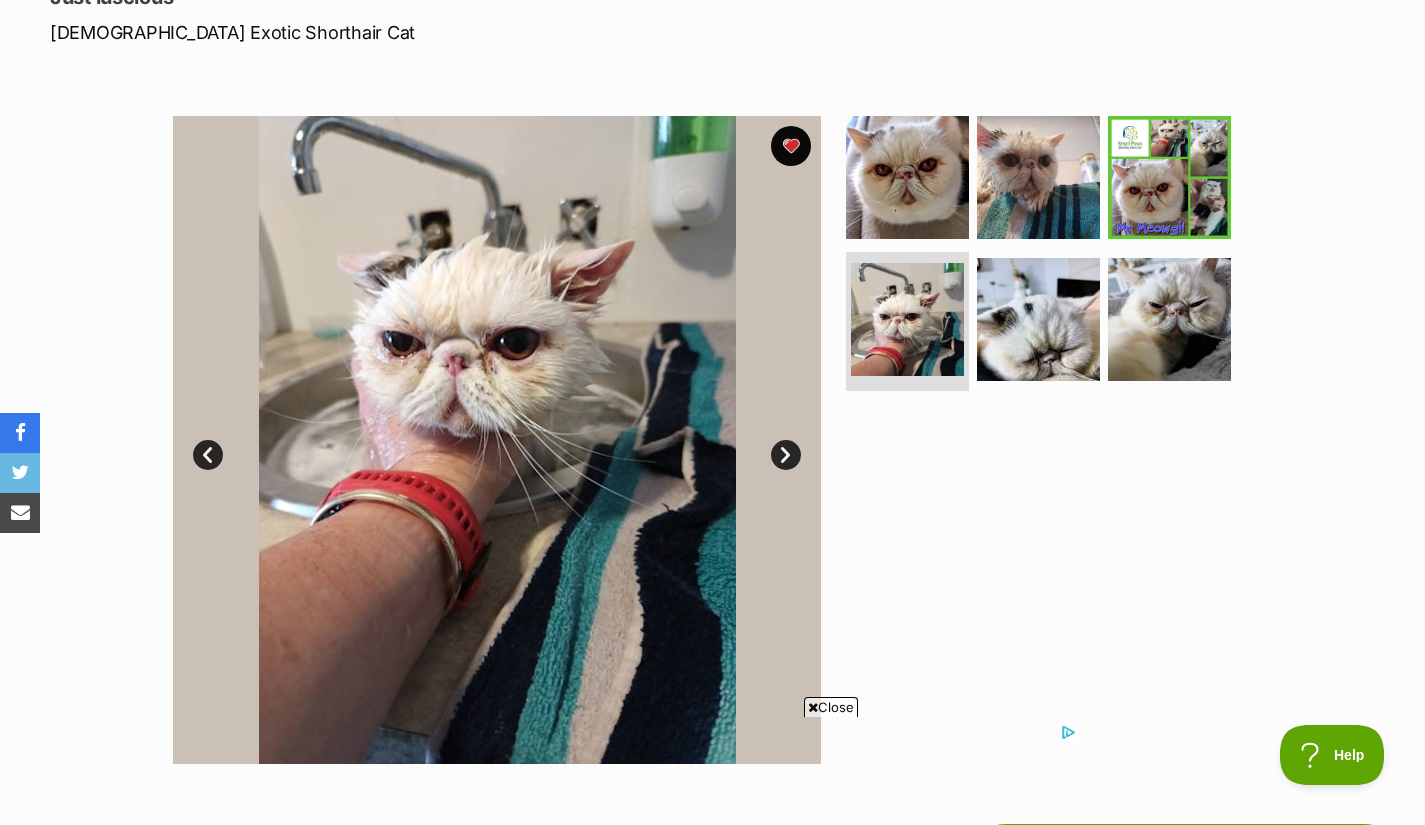 click at bounding box center [1038, 319] 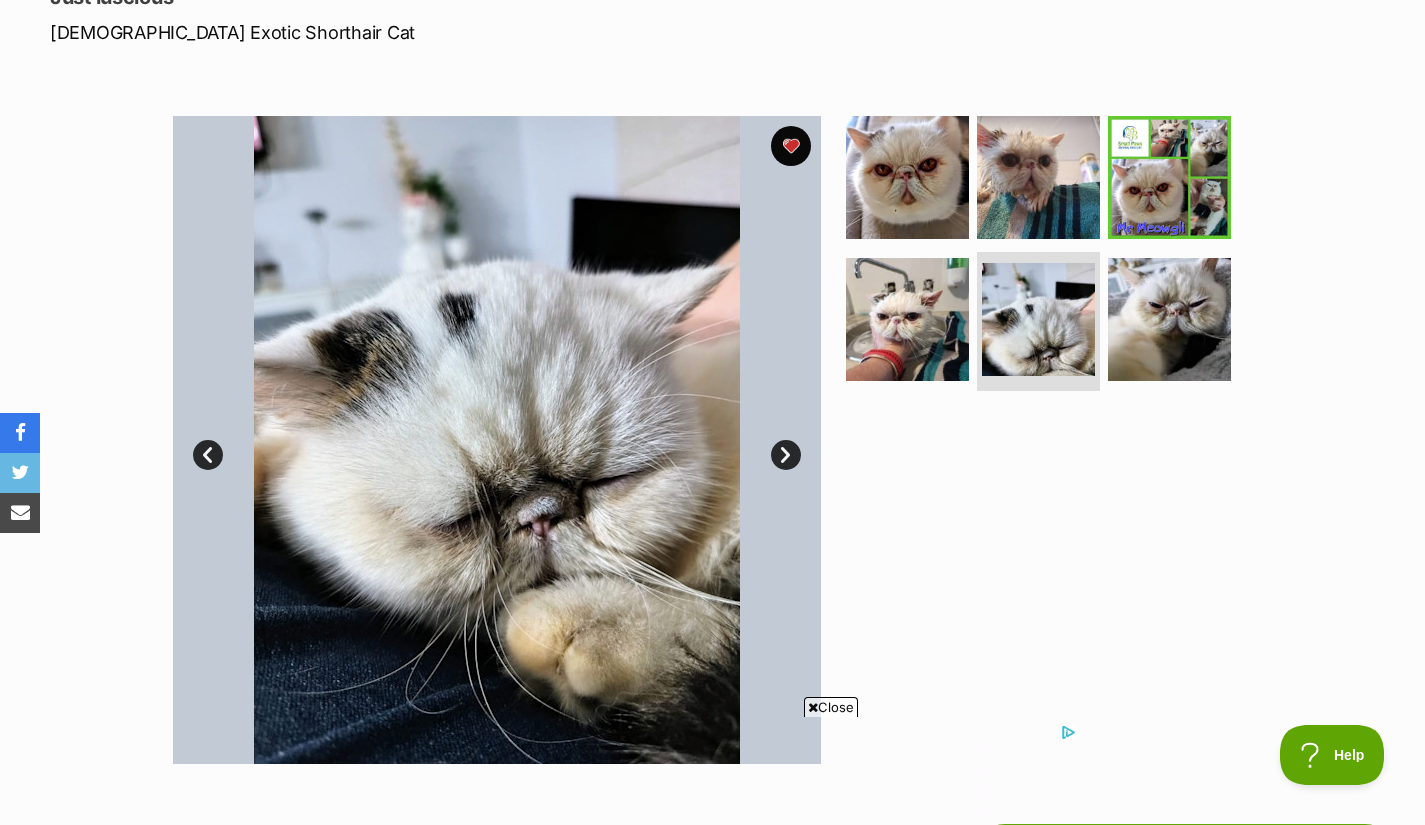 drag, startPoint x: 1128, startPoint y: 328, endPoint x: 1089, endPoint y: 306, distance: 44.777225 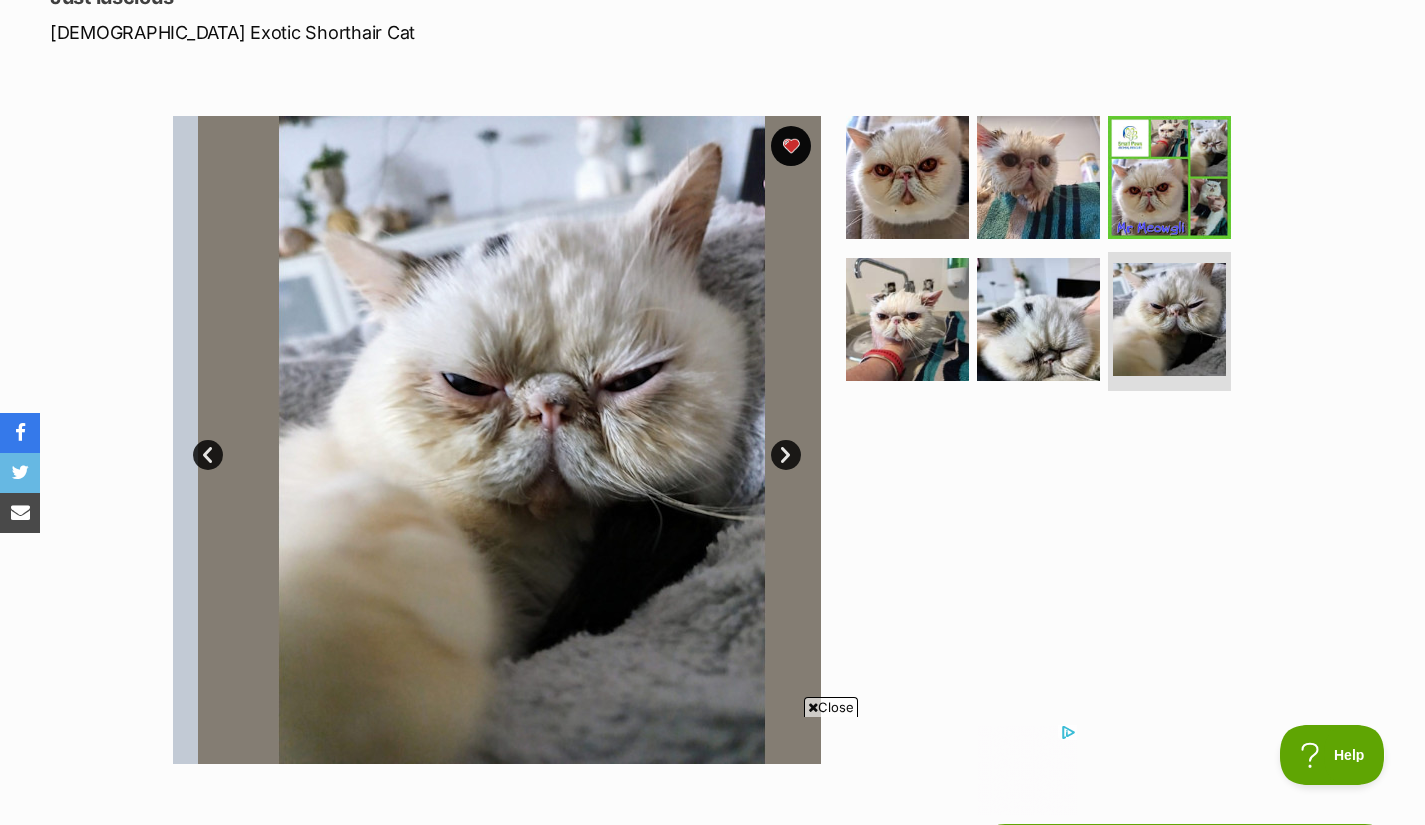 click at bounding box center (907, 177) 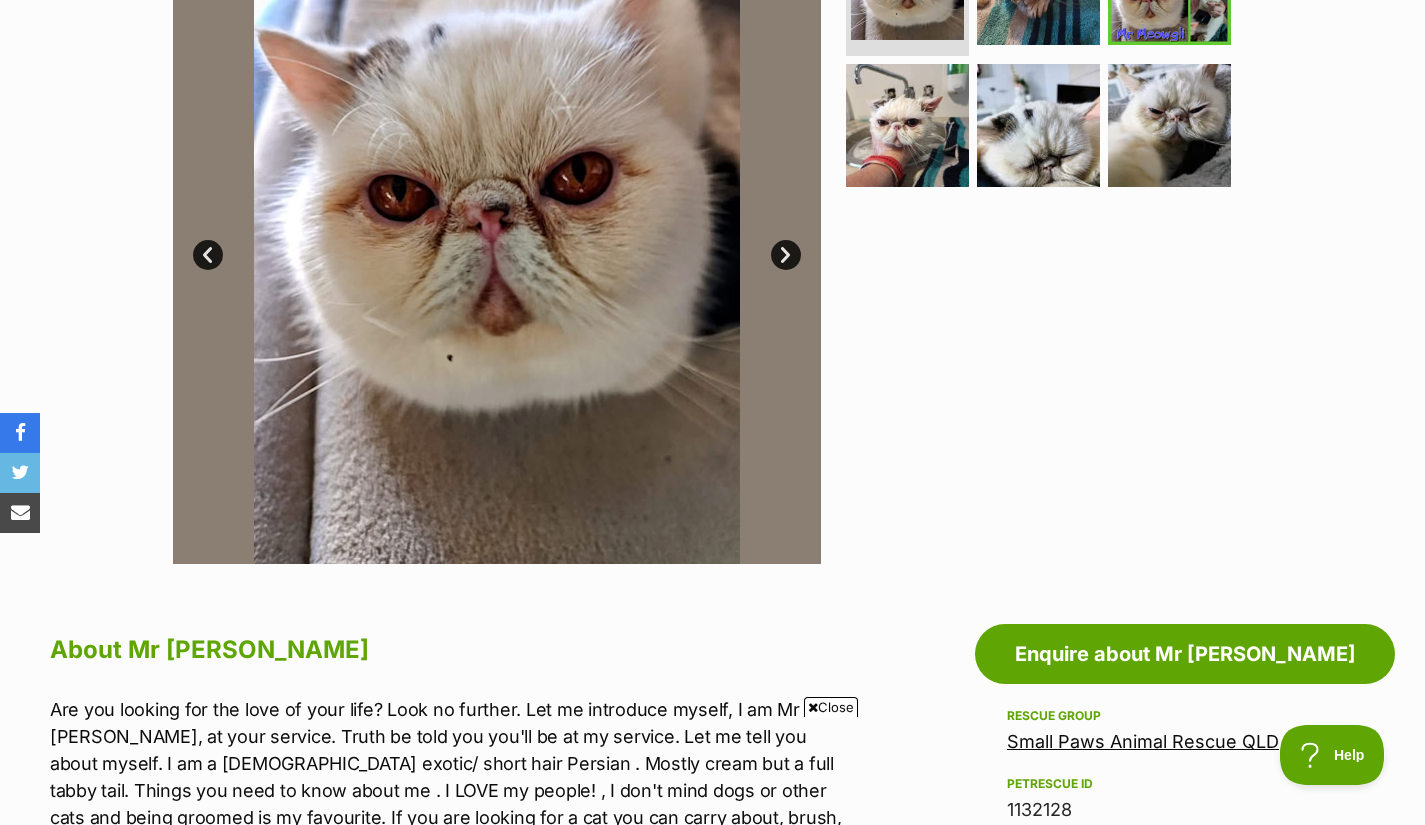 scroll, scrollTop: 300, scrollLeft: 0, axis: vertical 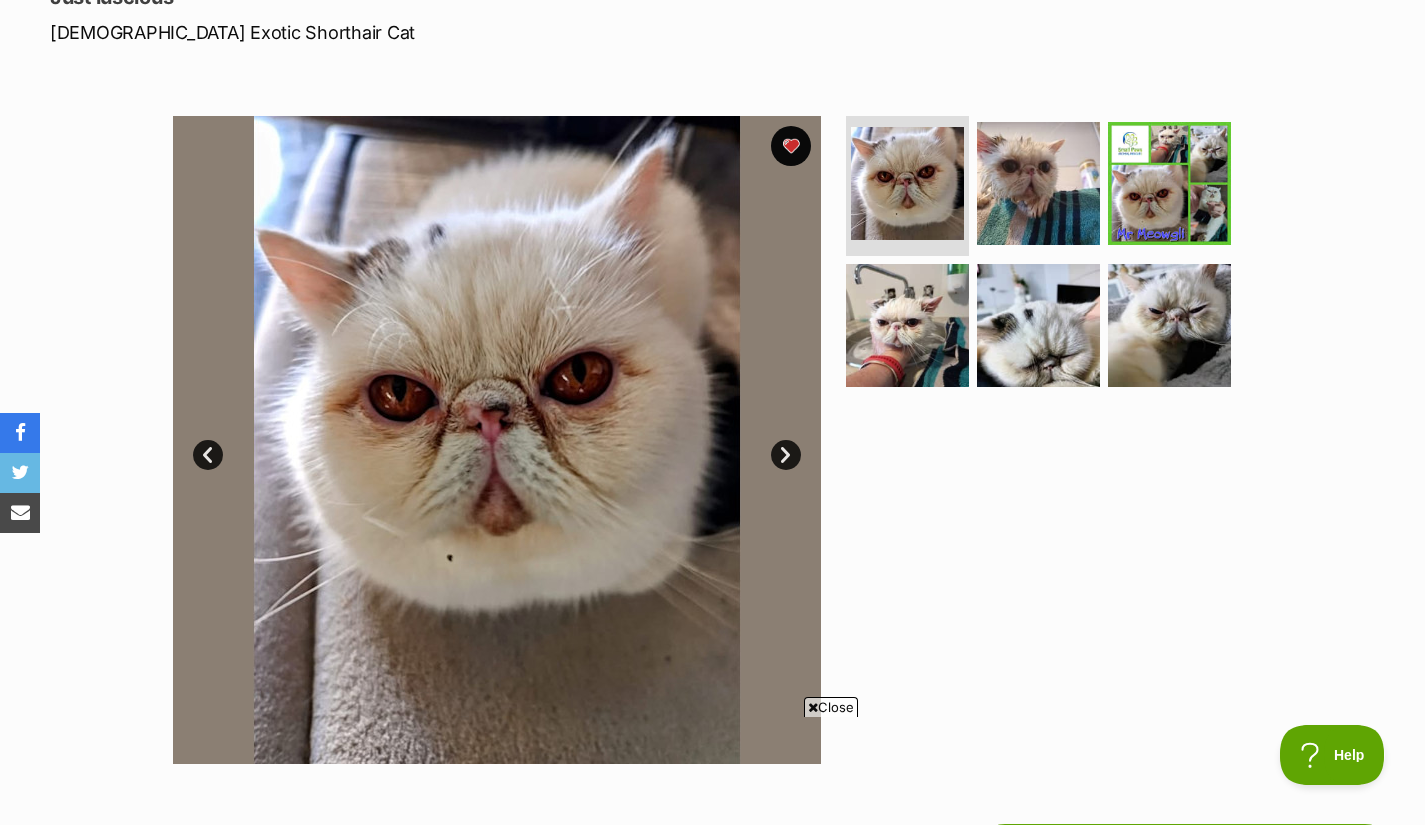 click on "Next" at bounding box center [786, 455] 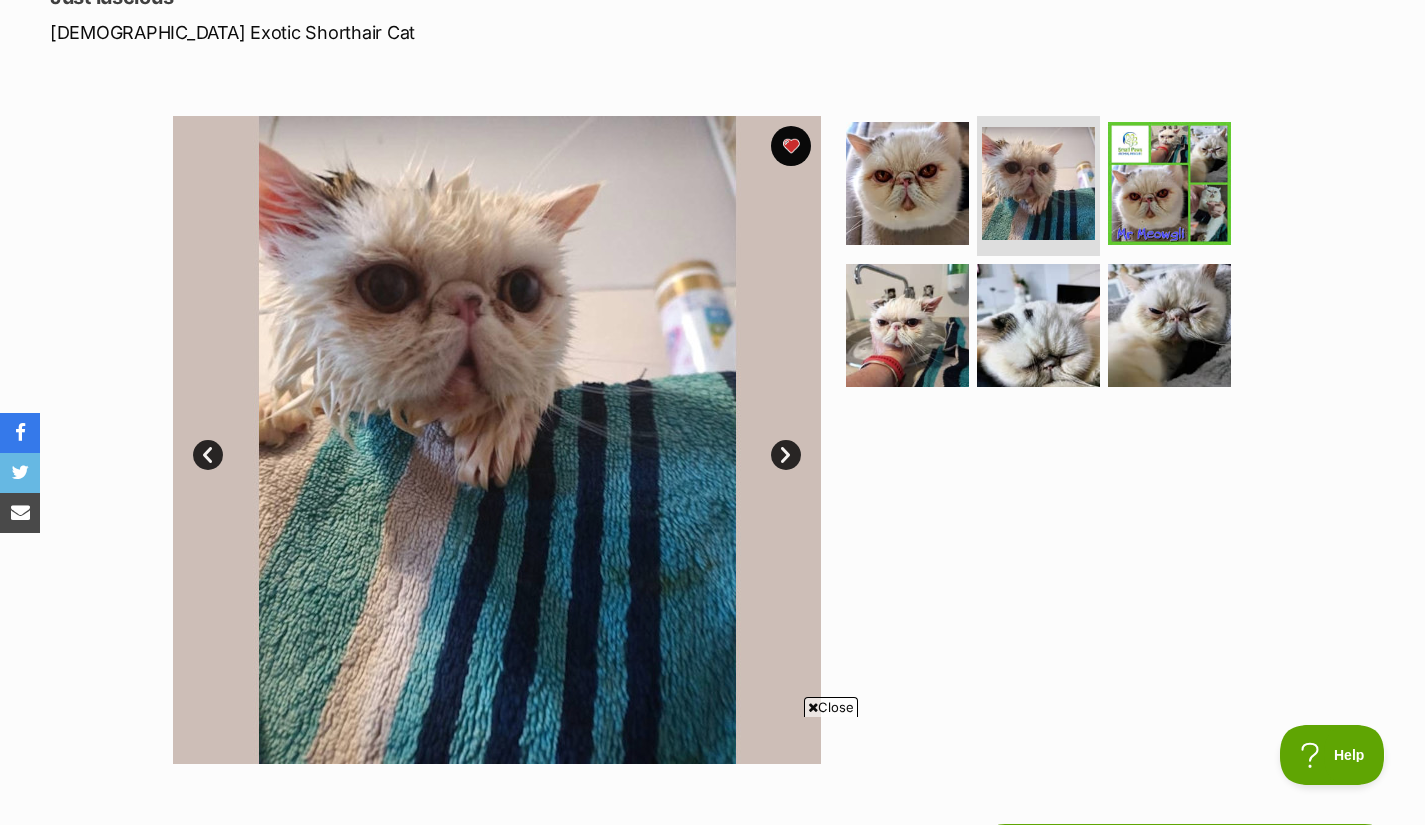 click on "Next" at bounding box center [786, 455] 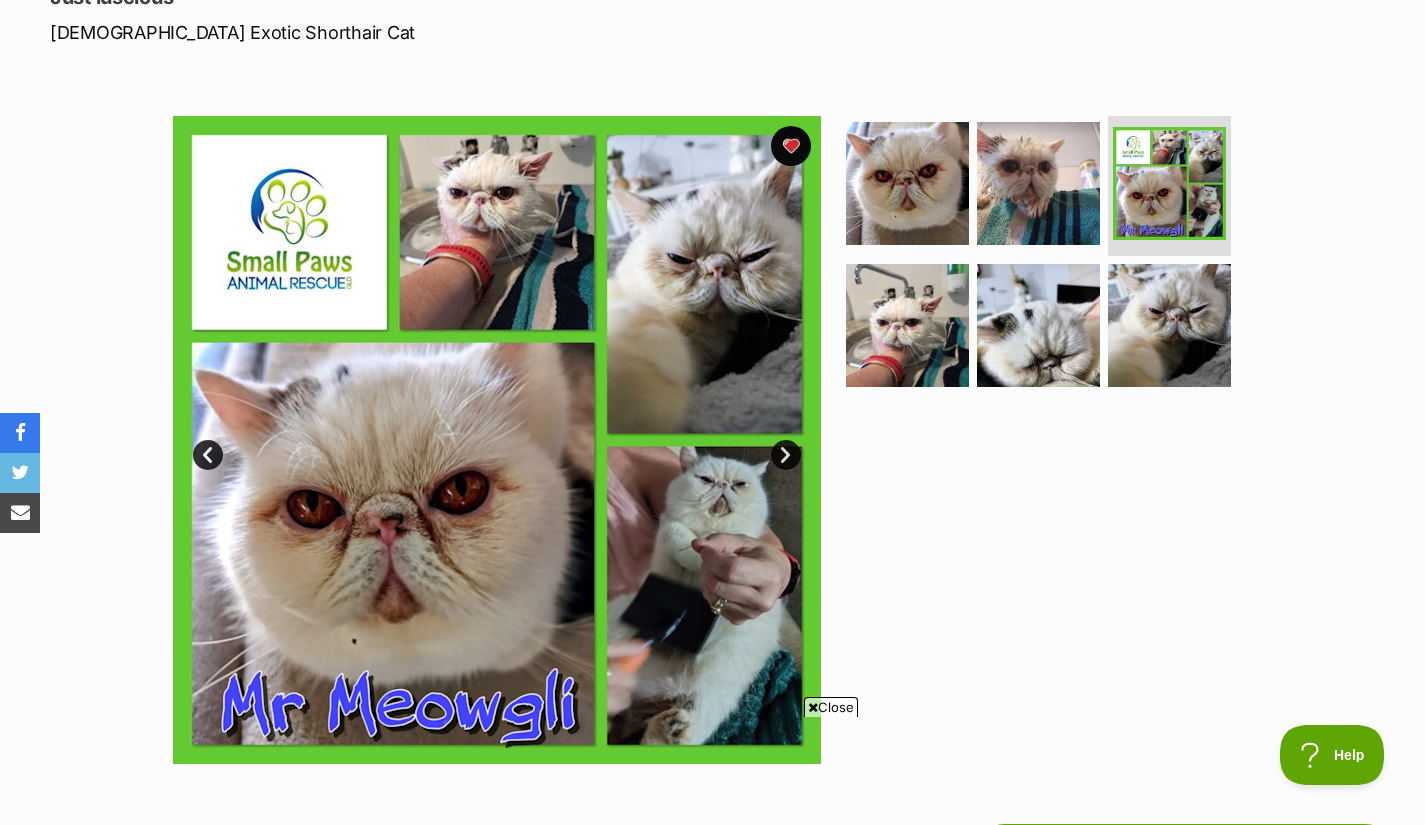 scroll, scrollTop: 400, scrollLeft: 0, axis: vertical 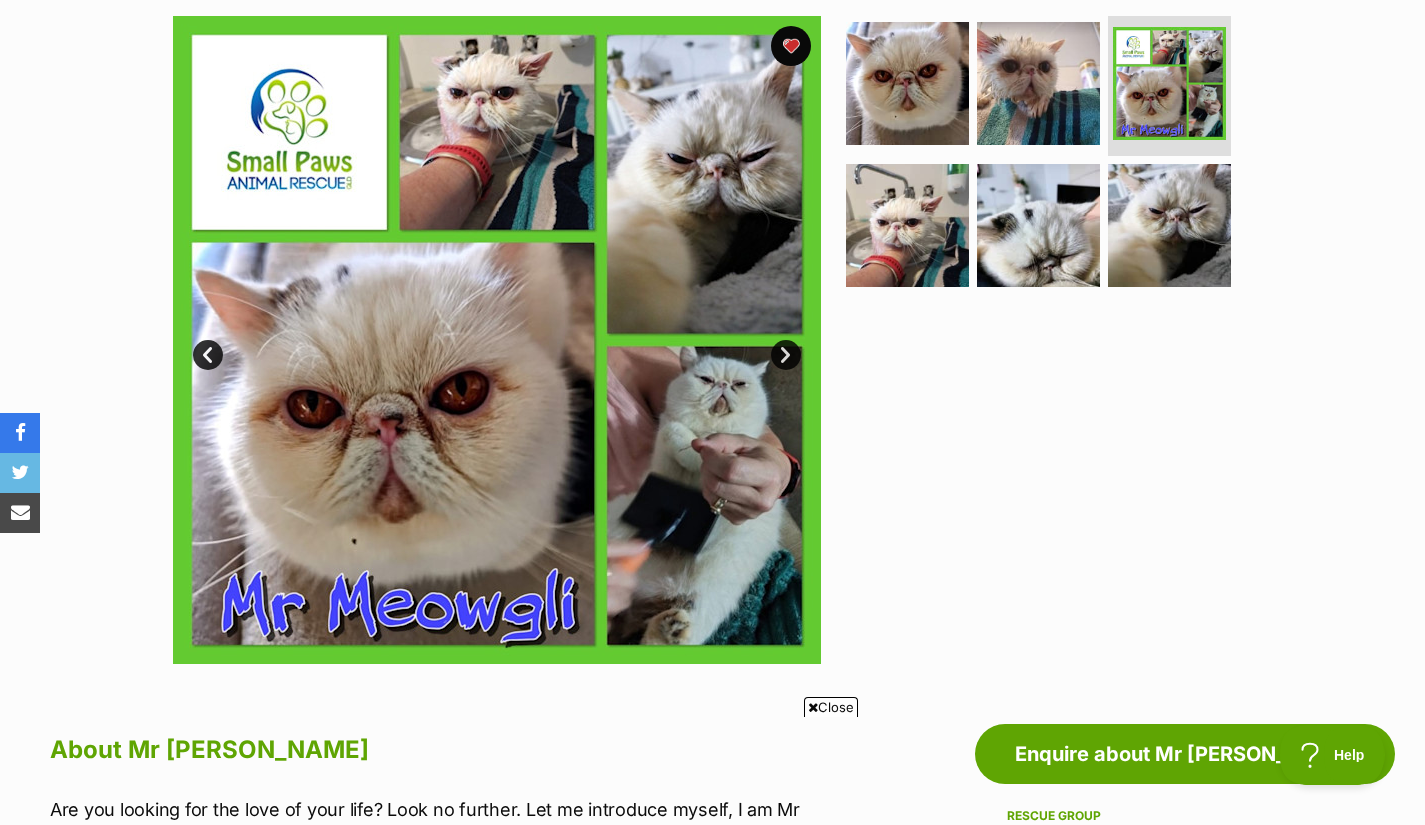 click on "Prev" at bounding box center [208, 355] 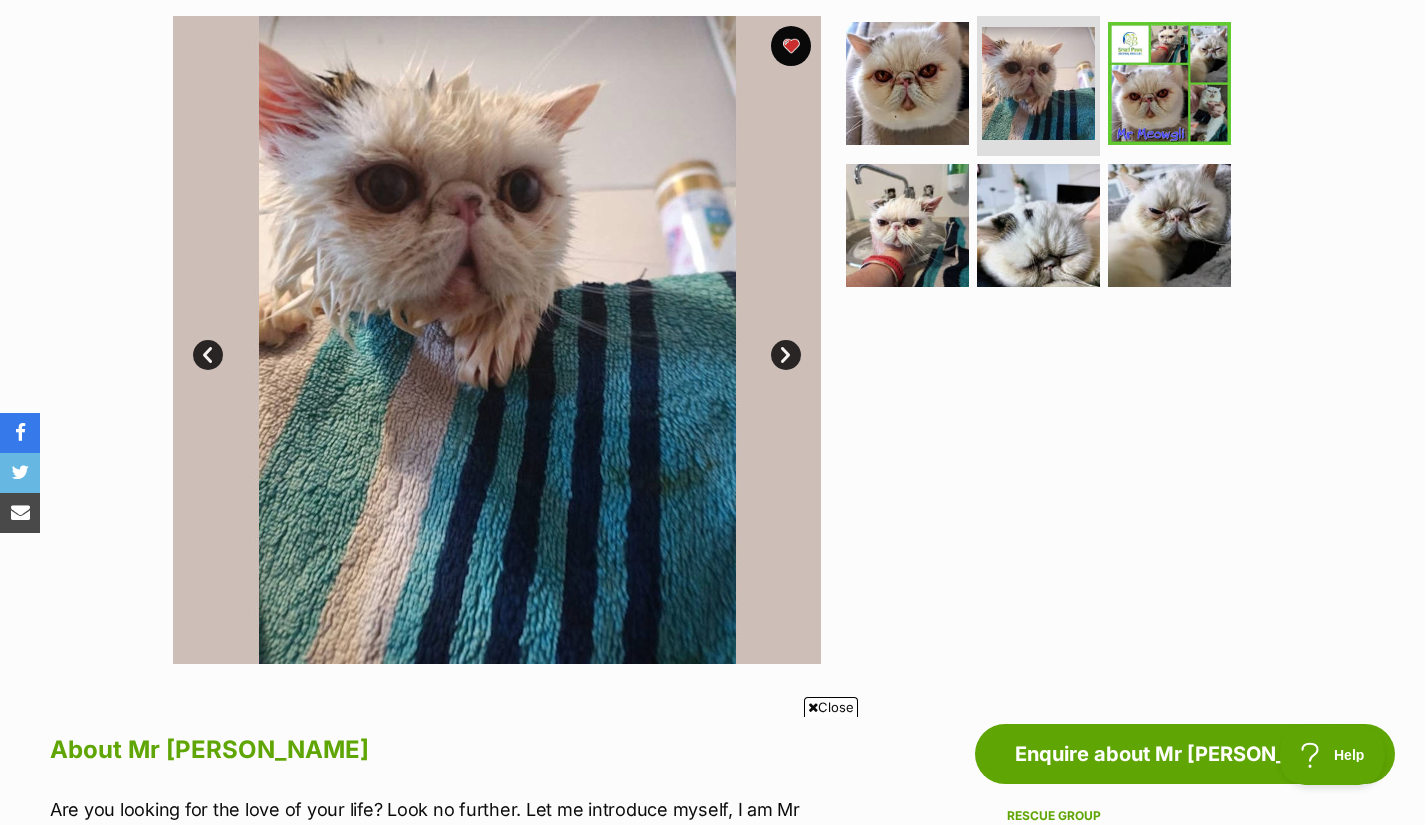 click on "Prev" at bounding box center (208, 355) 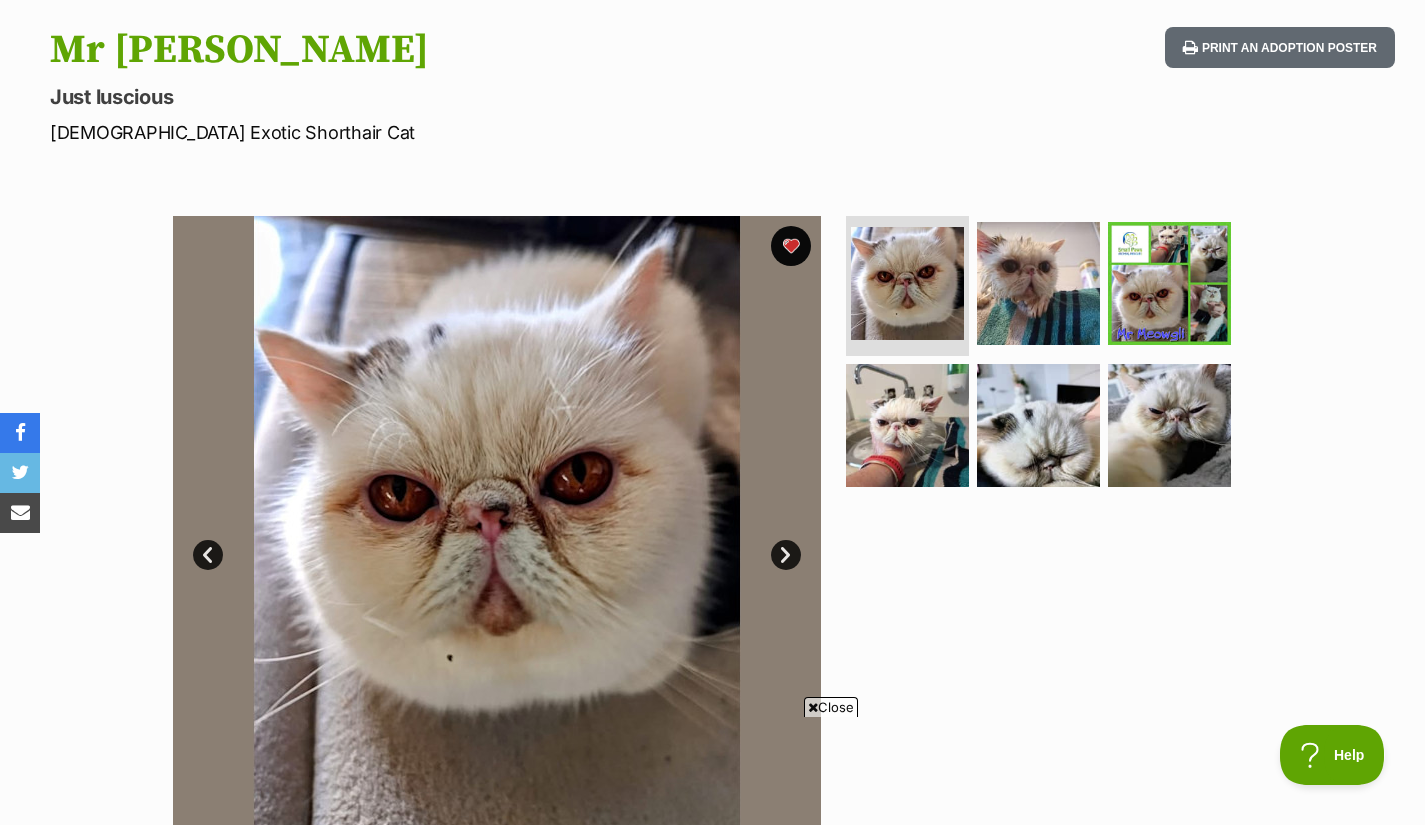 scroll, scrollTop: 0, scrollLeft: 0, axis: both 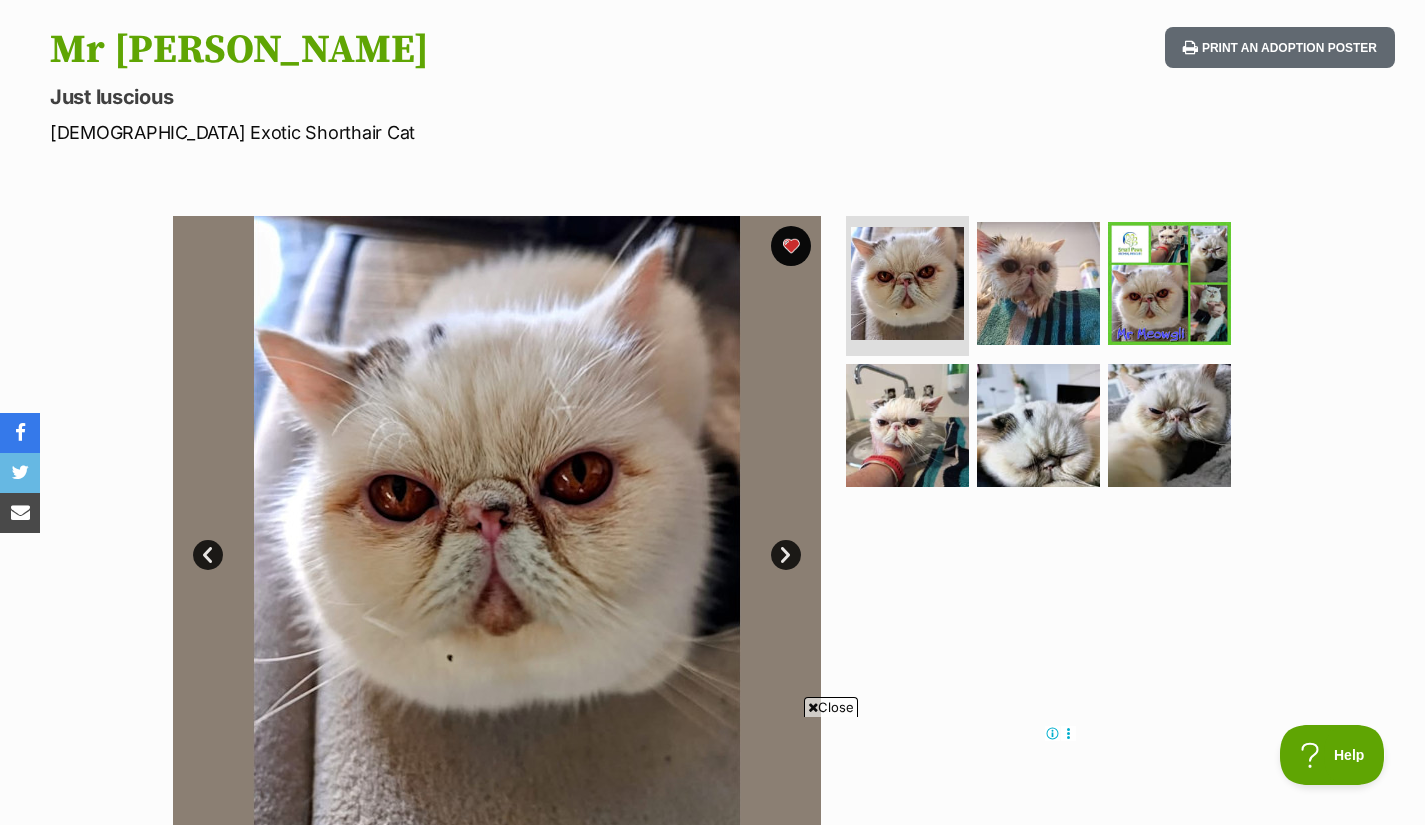 click at bounding box center (1038, 283) 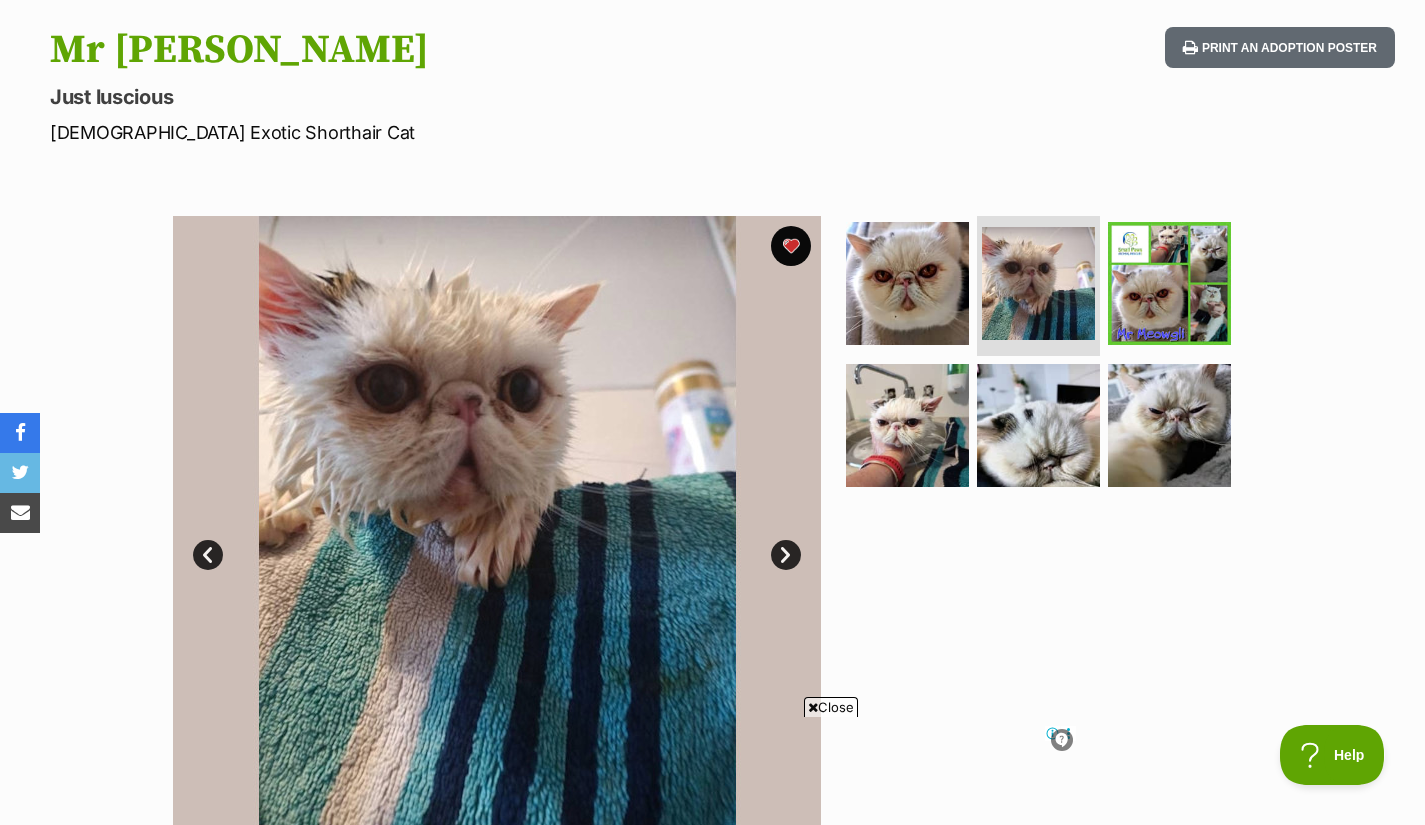 click at bounding box center [1169, 283] 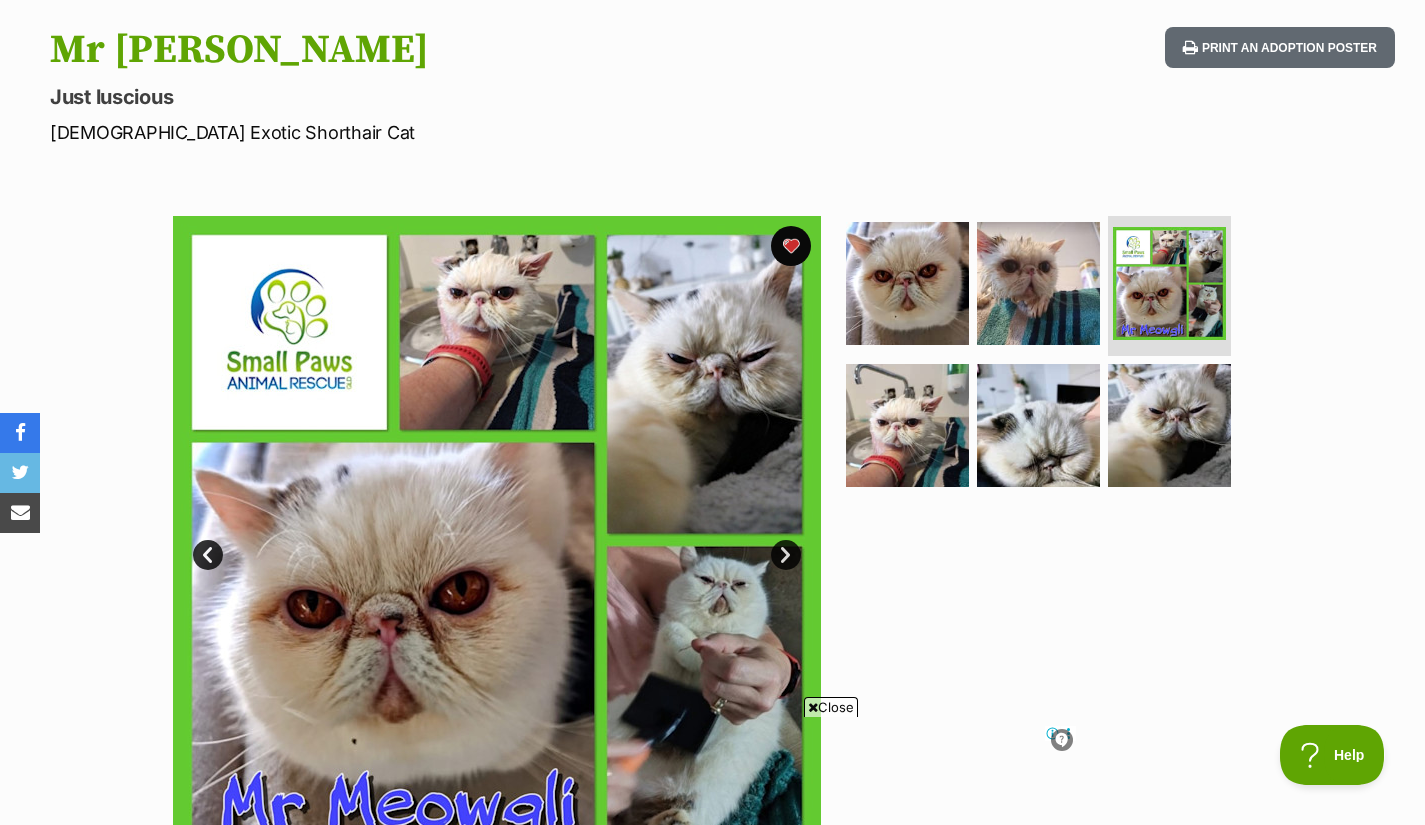scroll, scrollTop: 300, scrollLeft: 0, axis: vertical 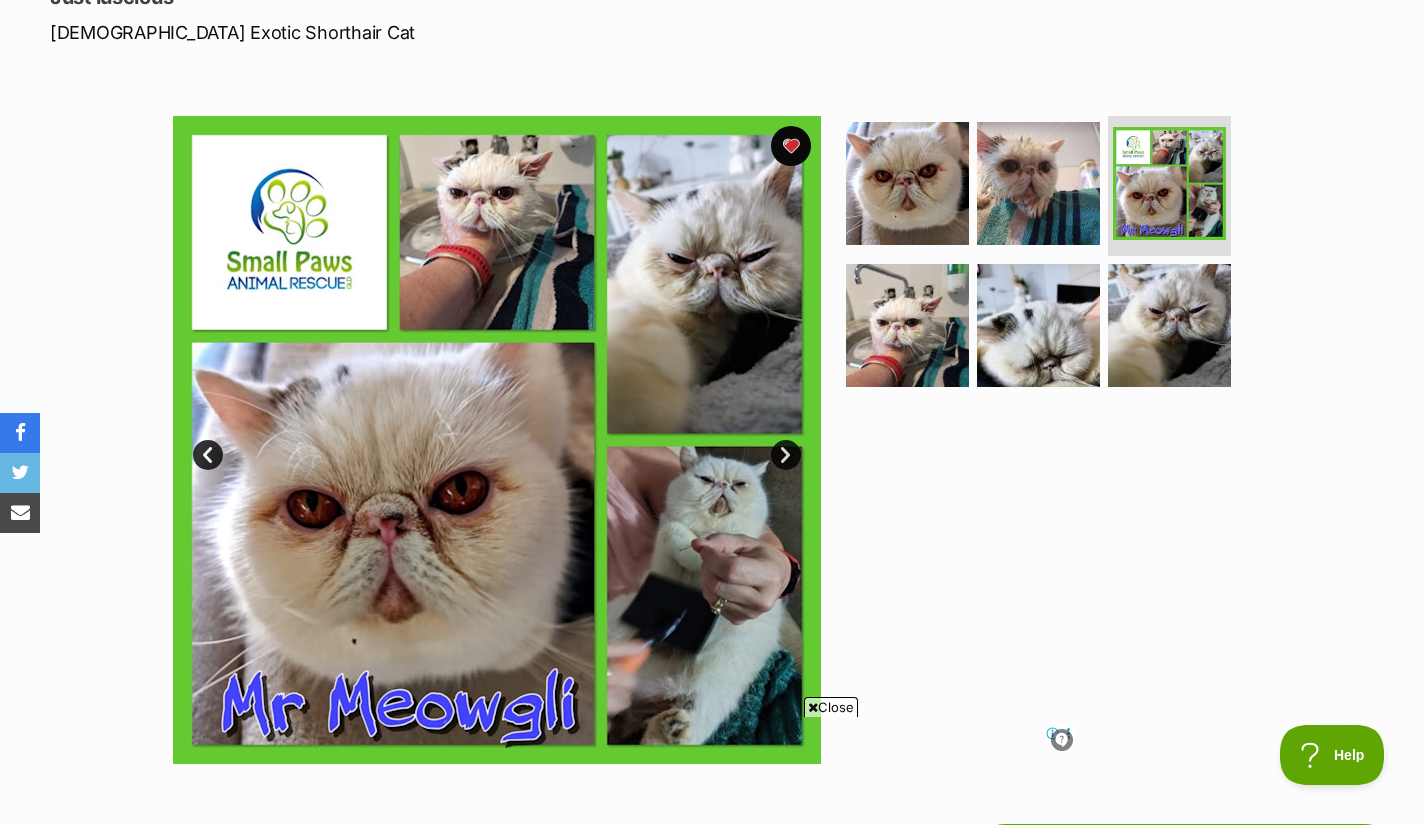 click at bounding box center (1169, 325) 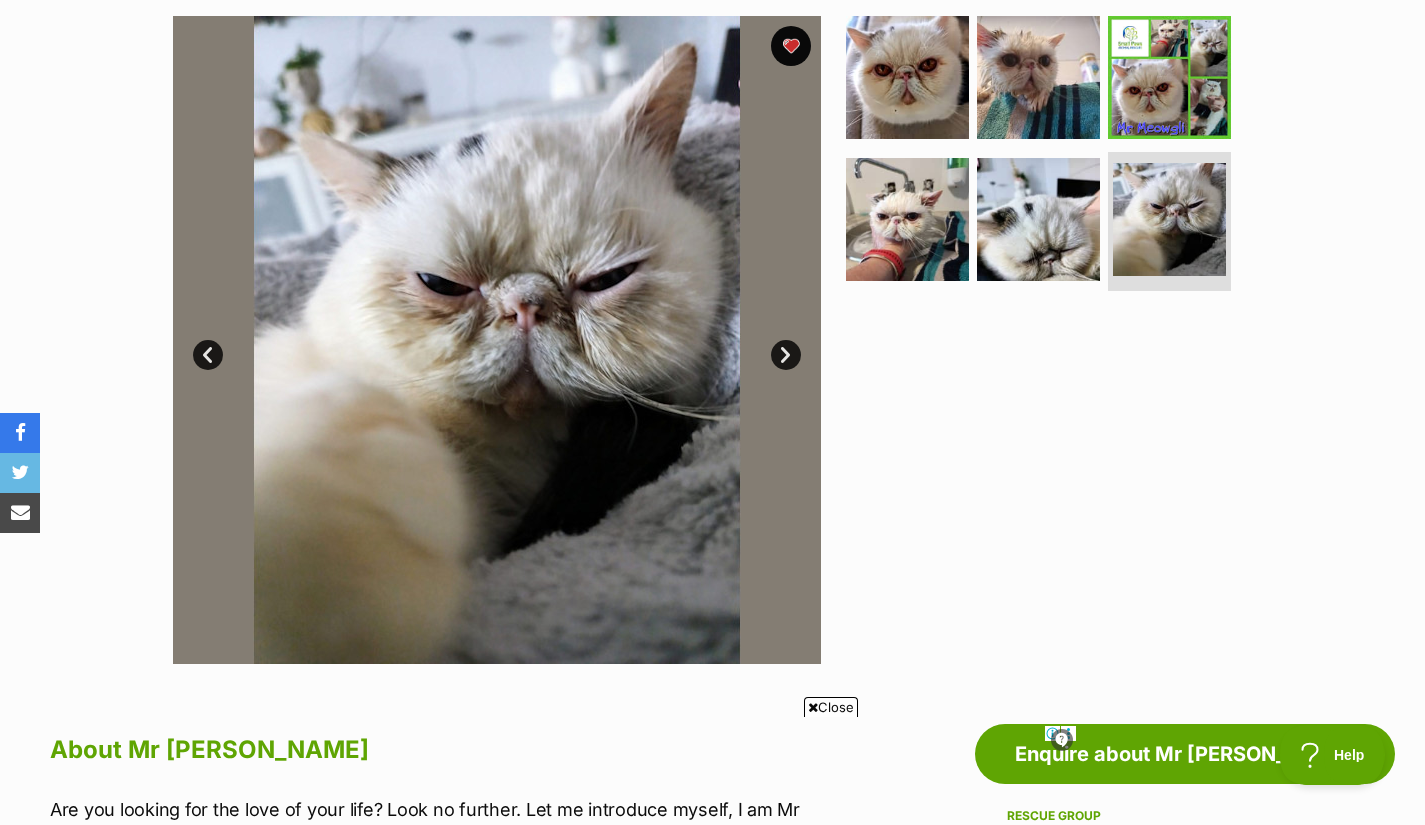 scroll, scrollTop: 300, scrollLeft: 0, axis: vertical 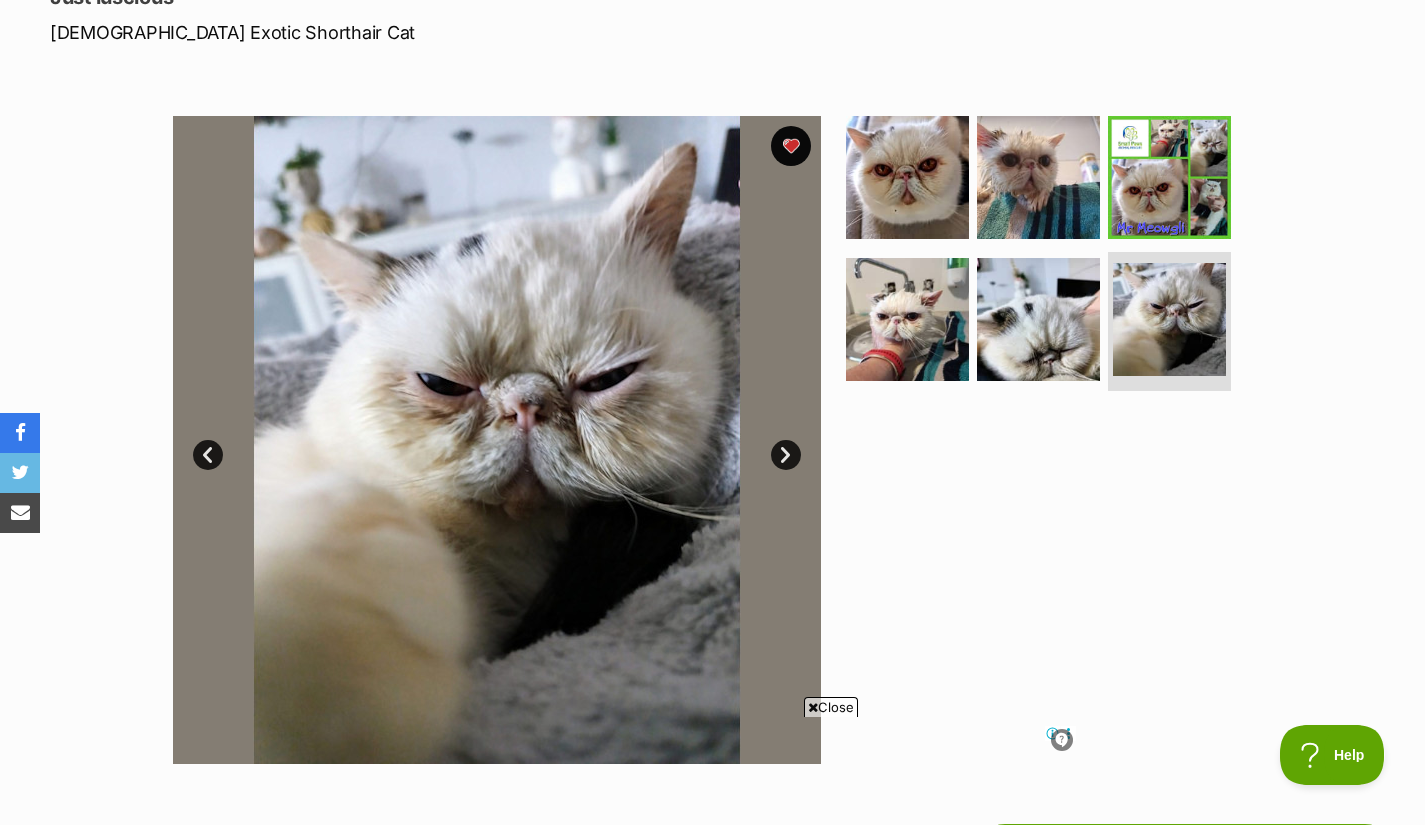 click at bounding box center [907, 177] 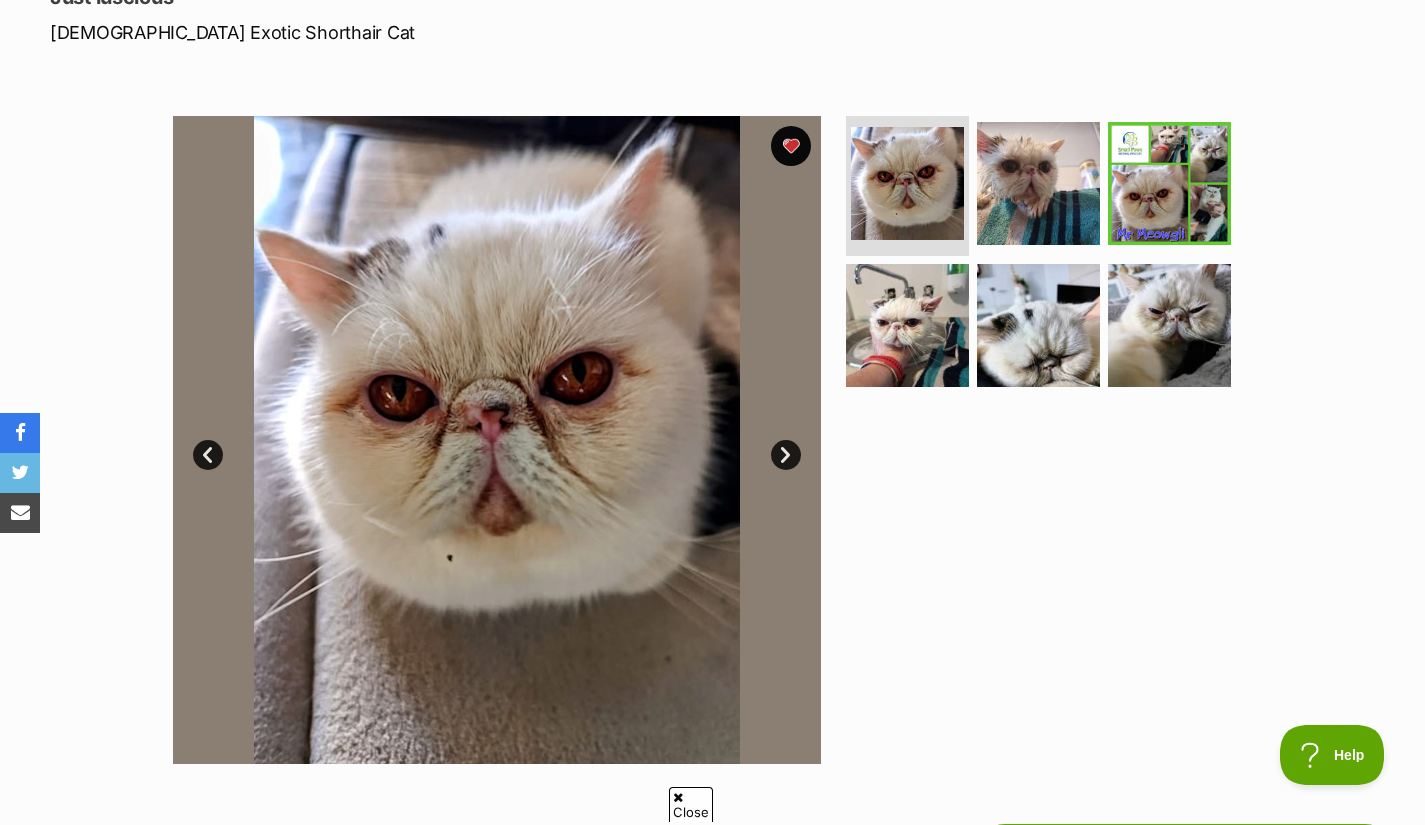 scroll, scrollTop: 0, scrollLeft: 0, axis: both 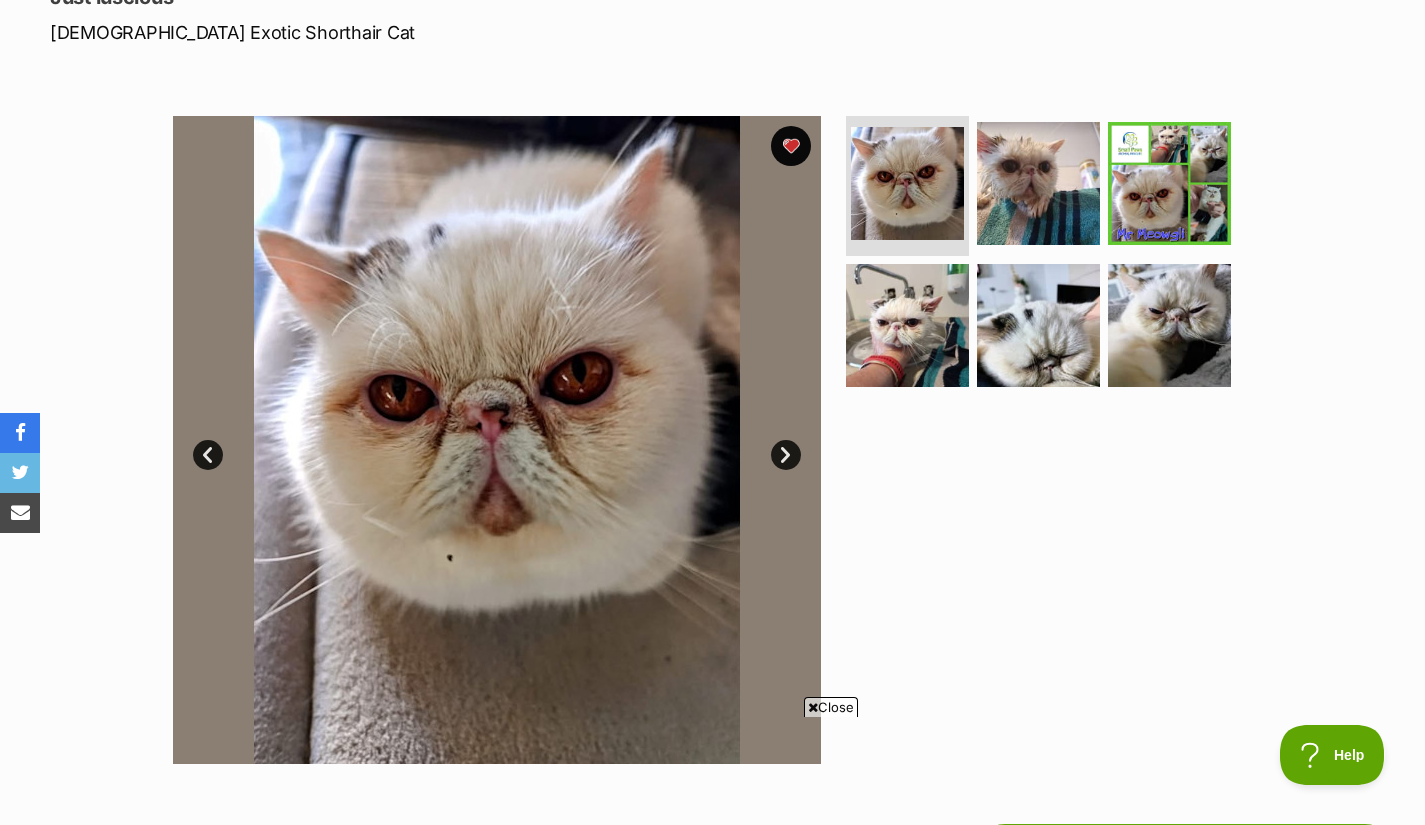 click at bounding box center (1038, 183) 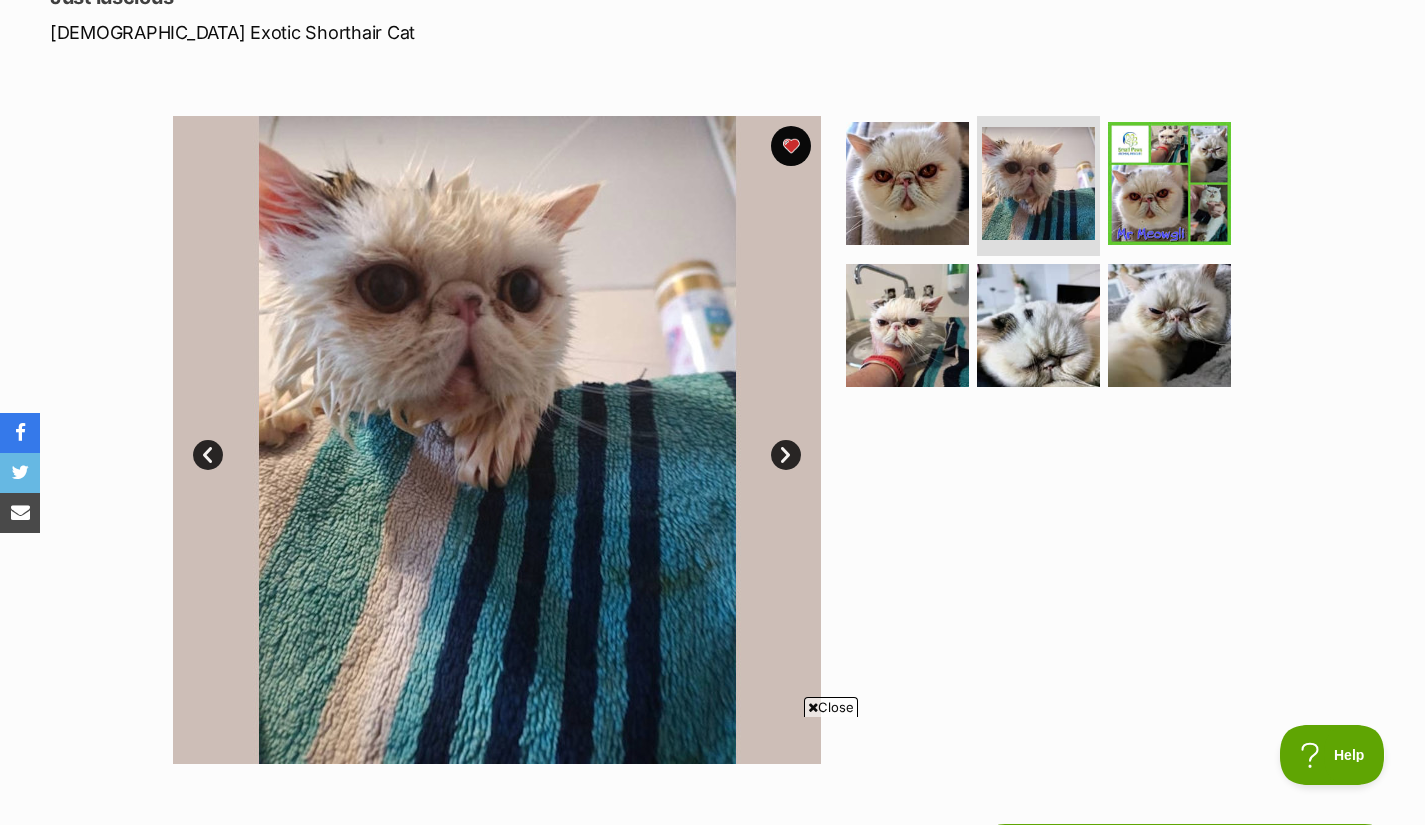 click at bounding box center (1169, 183) 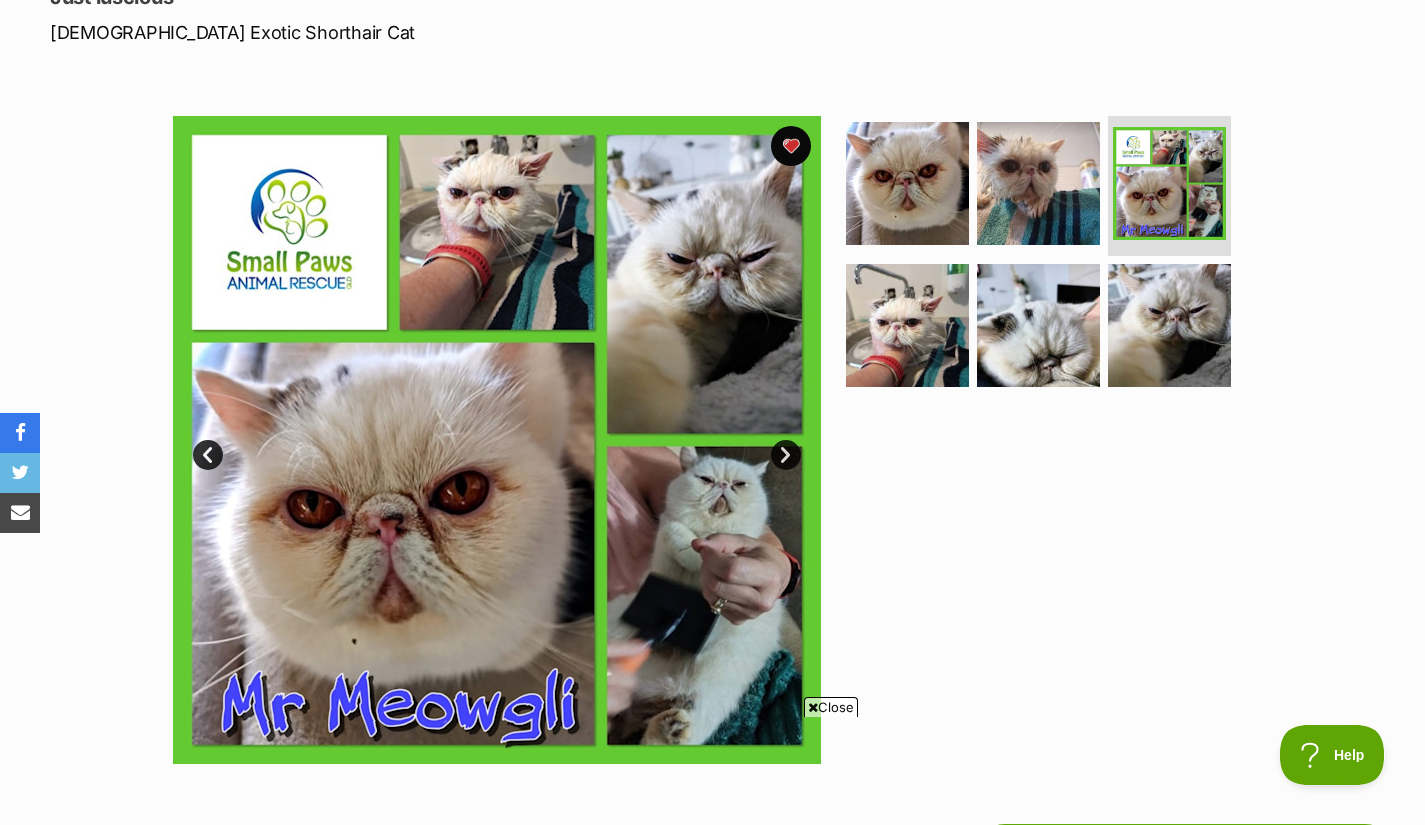 click at bounding box center (907, 183) 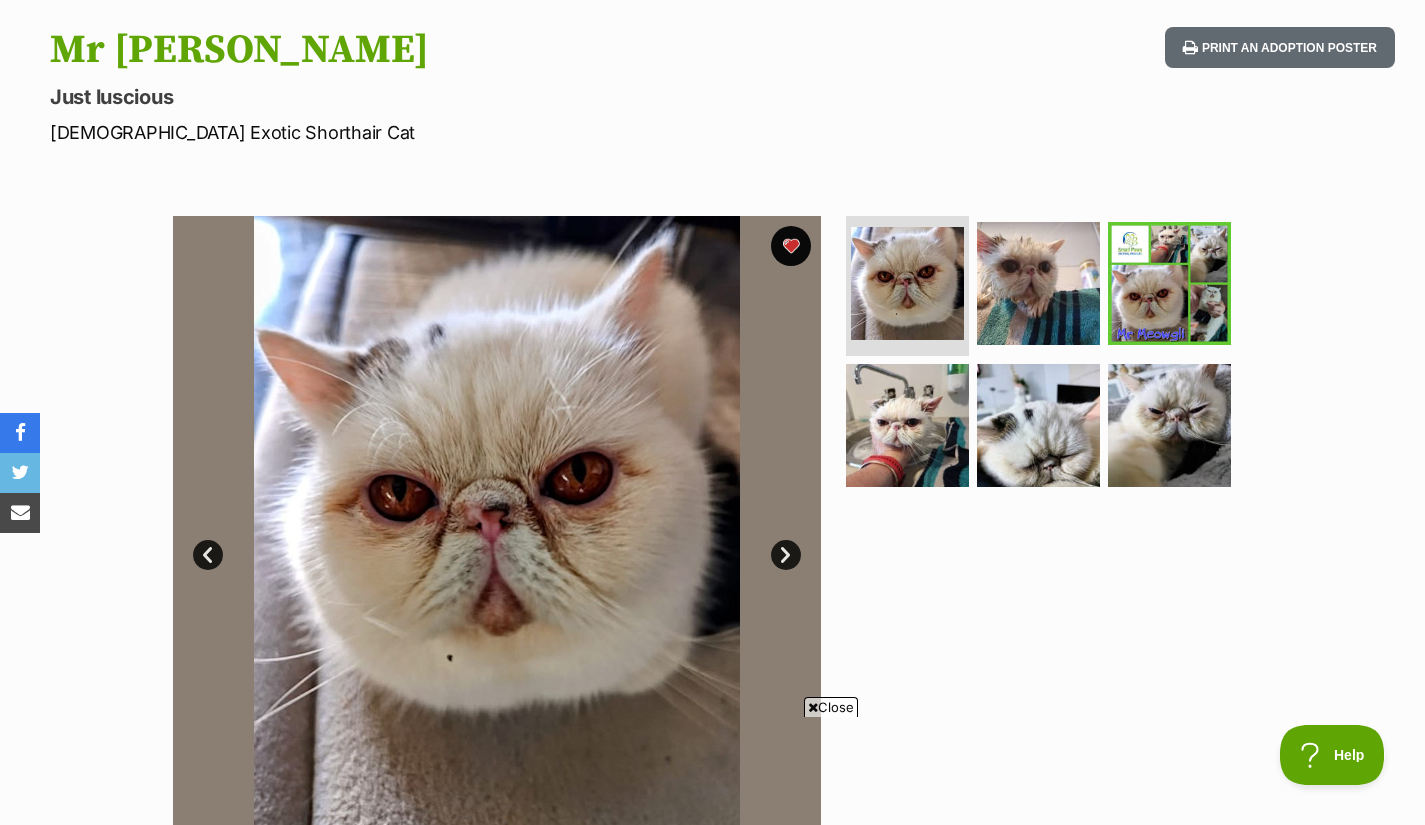 scroll, scrollTop: 300, scrollLeft: 0, axis: vertical 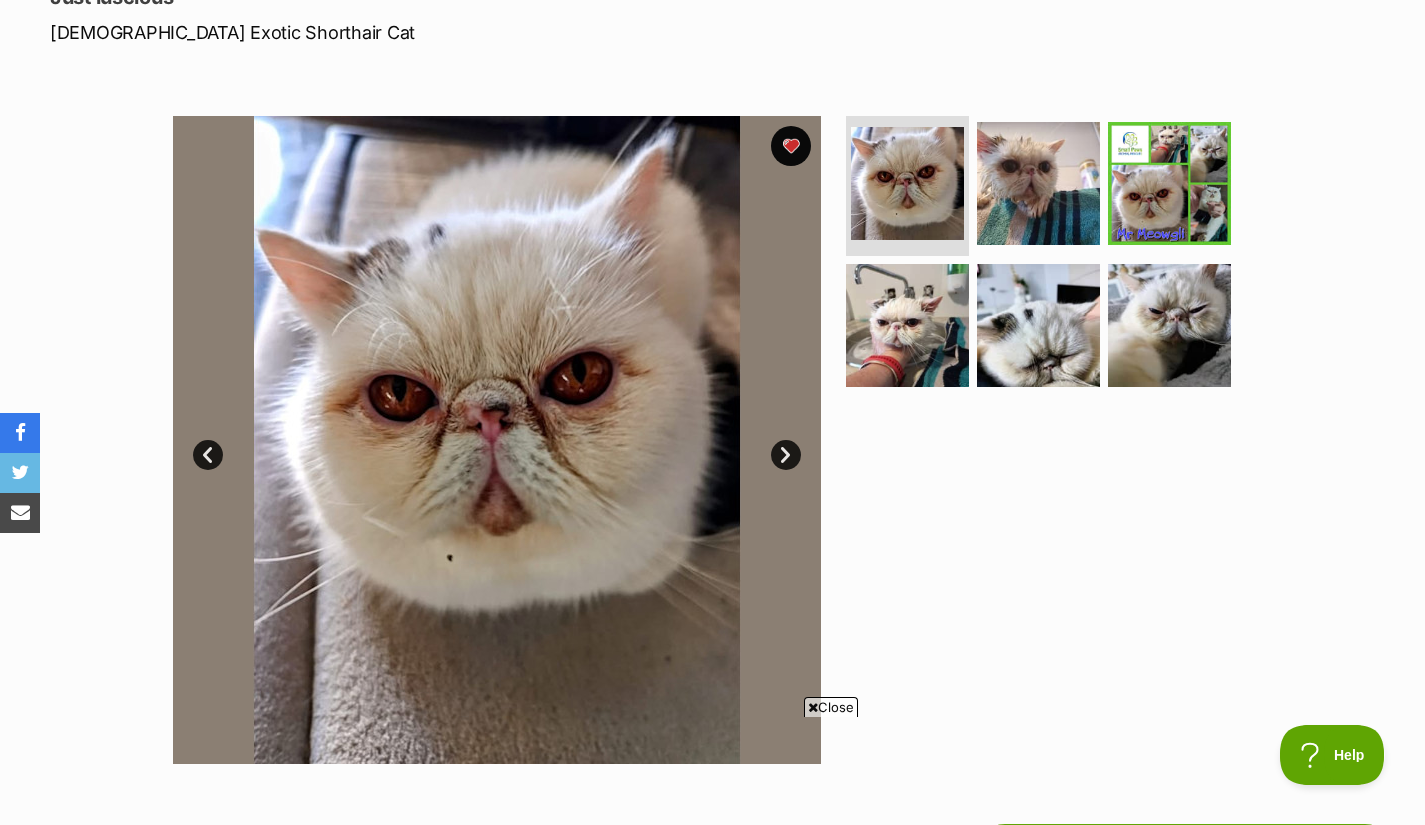 click on "Next" at bounding box center [786, 455] 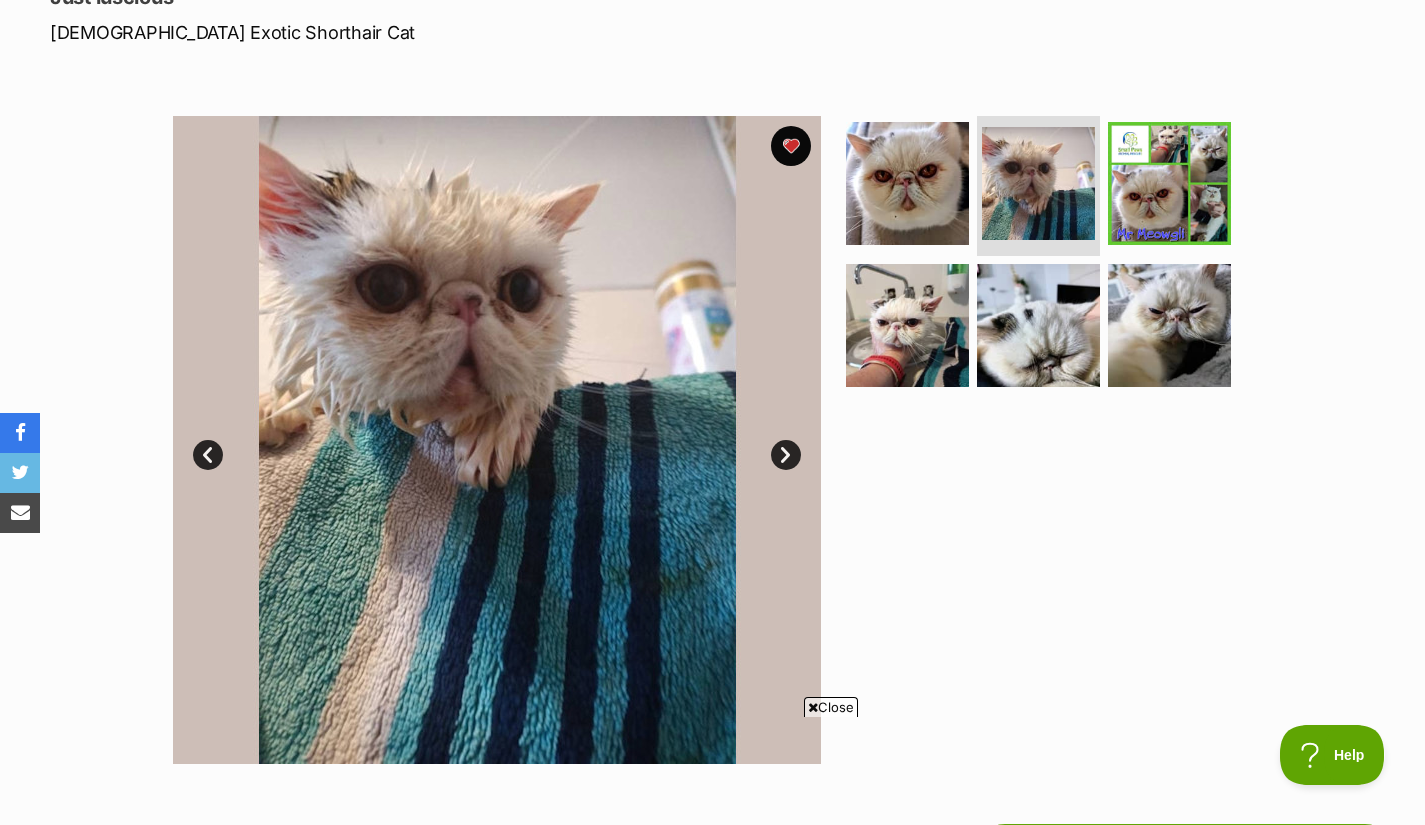 click on "Next" at bounding box center (786, 455) 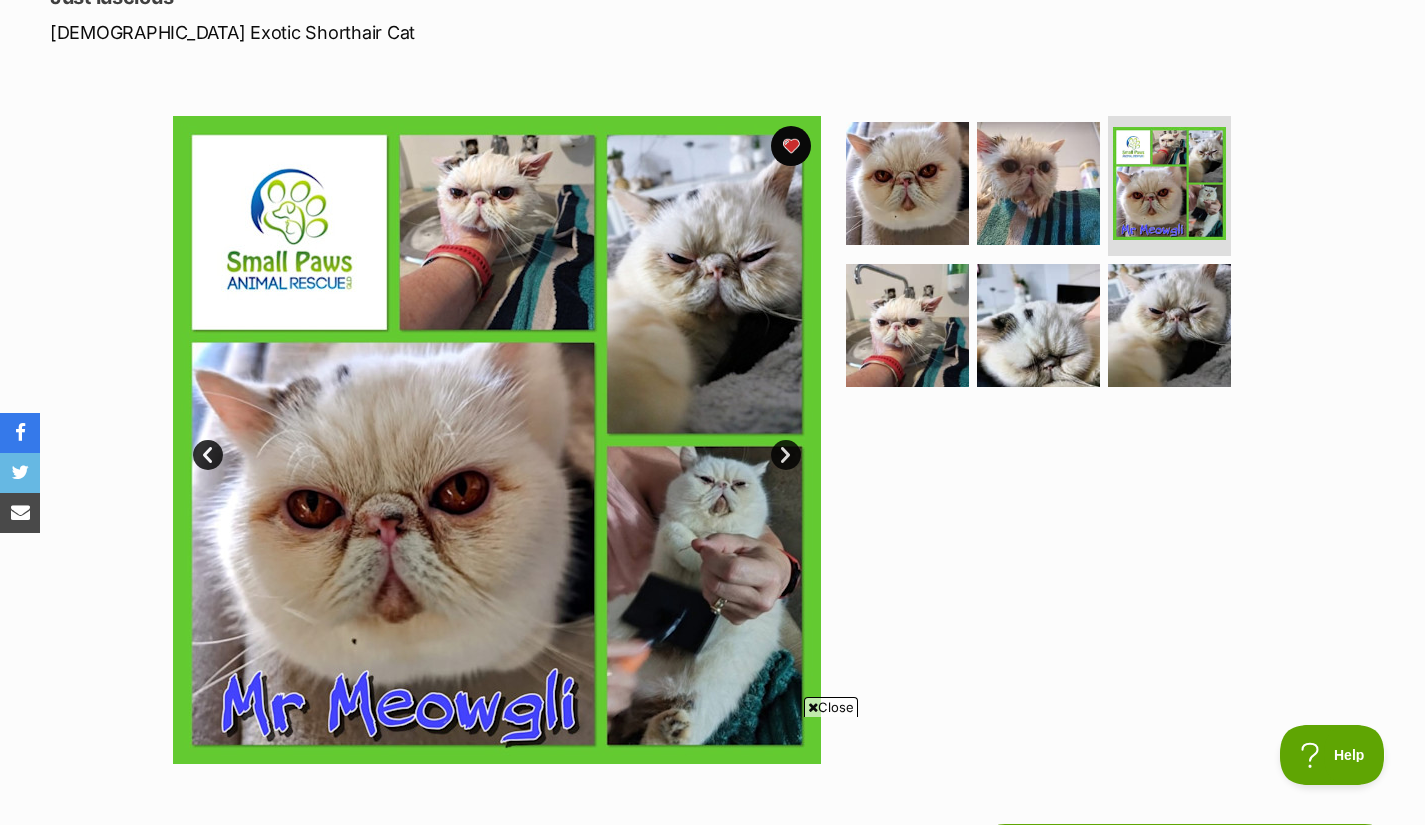 click on "Next" at bounding box center (786, 455) 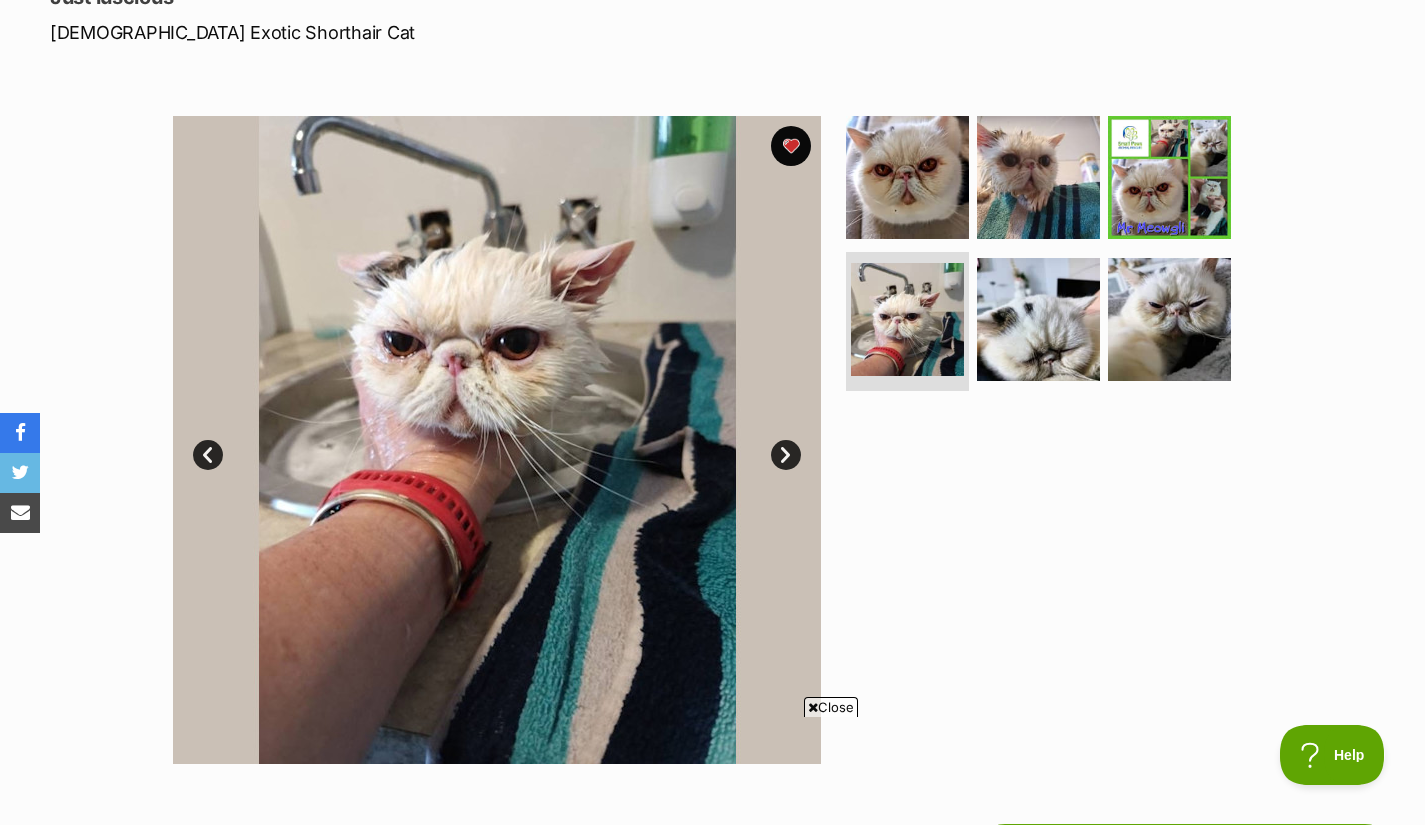 click on "Next" at bounding box center (786, 455) 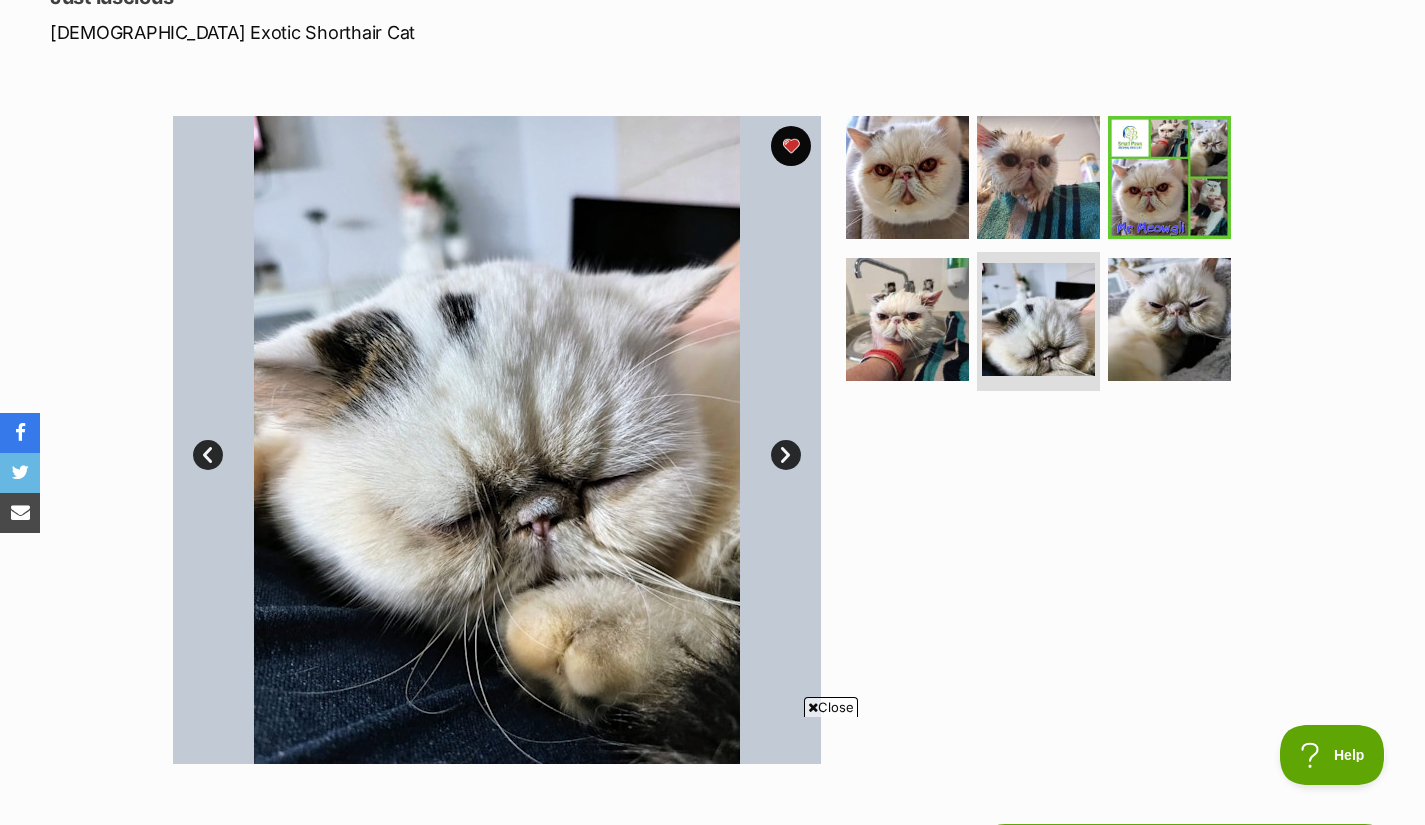 scroll, scrollTop: 600, scrollLeft: 0, axis: vertical 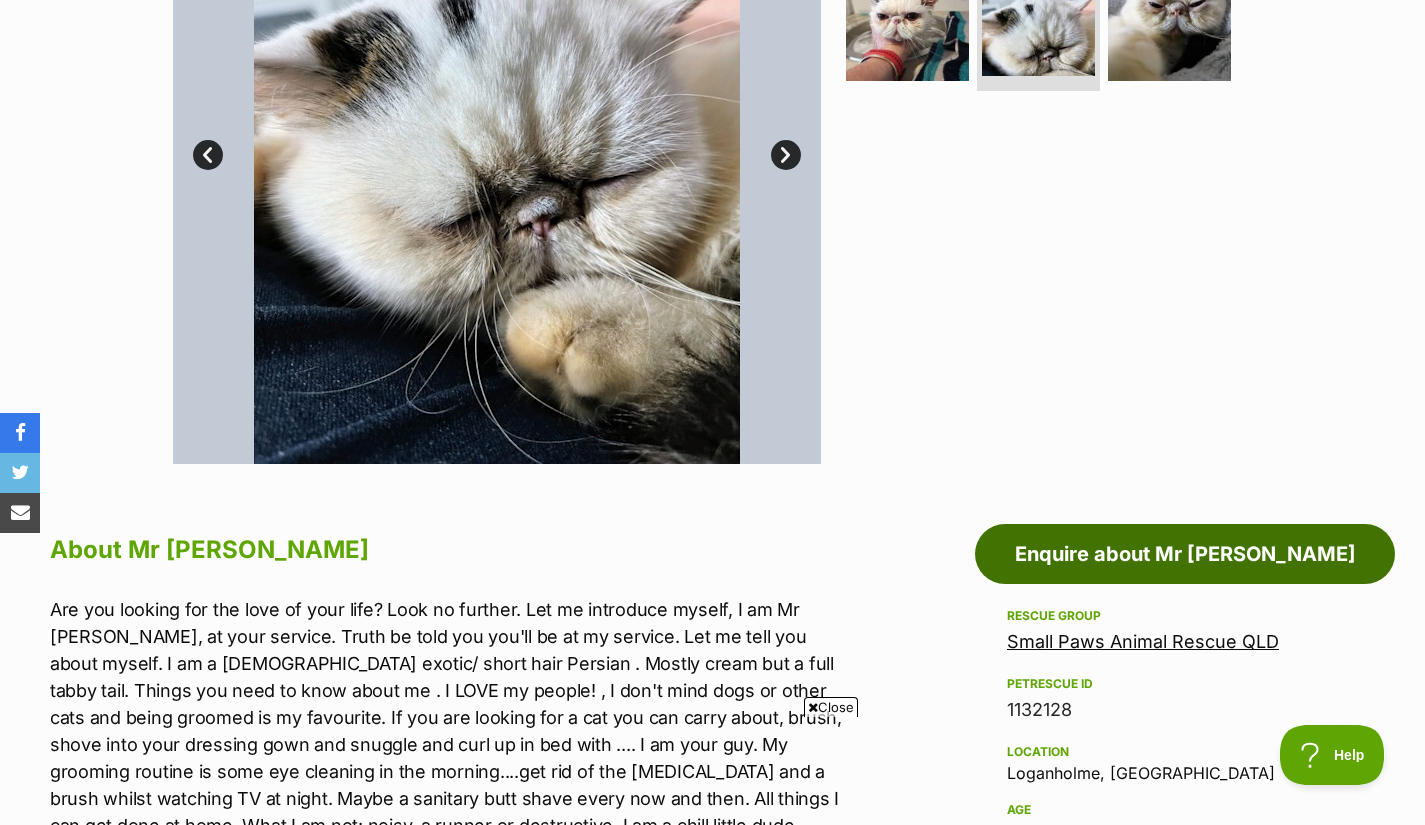 click on "Enquire about Mr Meowgli" at bounding box center (1185, 554) 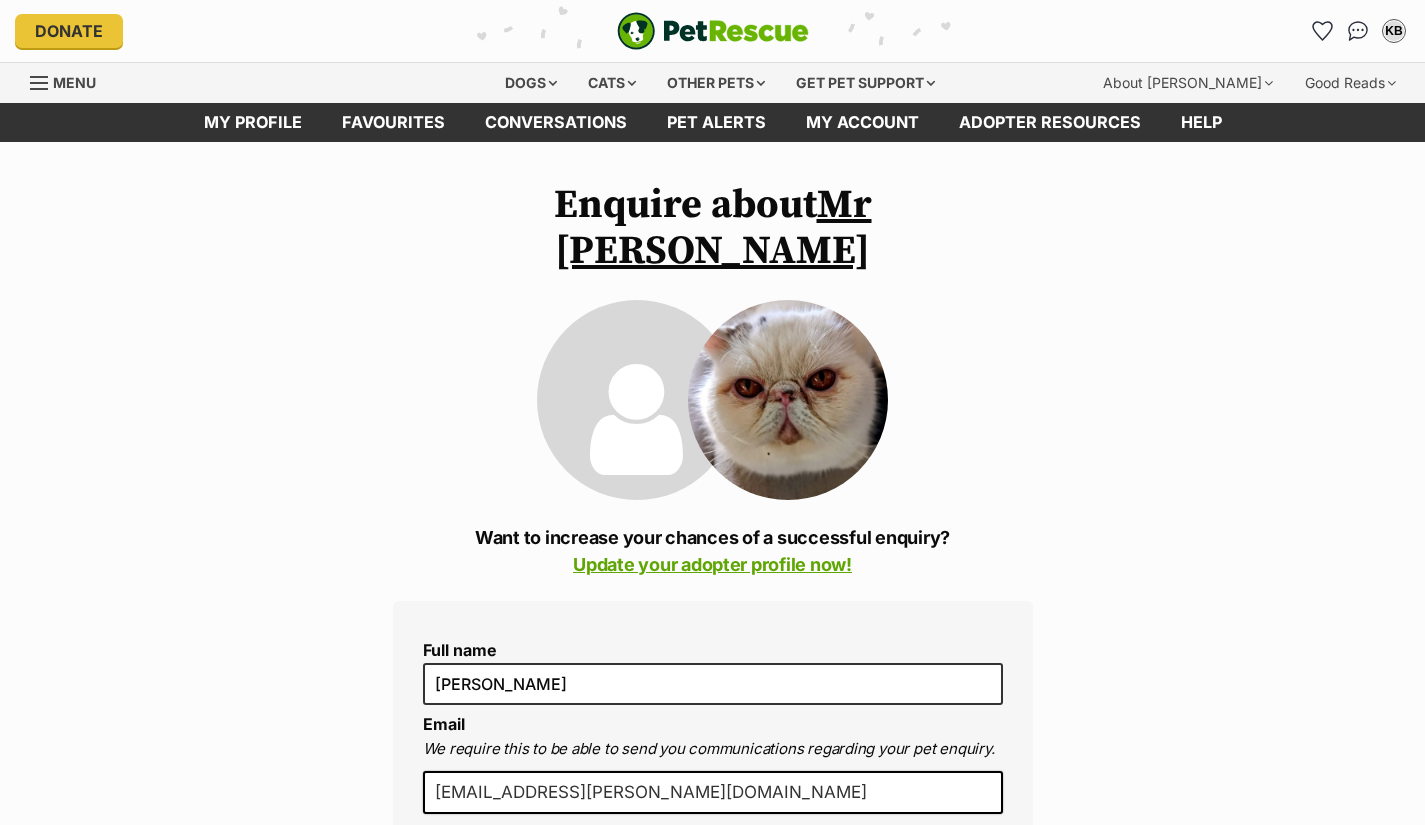 scroll, scrollTop: 0, scrollLeft: 0, axis: both 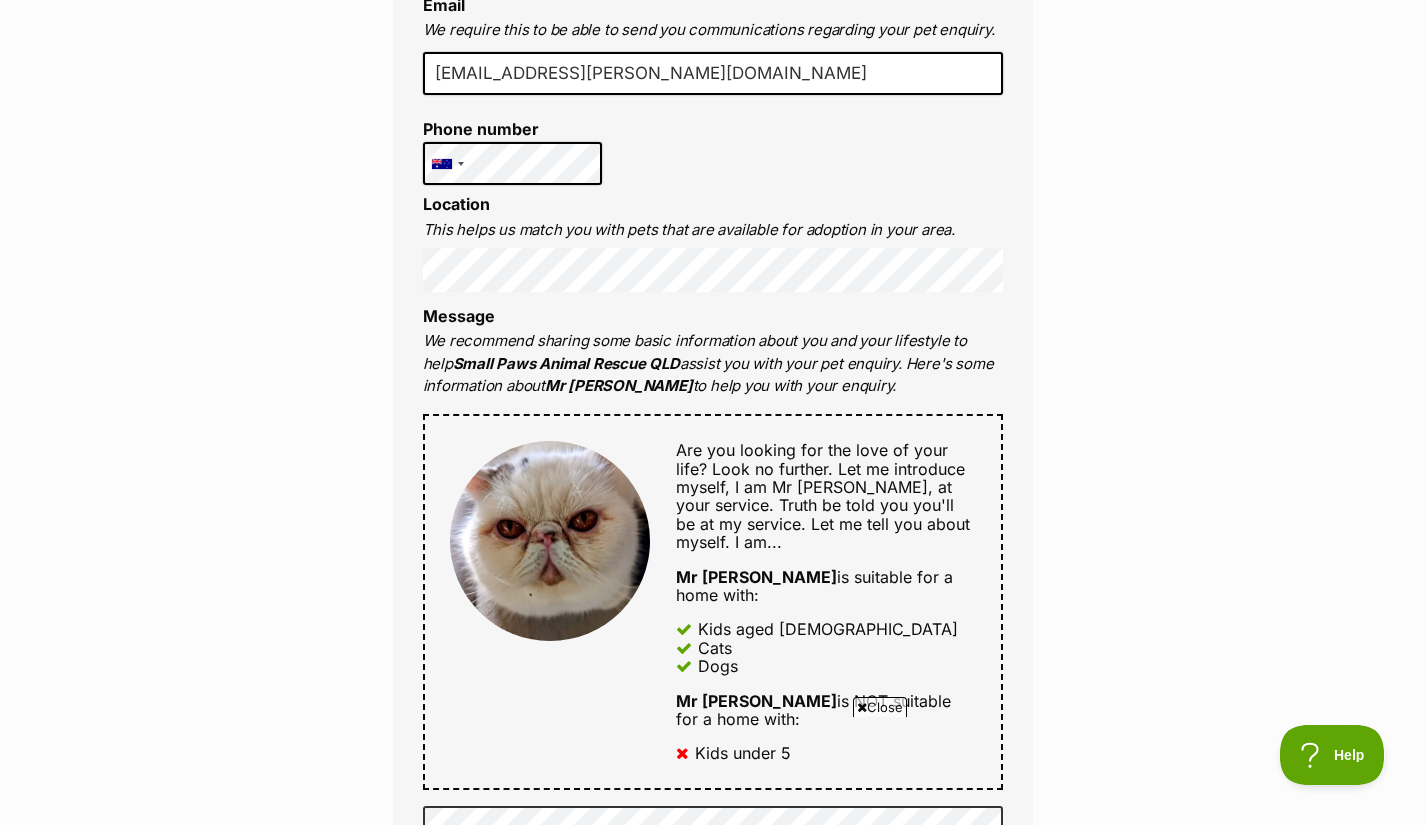 click on "Enquire about  Mr [PERSON_NAME]
Want to increase your chances of a successful enquiry?
Update your adopter profile now!
Full name [PERSON_NAME]
Email
We require this to be able to send you communications regarding your pet enquiry.
[EMAIL_ADDRESS][PERSON_NAME][DOMAIN_NAME]
Phone number [GEOGRAPHIC_DATA] +1 [GEOGRAPHIC_DATA] +44 [GEOGRAPHIC_DATA] (‫[GEOGRAPHIC_DATA]‬‎) +93 [GEOGRAPHIC_DATA] ([GEOGRAPHIC_DATA]) +355 [GEOGRAPHIC_DATA] (‫[GEOGRAPHIC_DATA]‬‎) +213 [US_STATE] +1684 [GEOGRAPHIC_DATA] +376 [GEOGRAPHIC_DATA] +244 [GEOGRAPHIC_DATA] +1264 [GEOGRAPHIC_DATA] +1268 [GEOGRAPHIC_DATA] +54 [GEOGRAPHIC_DATA] ([GEOGRAPHIC_DATA]) +374 [GEOGRAPHIC_DATA] +297 [GEOGRAPHIC_DATA] +61 [GEOGRAPHIC_DATA] ([GEOGRAPHIC_DATA]) +43 [GEOGRAPHIC_DATA] ([GEOGRAPHIC_DATA]) +994 [GEOGRAPHIC_DATA] +1242 [GEOGRAPHIC_DATA] (‫[GEOGRAPHIC_DATA]‬‎) +973 [GEOGRAPHIC_DATA] ([GEOGRAPHIC_DATA]) +880 [GEOGRAPHIC_DATA] +1246 [GEOGRAPHIC_DATA] ([GEOGRAPHIC_DATA]) +375 [GEOGRAPHIC_DATA] ([GEOGRAPHIC_DATA]) +32 [GEOGRAPHIC_DATA] +501 [GEOGRAPHIC_DATA] ([GEOGRAPHIC_DATA]) +229 [GEOGRAPHIC_DATA] +1441 [GEOGRAPHIC_DATA] (འབྲུག) +975 [GEOGRAPHIC_DATA] +591 [GEOGRAPHIC_DATA] ([GEOGRAPHIC_DATA]) +387 [GEOGRAPHIC_DATA] +267 [GEOGRAPHIC_DATA] ([GEOGRAPHIC_DATA])" at bounding box center (712, 844) 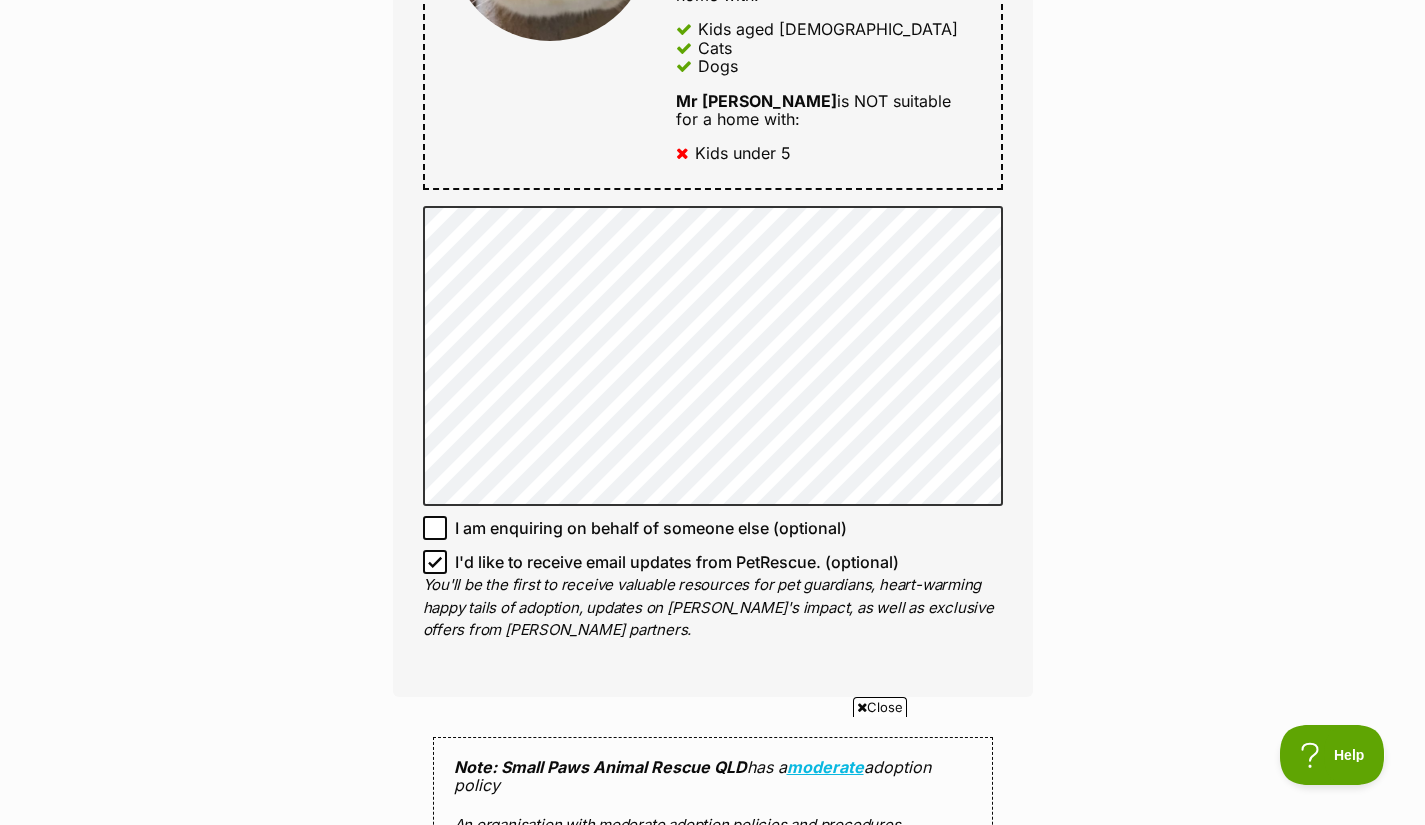 scroll, scrollTop: 1419, scrollLeft: 0, axis: vertical 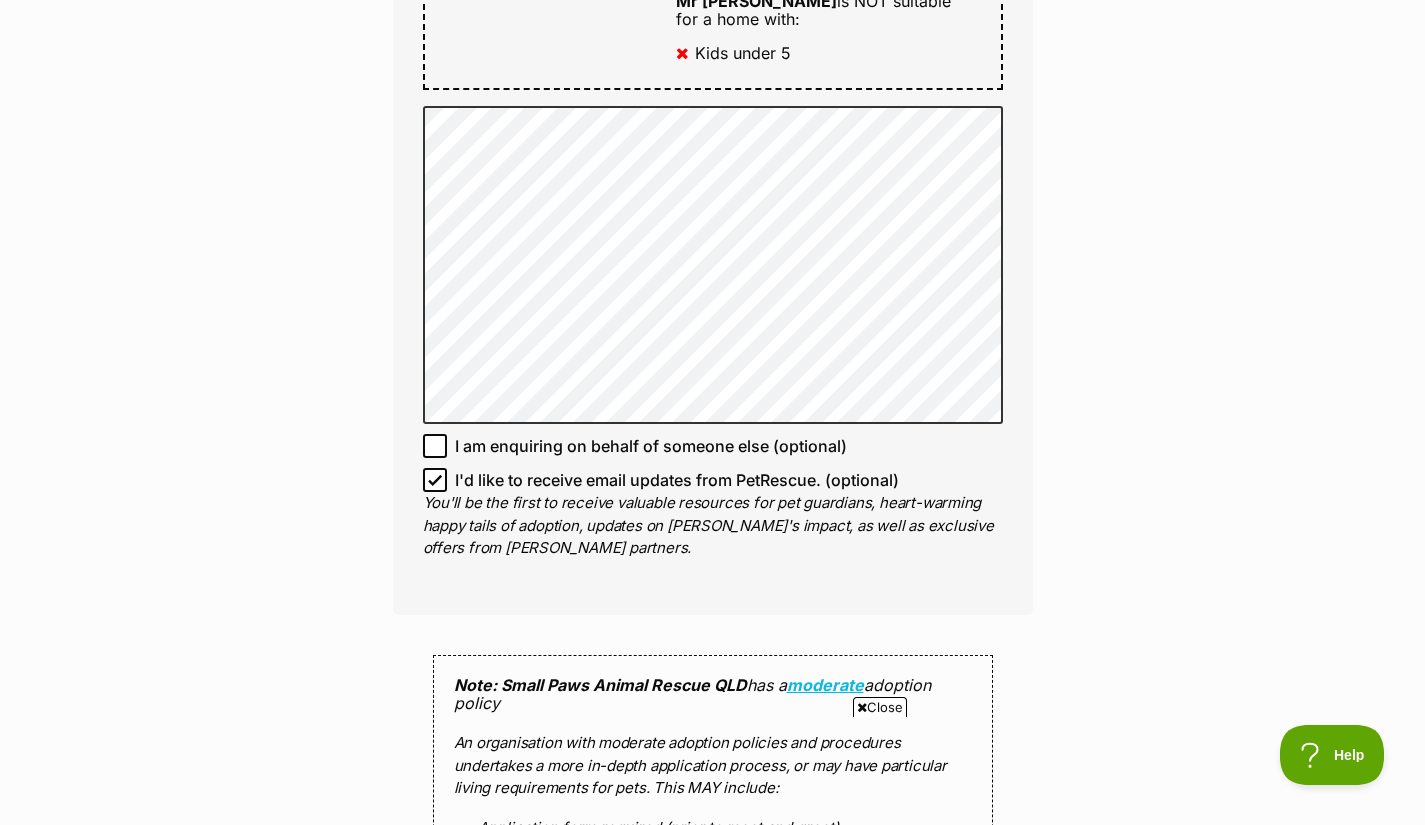 click 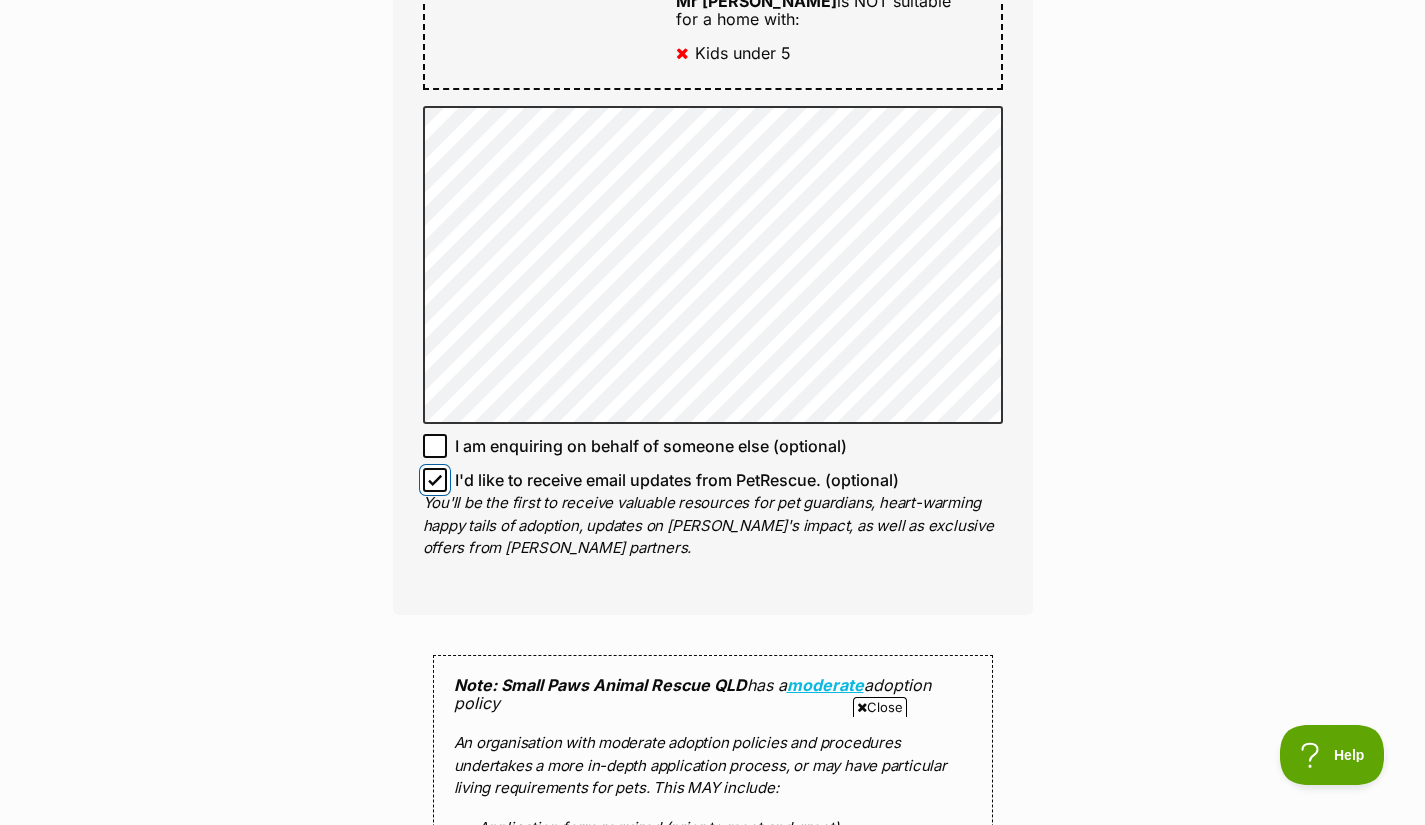 click on "I'd like to receive email updates from PetRescue. (optional)" at bounding box center (435, 480) 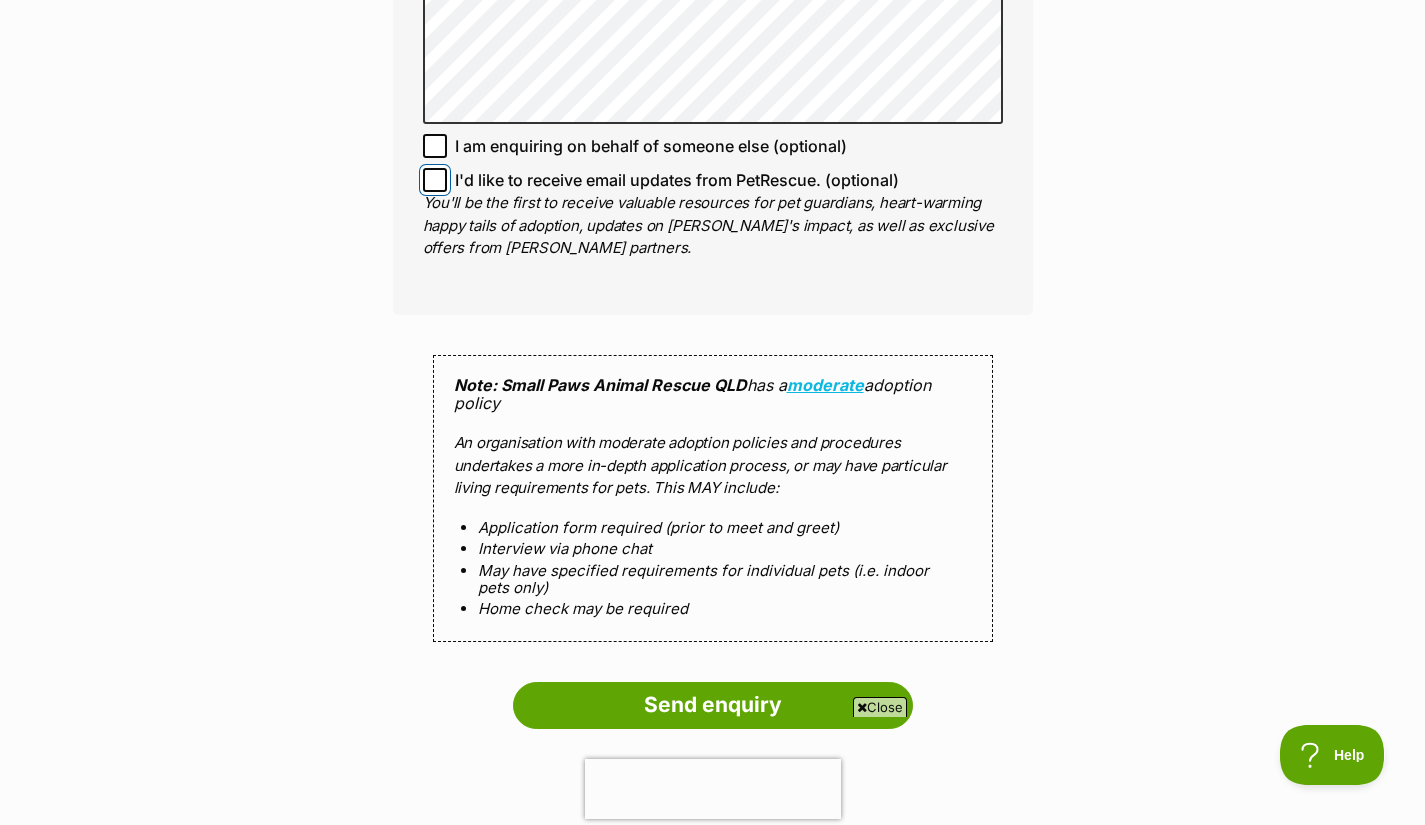 scroll, scrollTop: 1819, scrollLeft: 0, axis: vertical 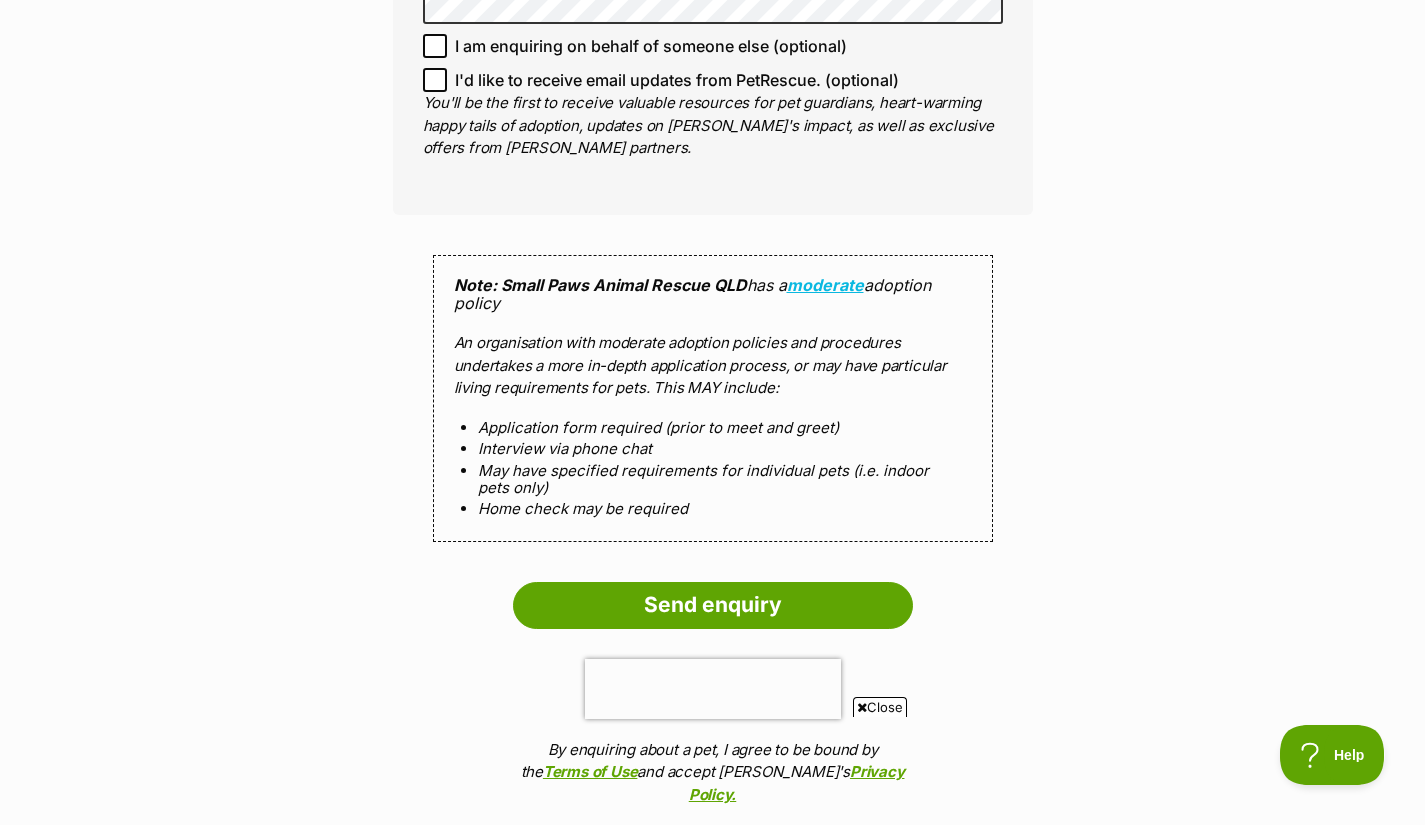 click on "Send enquiry" at bounding box center [713, 605] 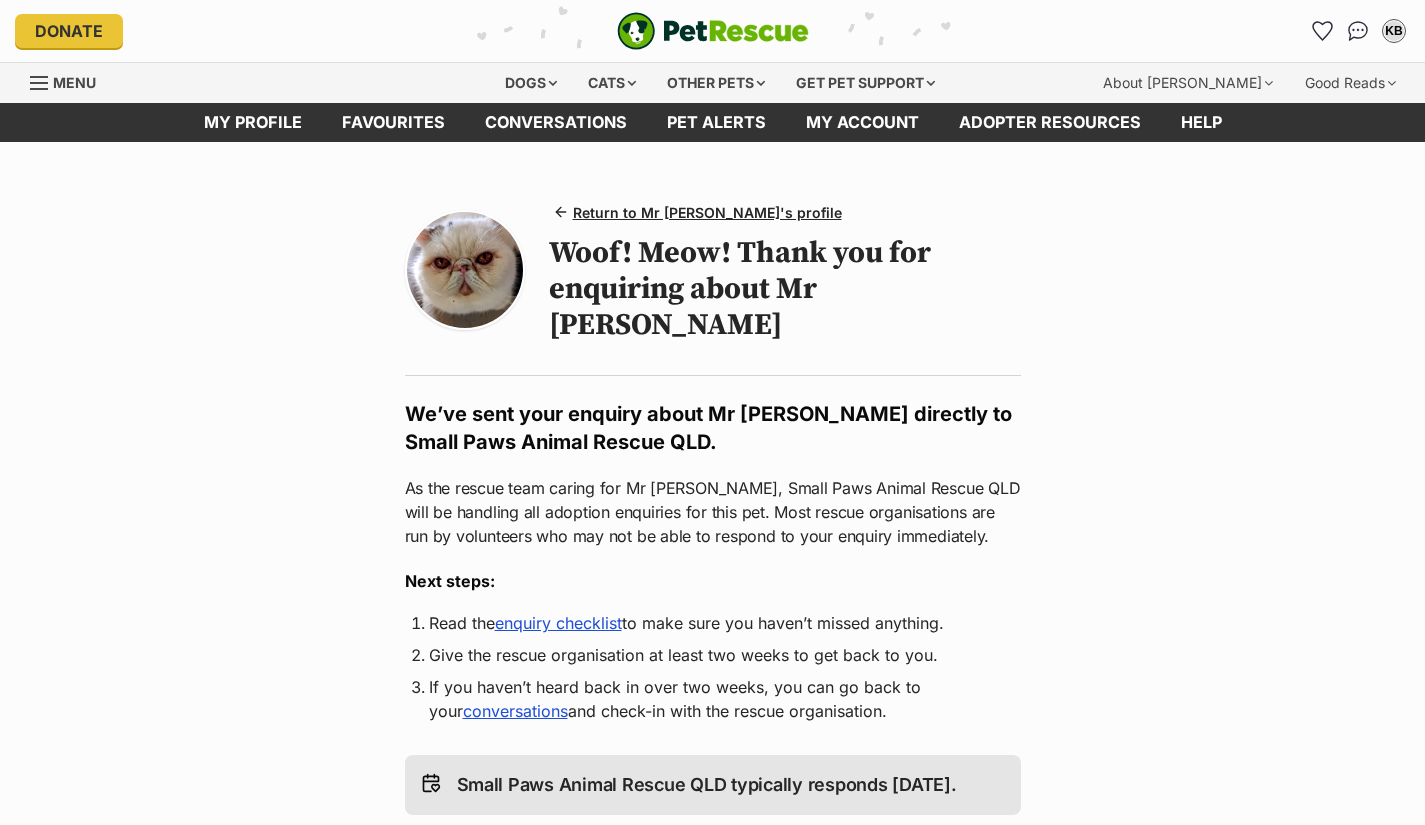 scroll, scrollTop: 0, scrollLeft: 0, axis: both 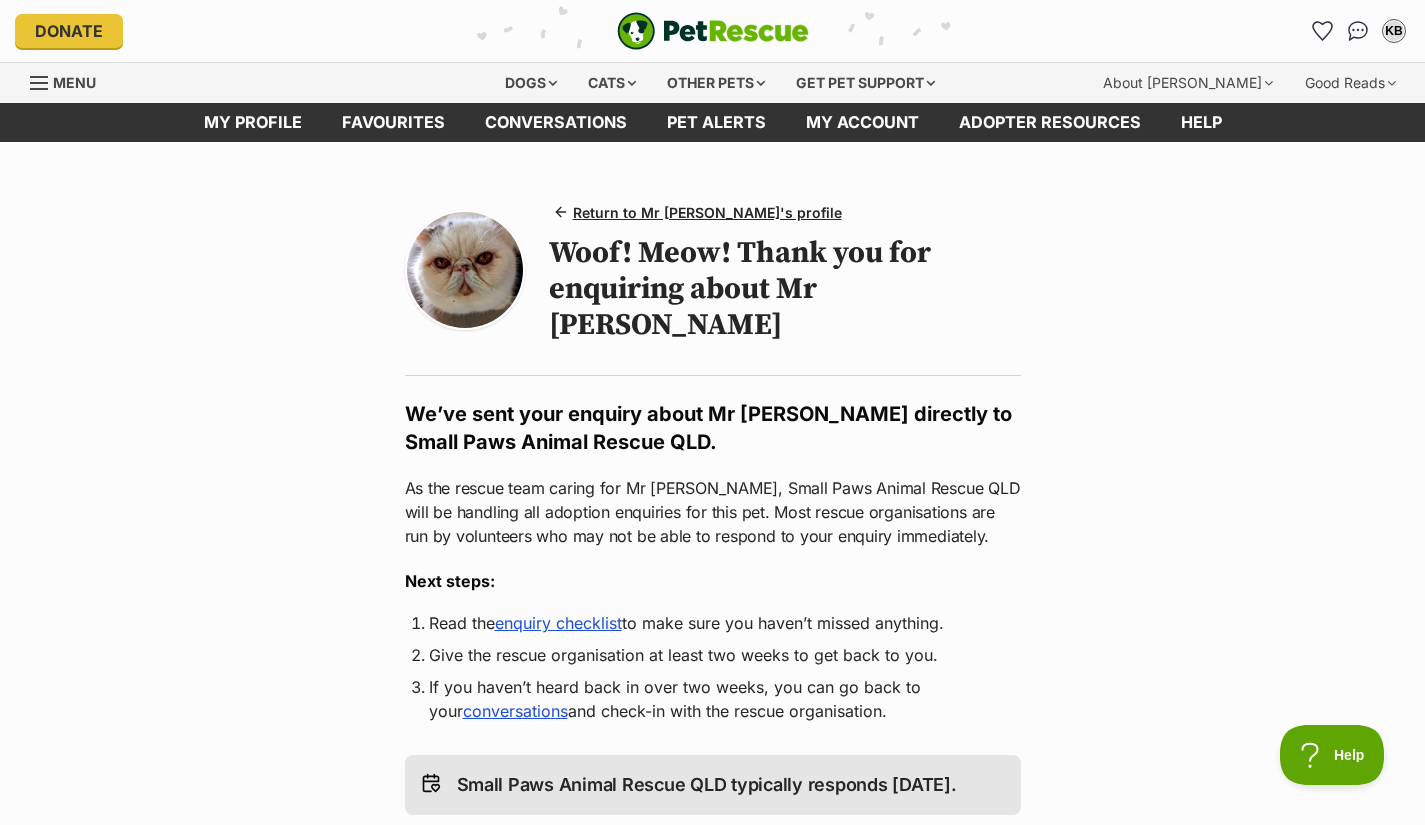 click on "Cats" at bounding box center [612, 83] 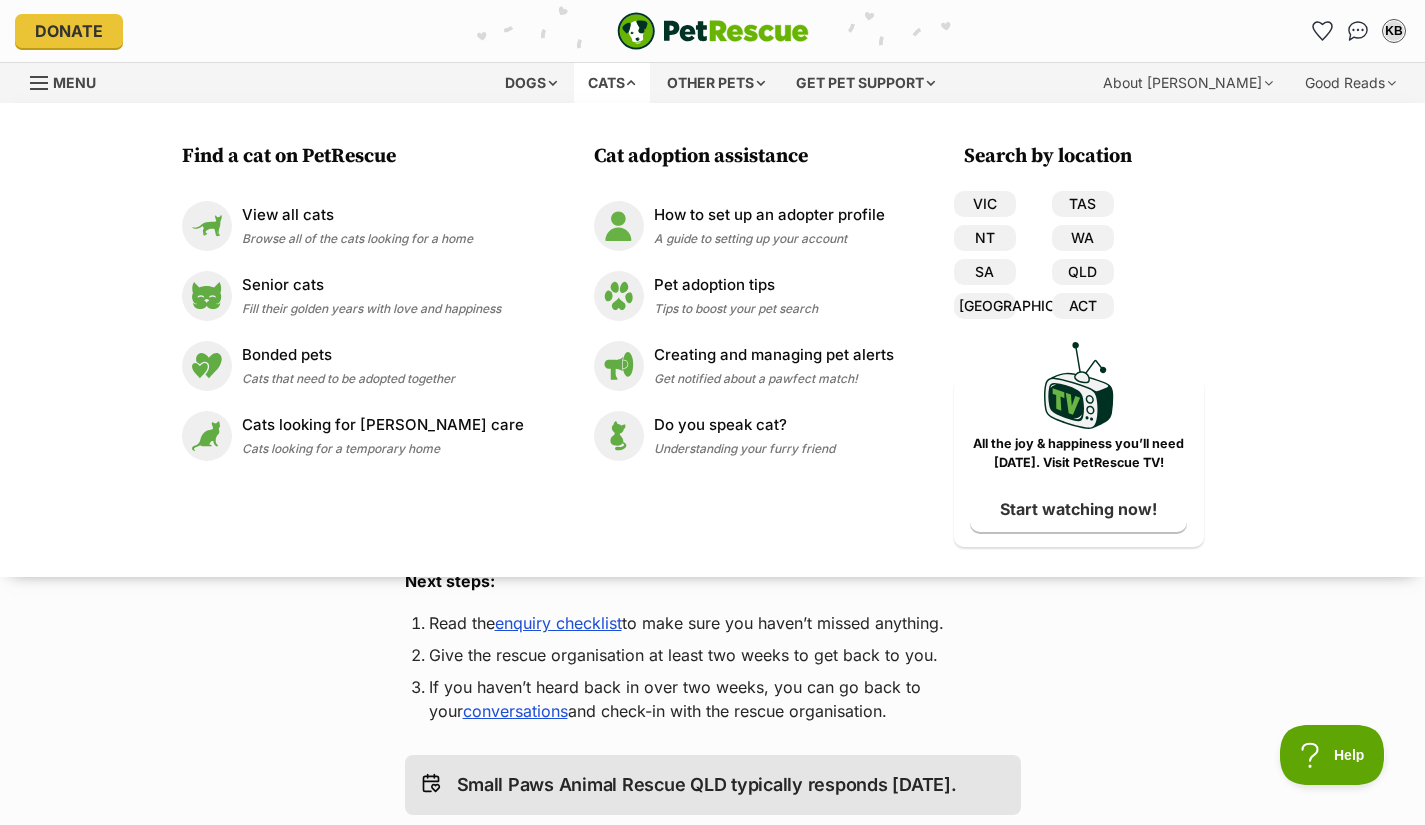 click on "QLD" at bounding box center [1083, 272] 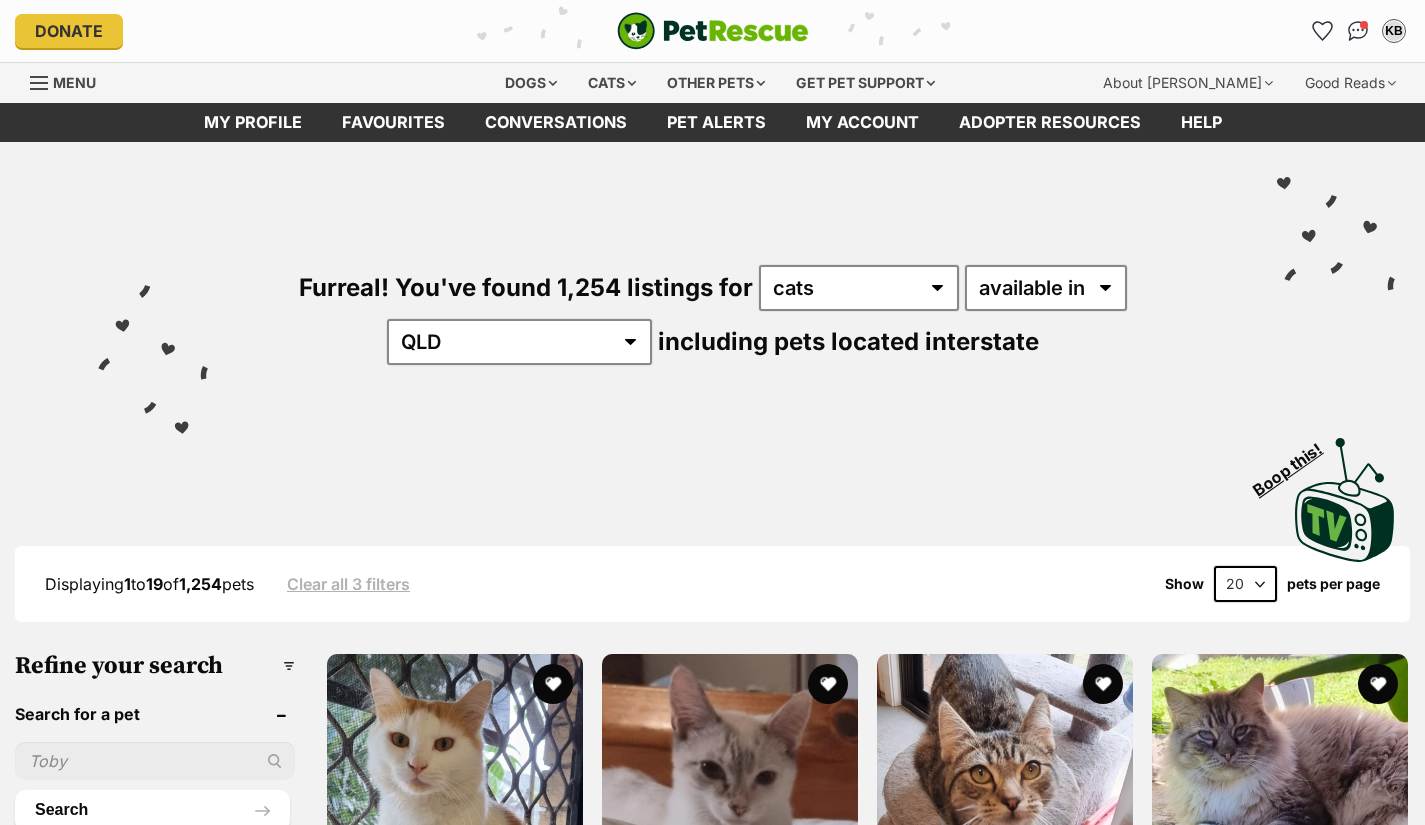 scroll, scrollTop: 0, scrollLeft: 0, axis: both 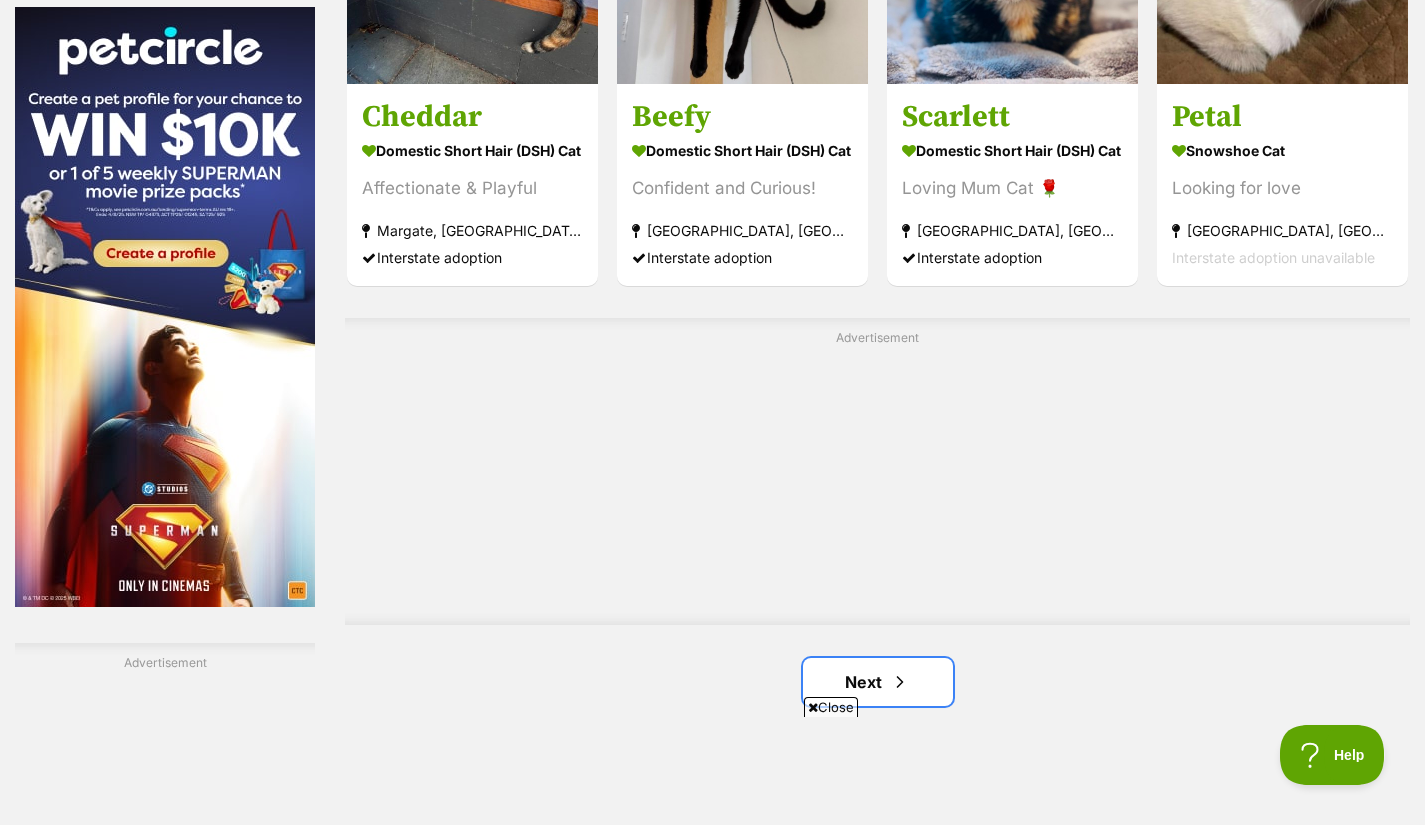 click at bounding box center [900, 682] 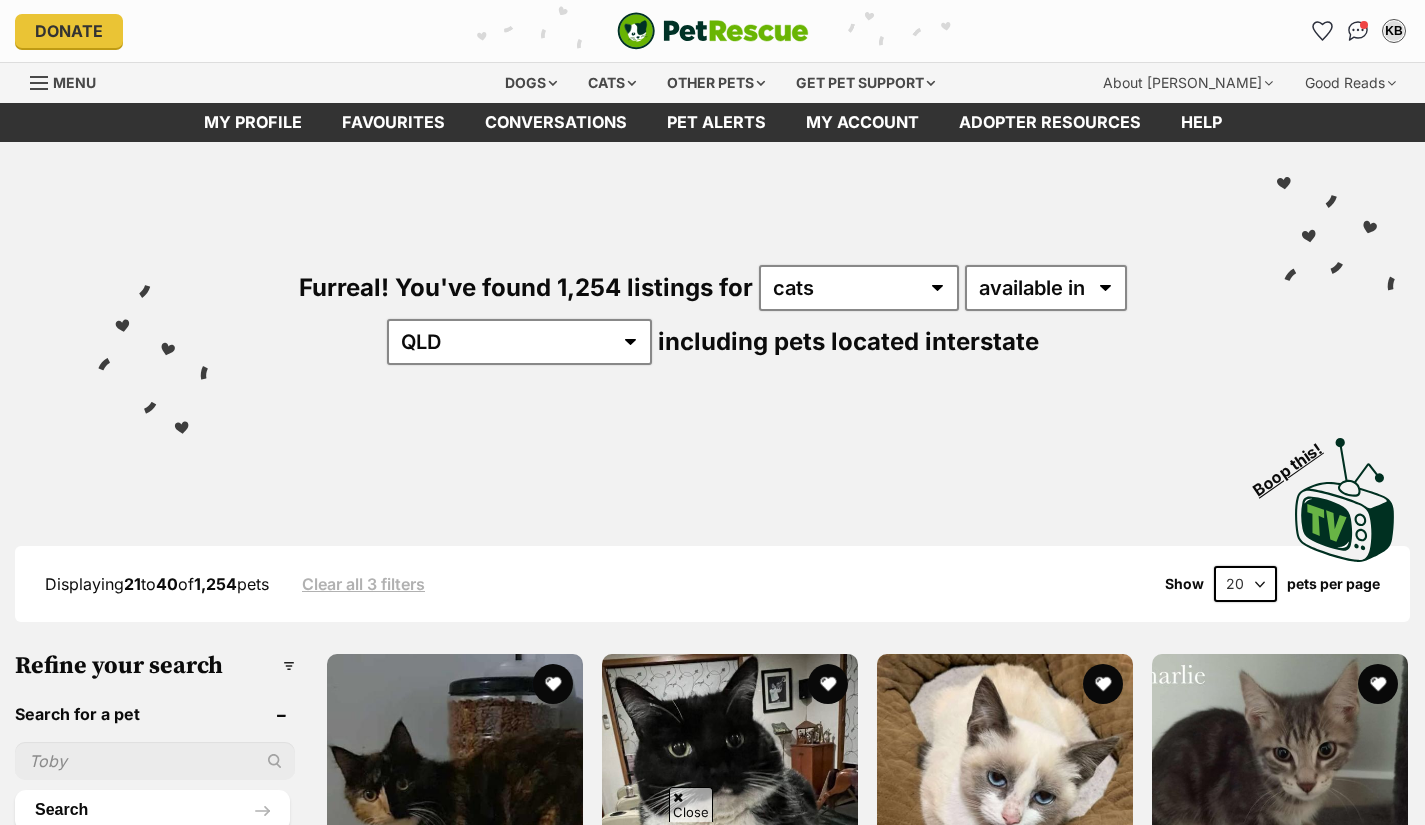 scroll, scrollTop: 400, scrollLeft: 0, axis: vertical 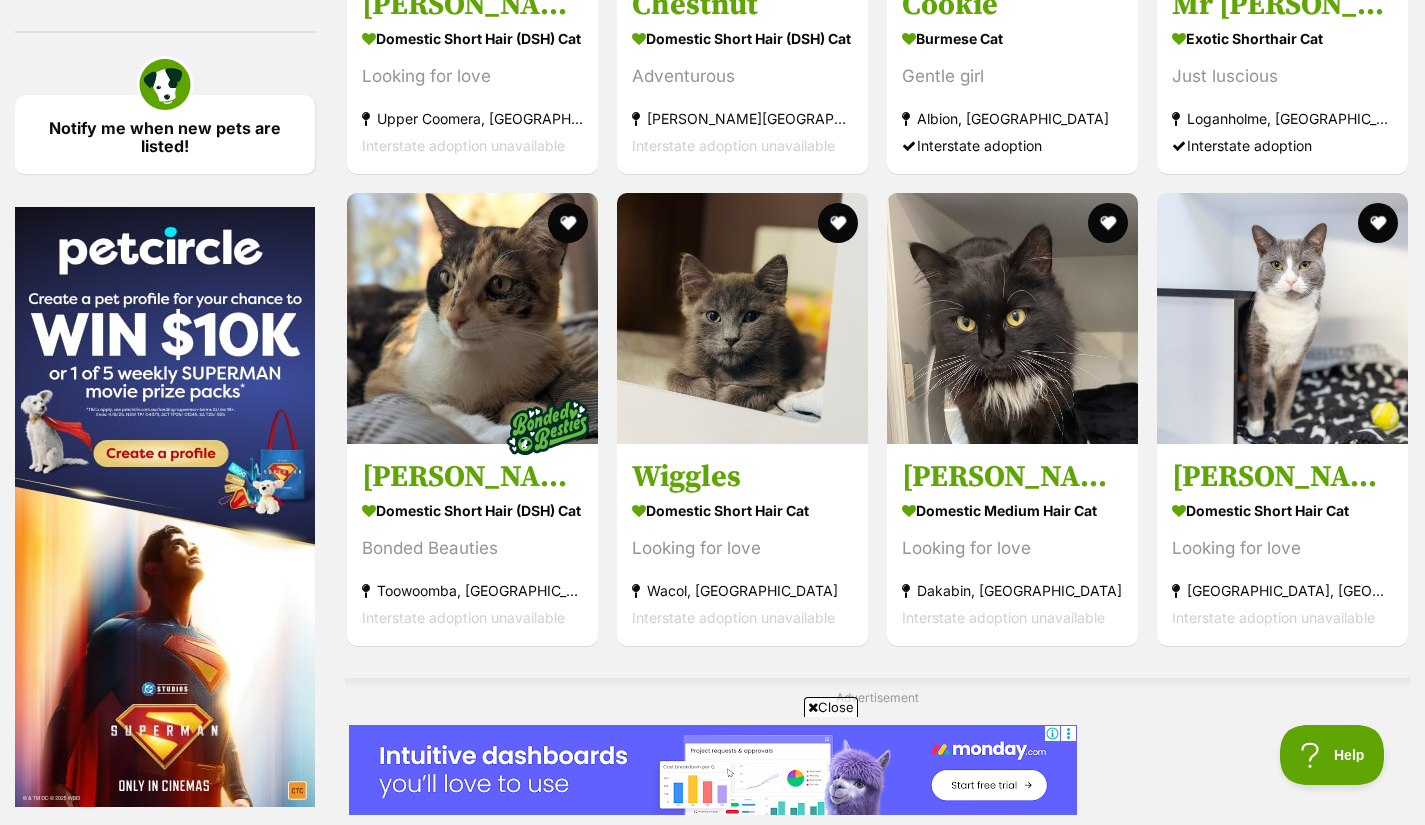 click at bounding box center [838, 223] 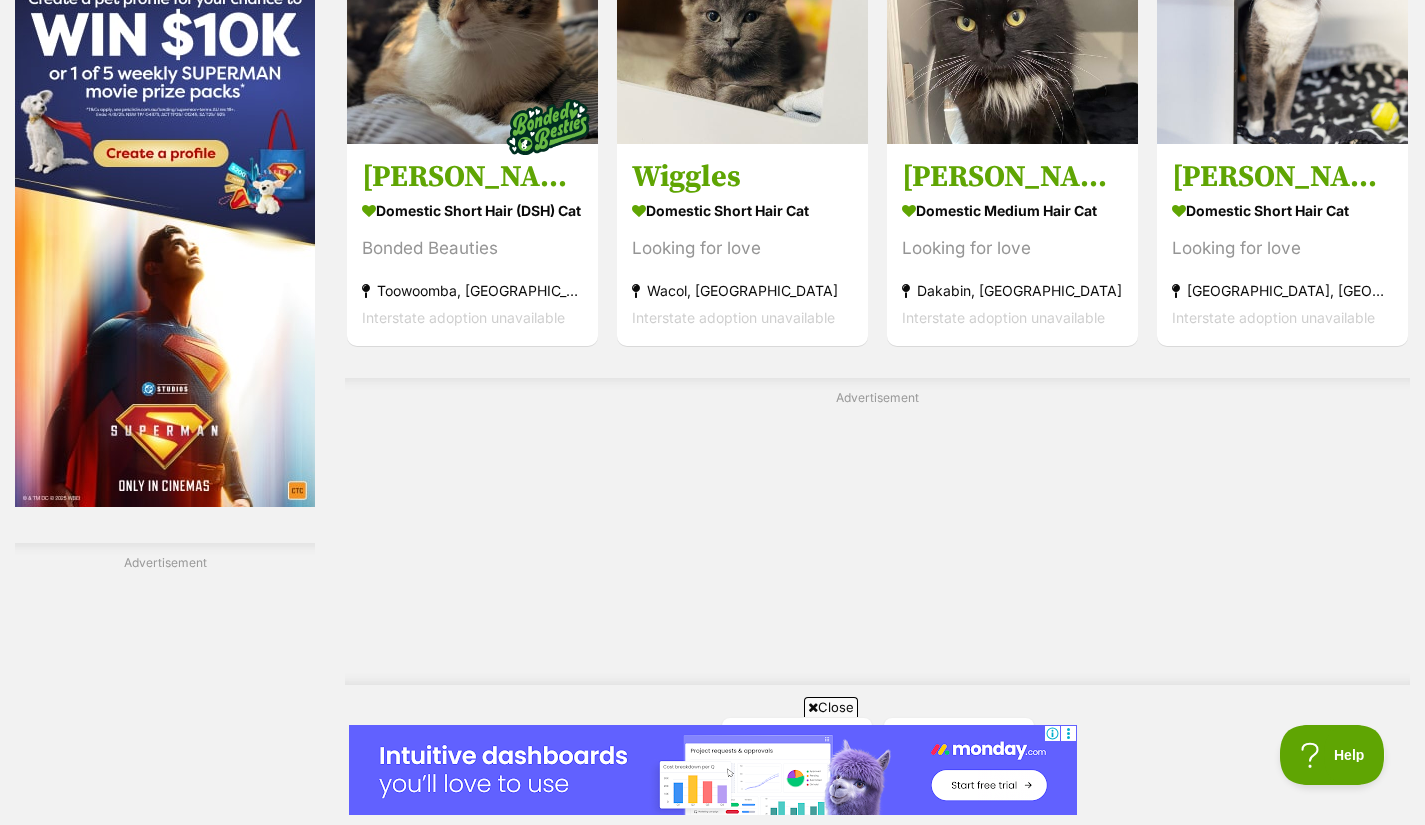 scroll, scrollTop: 3606, scrollLeft: 0, axis: vertical 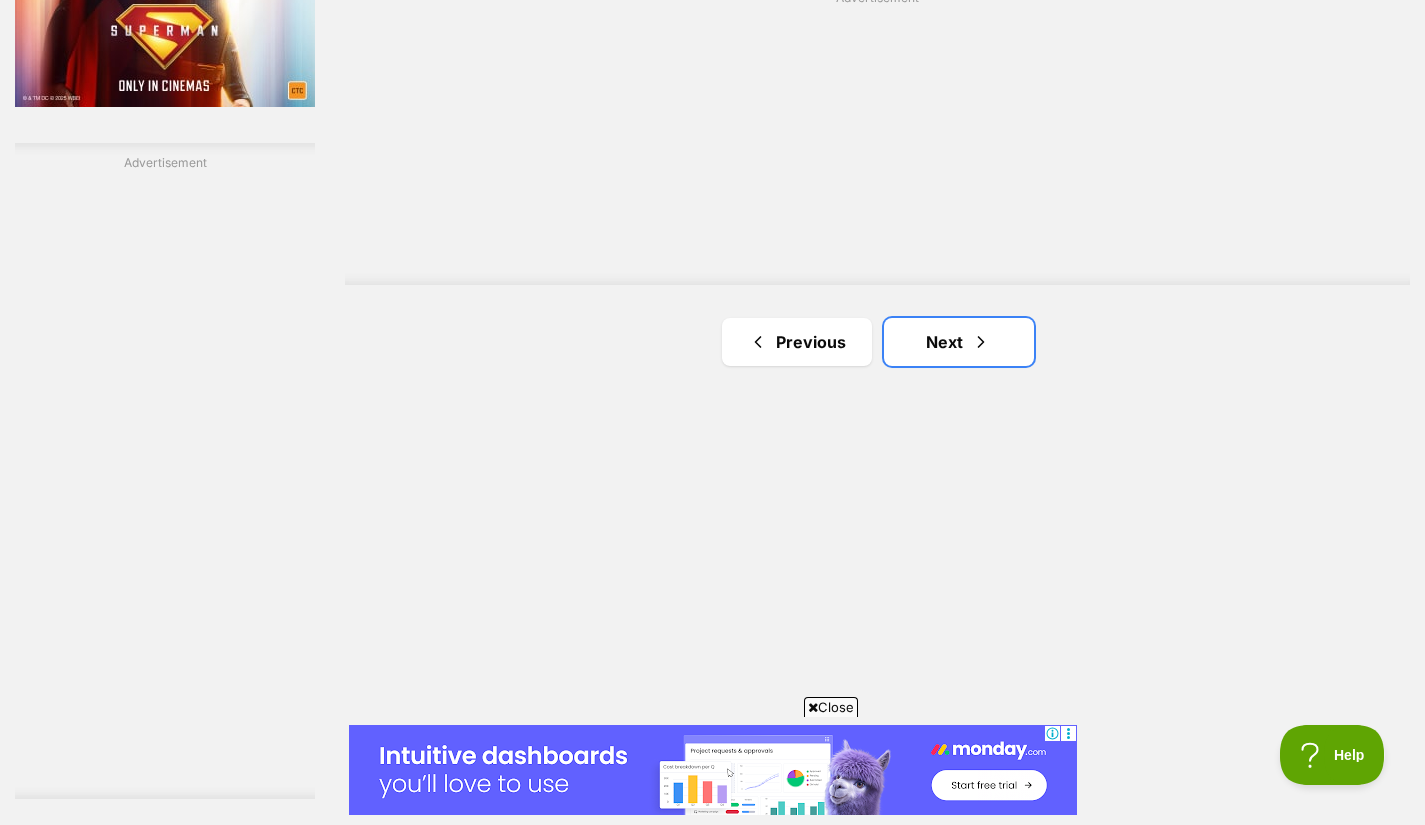 click on "Next" at bounding box center (959, 342) 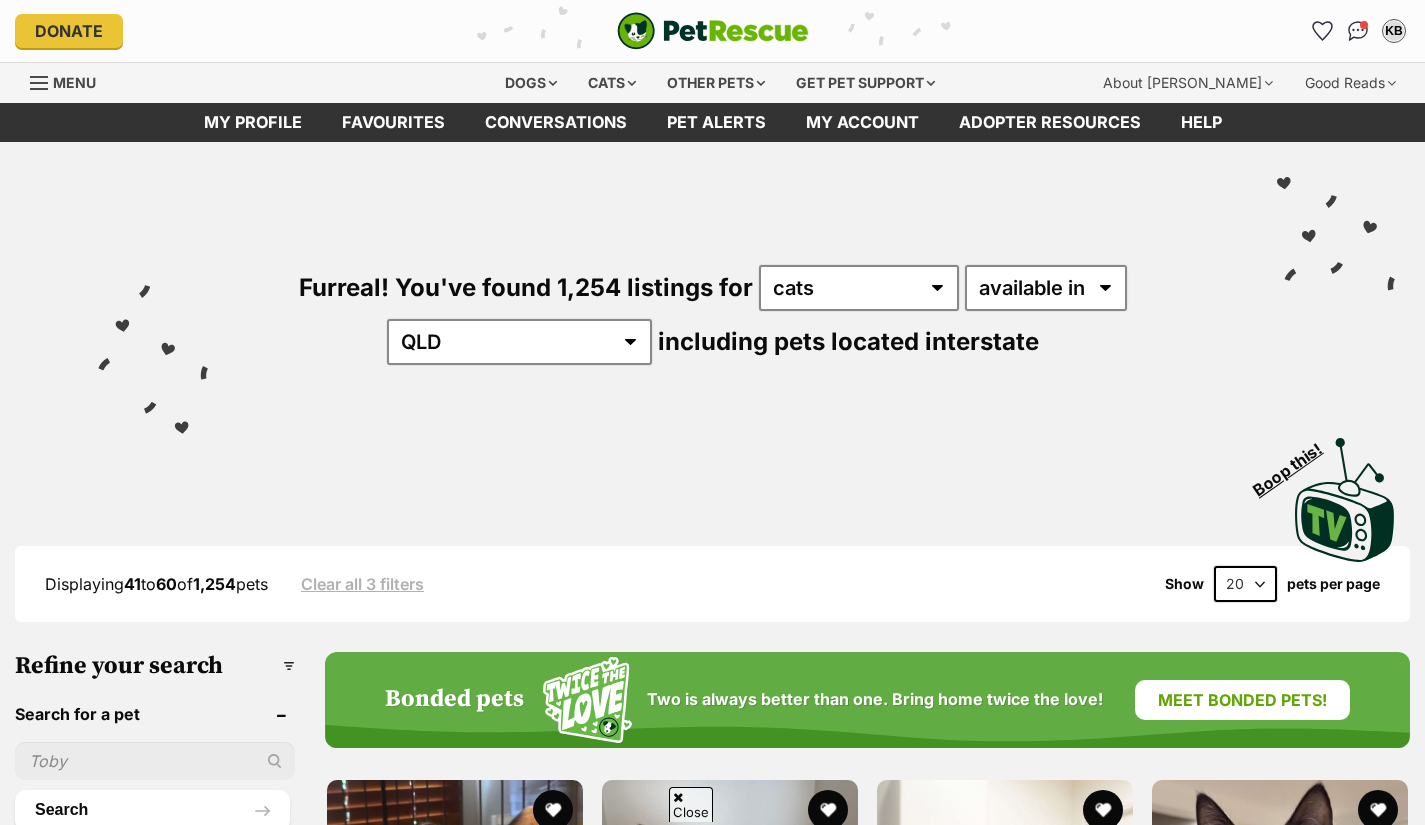 scroll, scrollTop: 400, scrollLeft: 0, axis: vertical 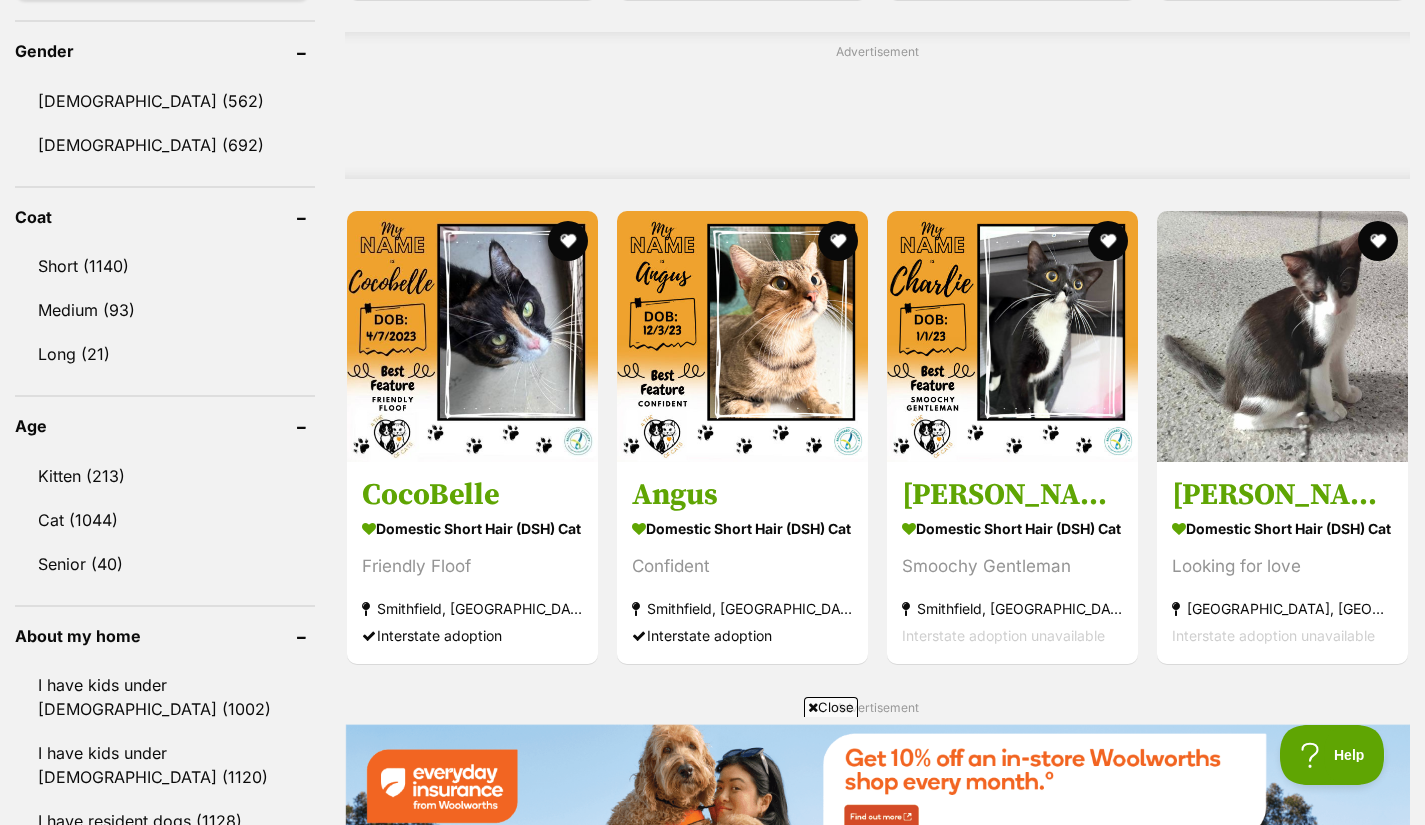 click at bounding box center [838, 241] 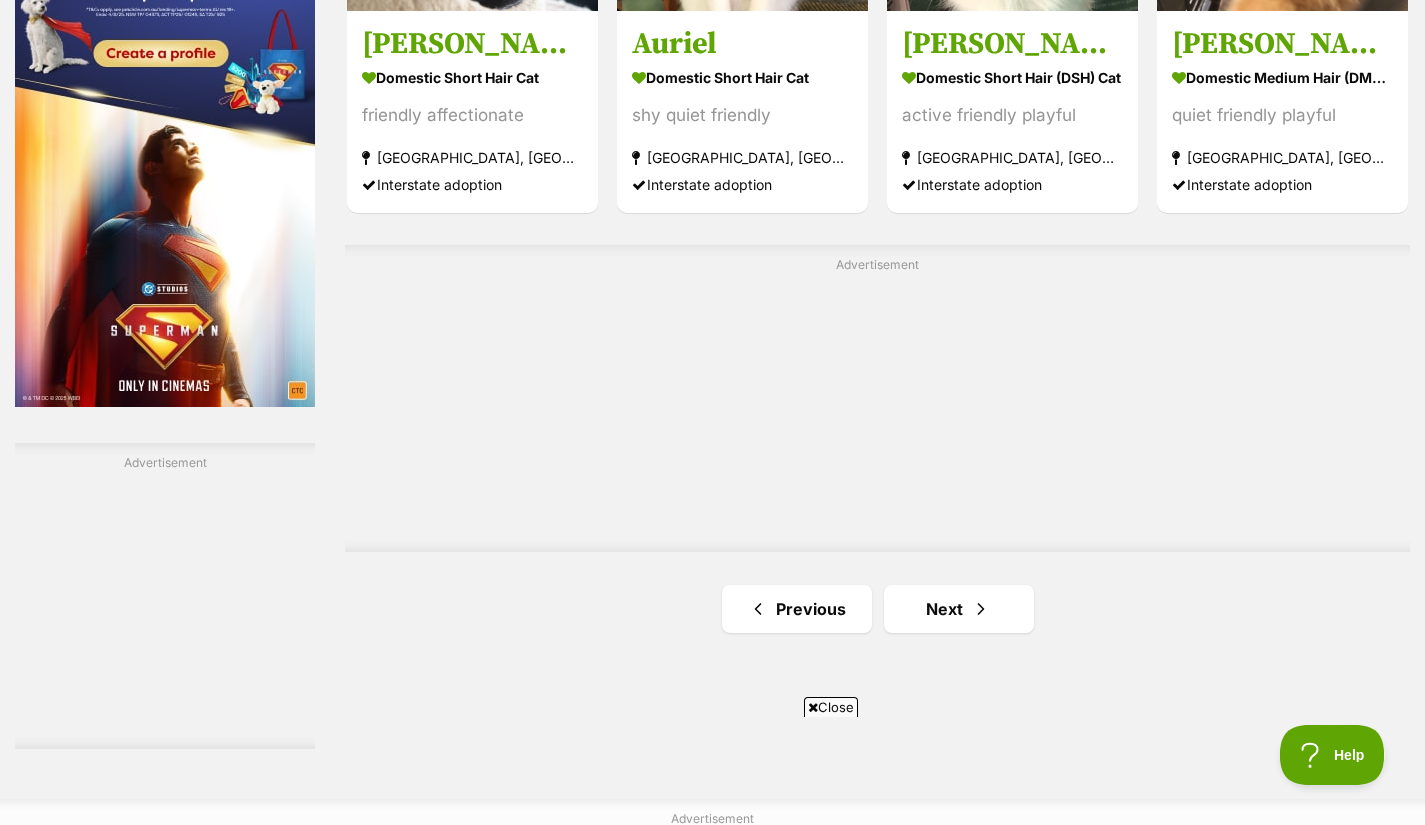 scroll, scrollTop: 3706, scrollLeft: 0, axis: vertical 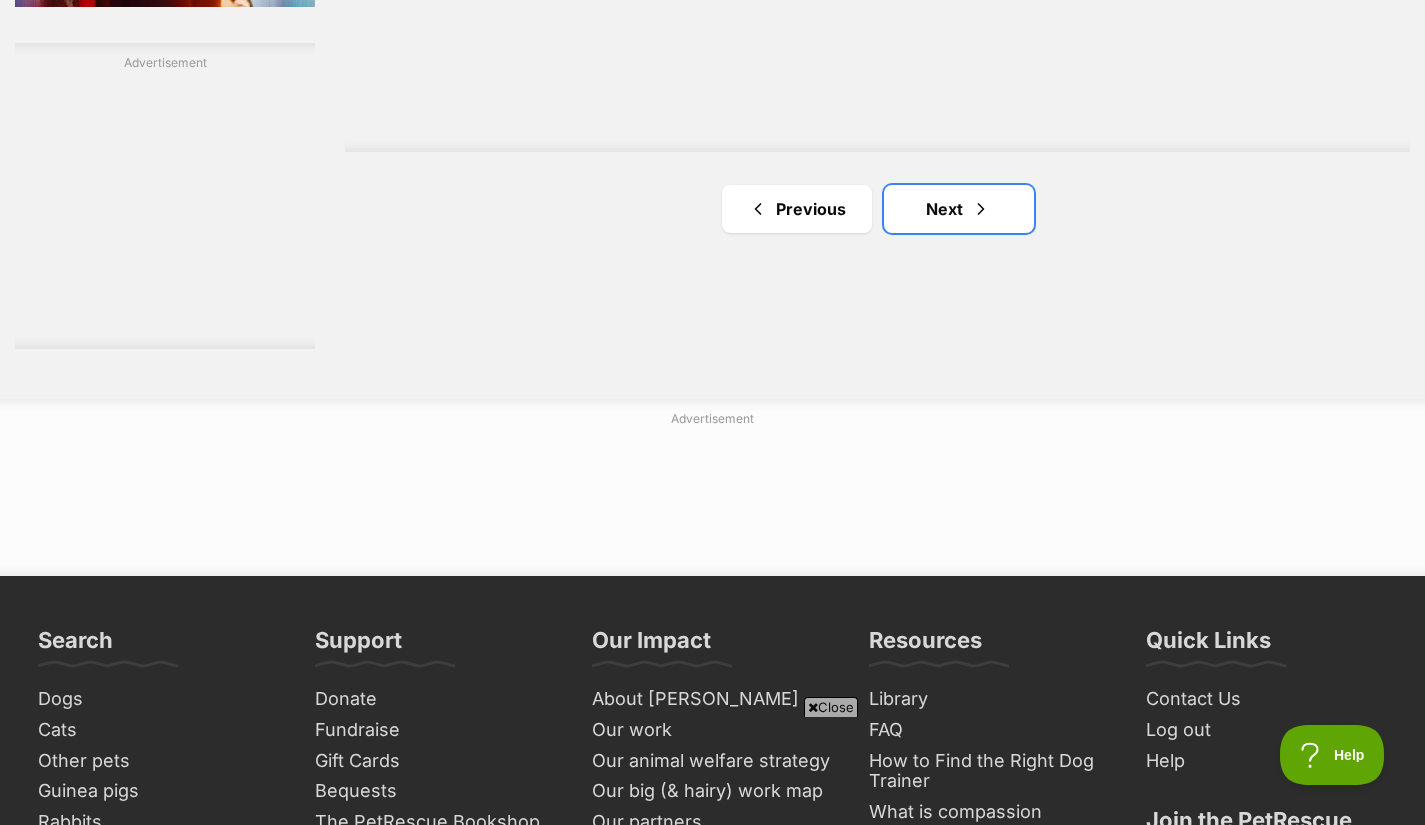 click at bounding box center [981, 209] 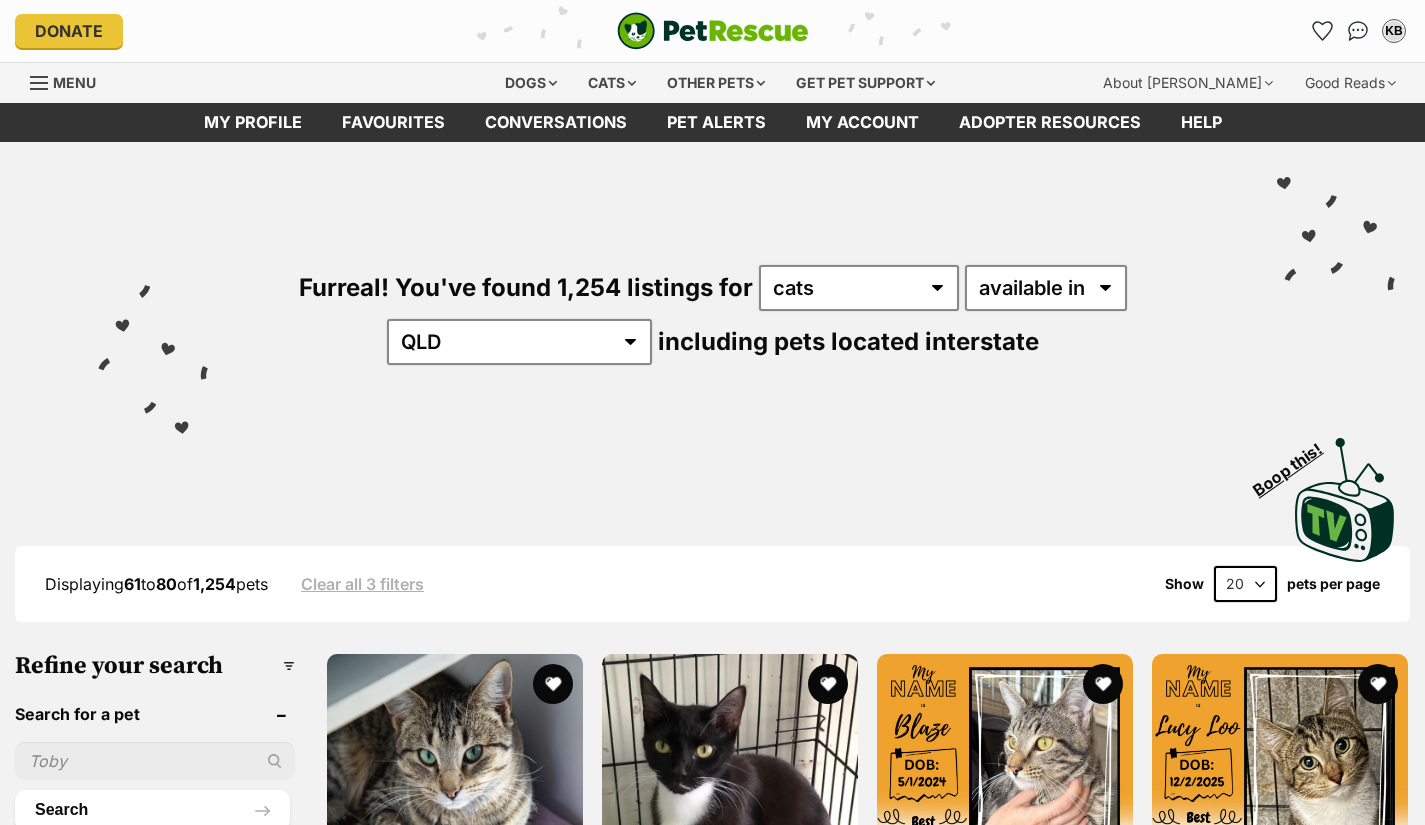 scroll, scrollTop: 0, scrollLeft: 0, axis: both 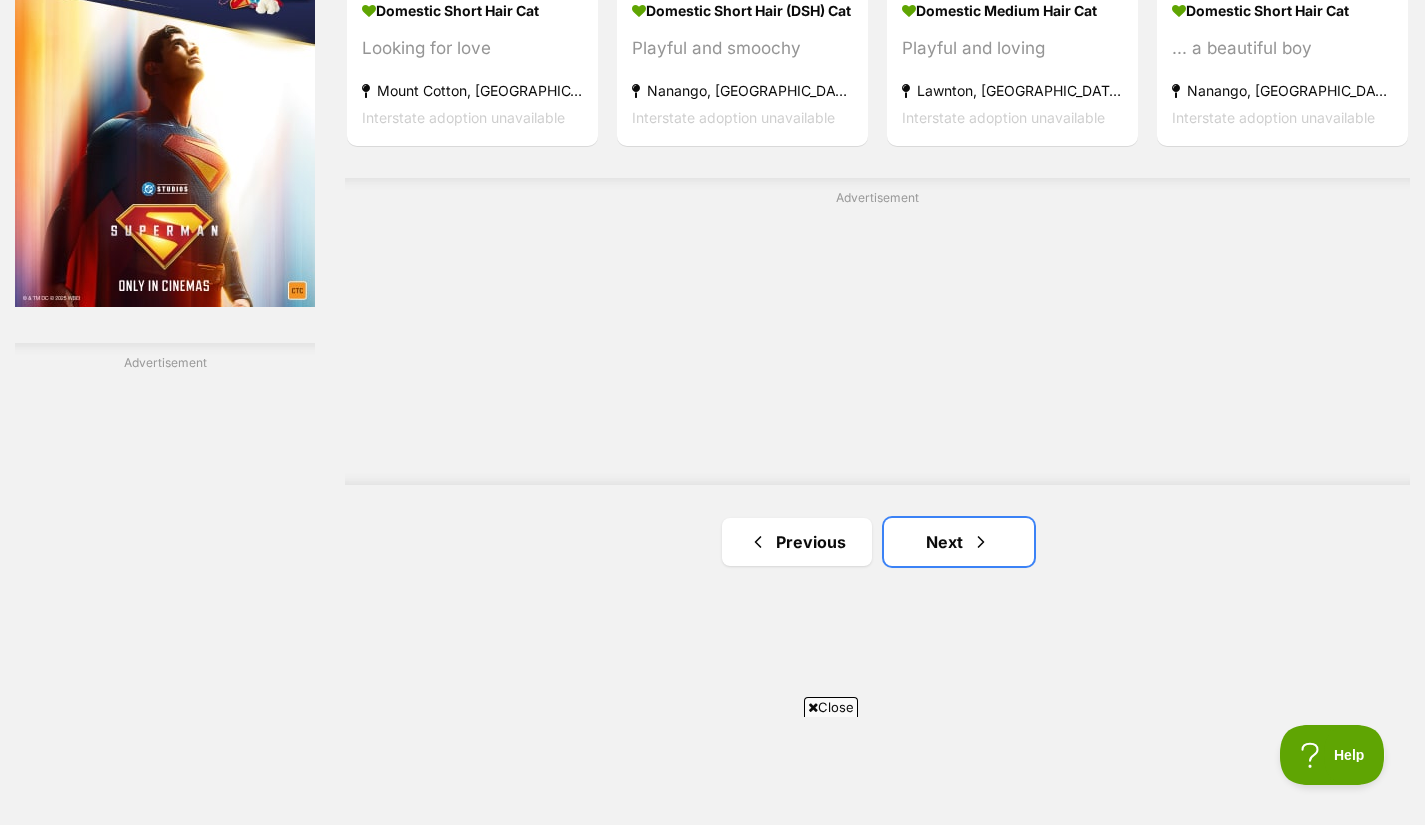 click at bounding box center [981, 542] 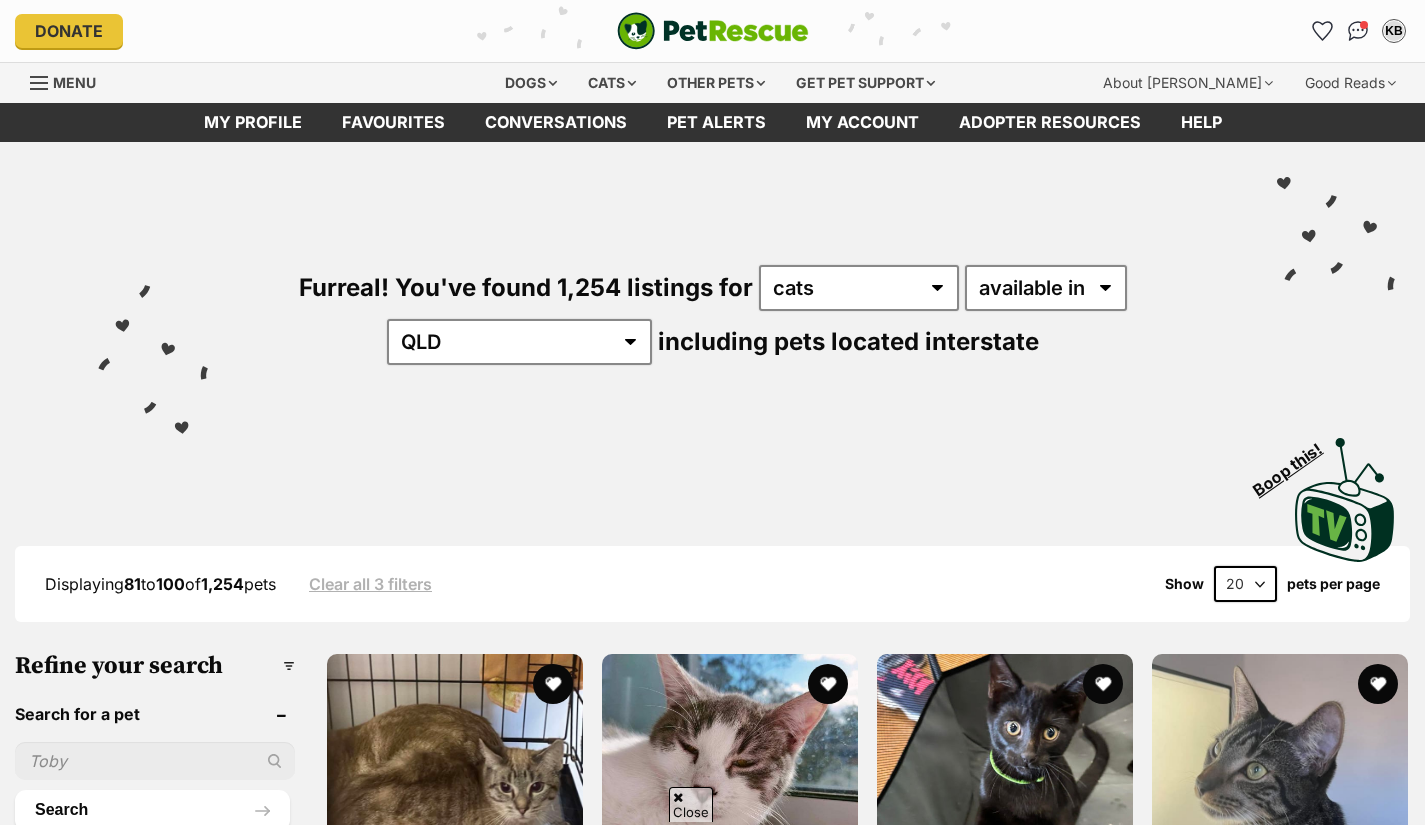 scroll, scrollTop: 300, scrollLeft: 0, axis: vertical 